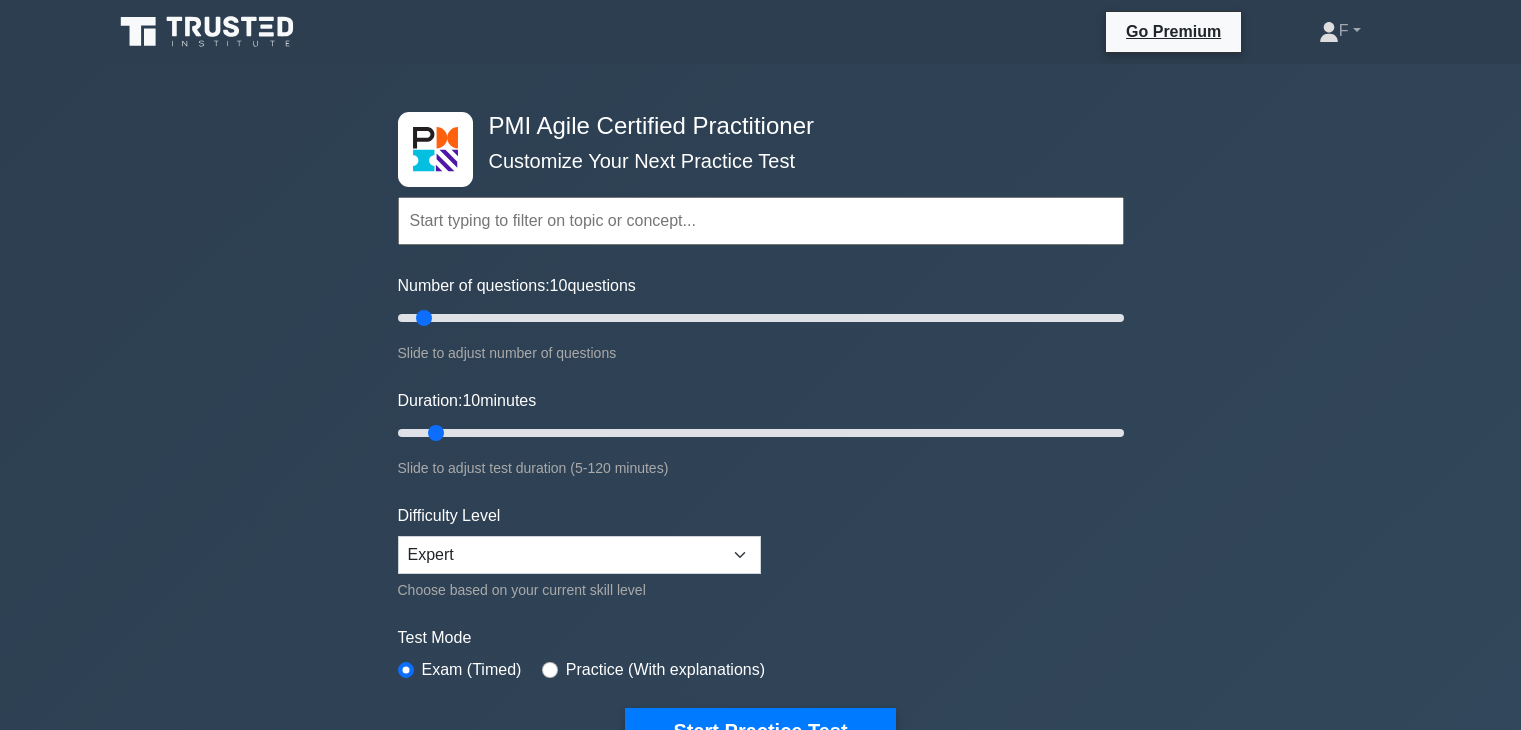 scroll, scrollTop: 0, scrollLeft: 0, axis: both 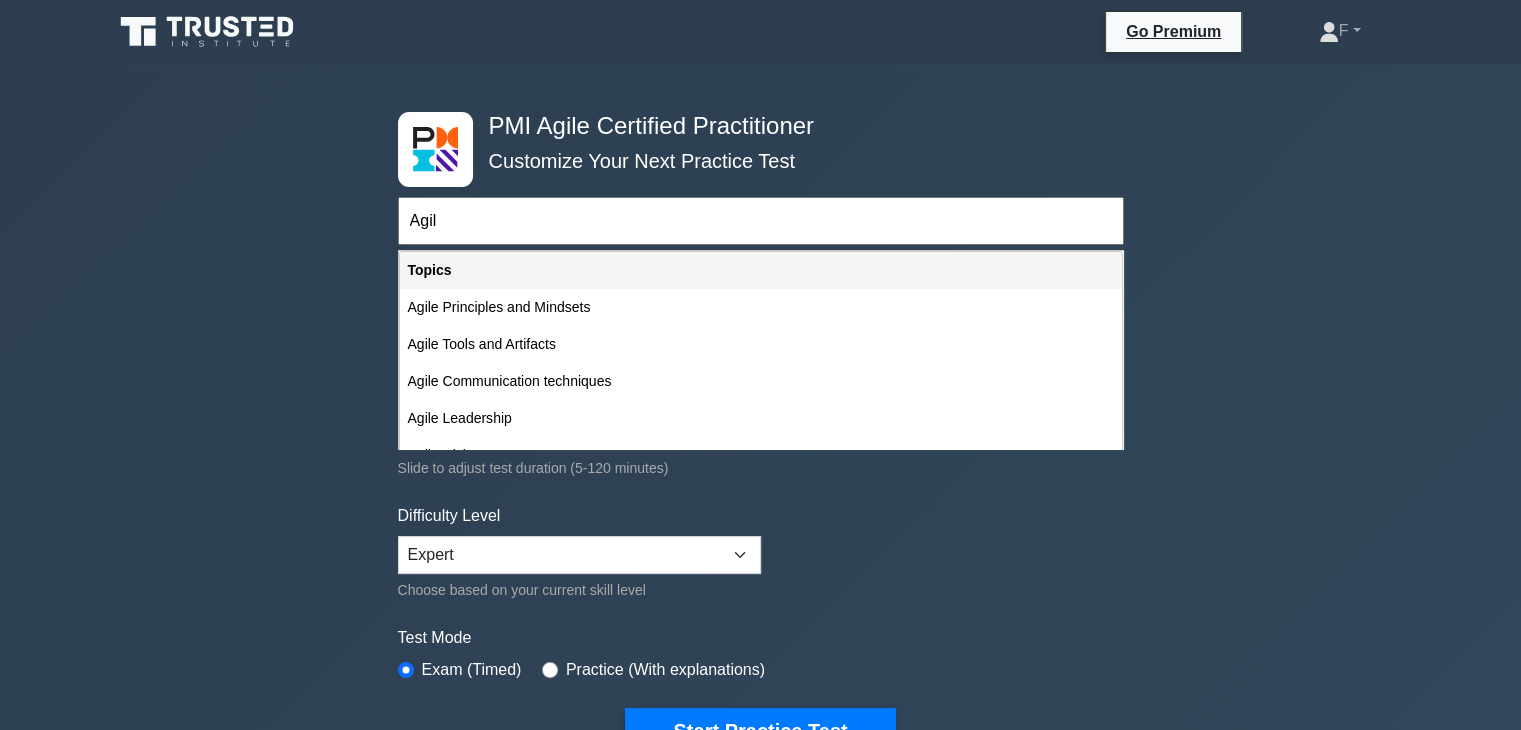 type on "Agile" 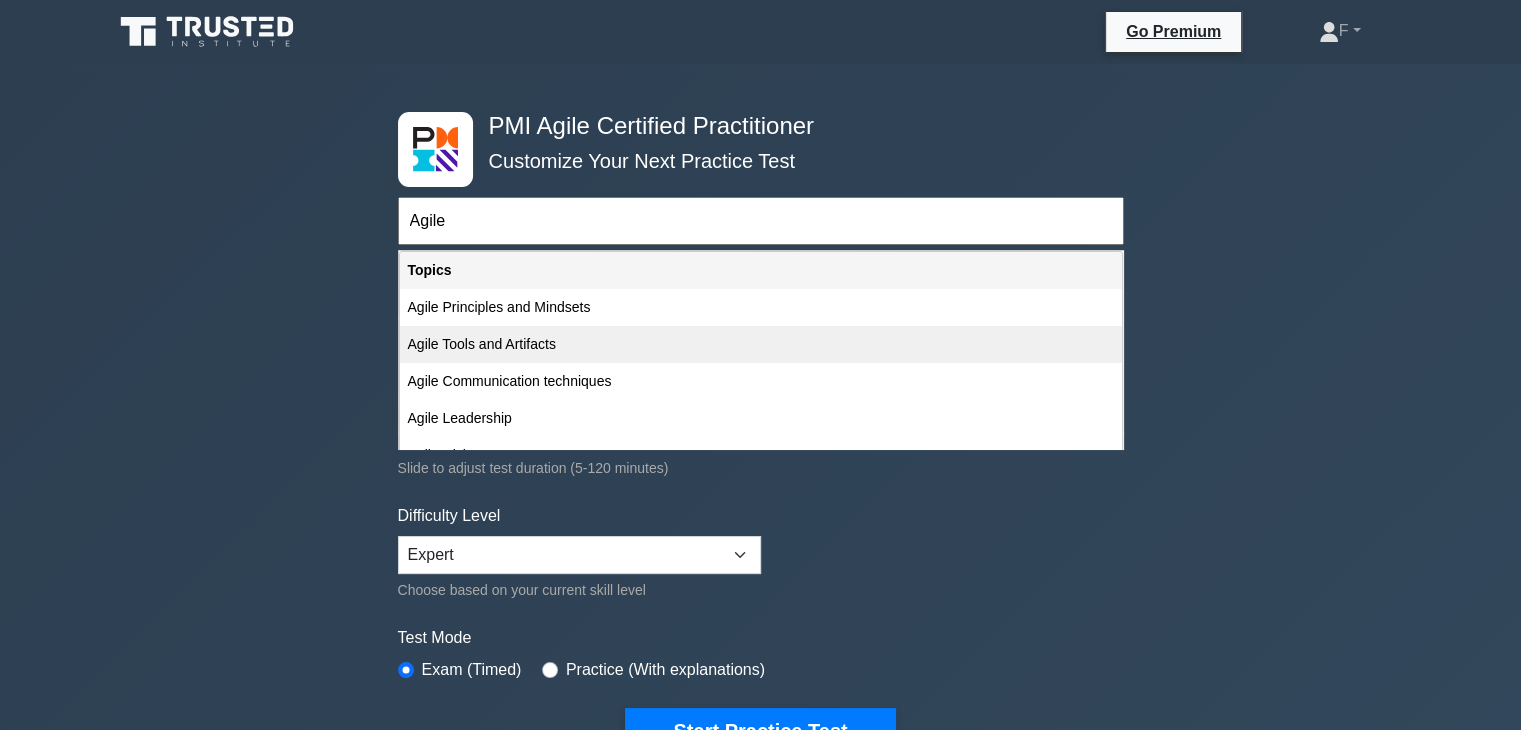 scroll, scrollTop: 100, scrollLeft: 0, axis: vertical 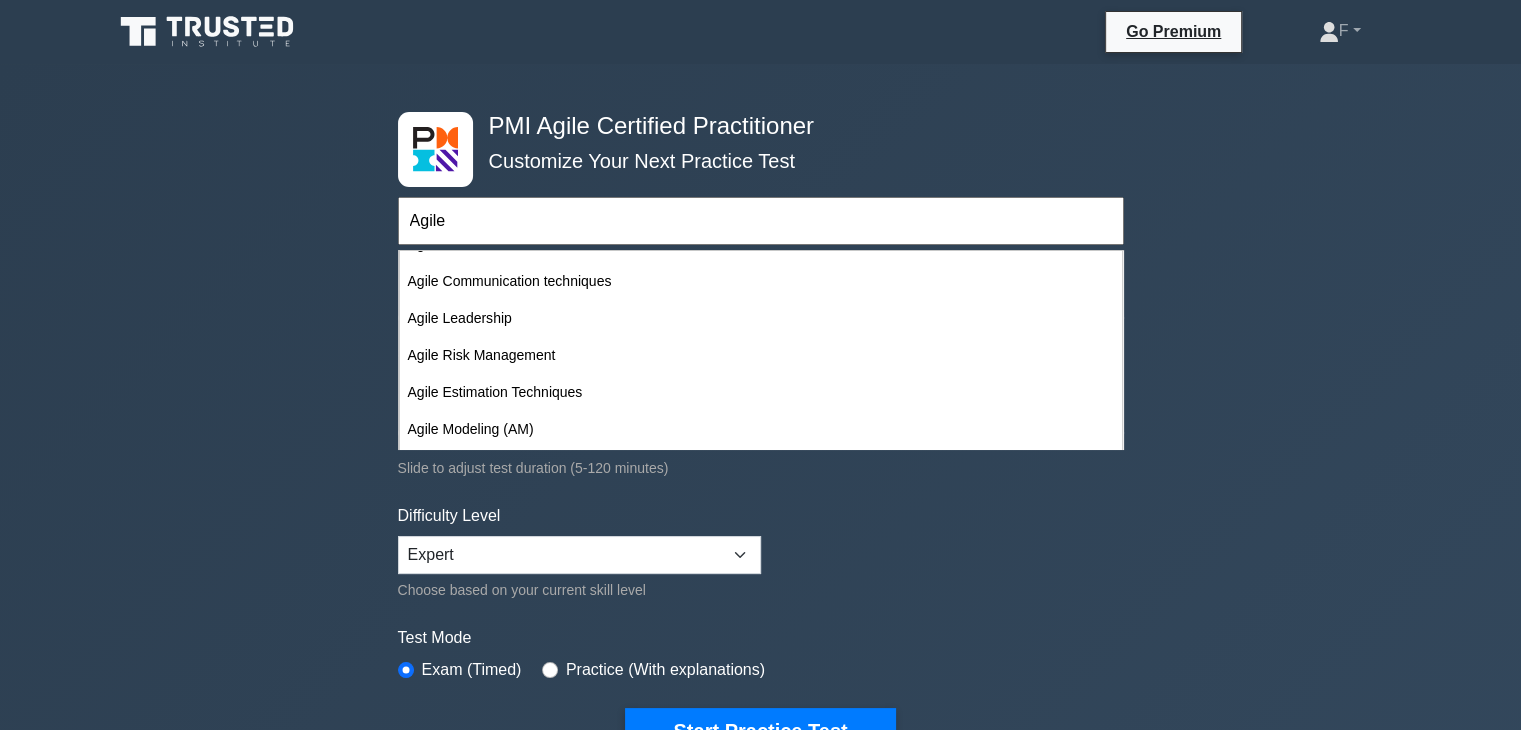 drag, startPoint x: 459, startPoint y: 222, endPoint x: 390, endPoint y: 217, distance: 69.18092 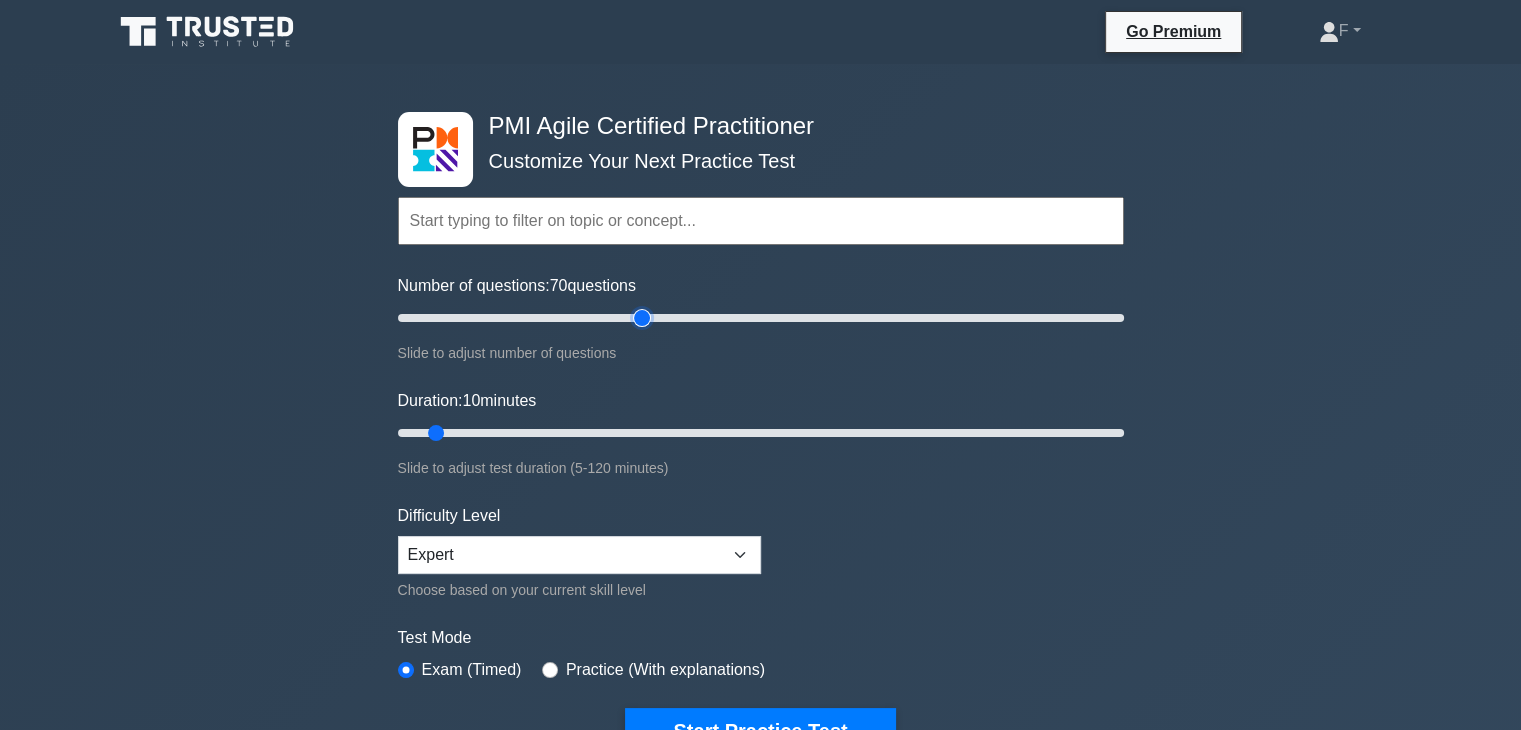 click on "Number of questions:  70  questions" at bounding box center (761, 318) 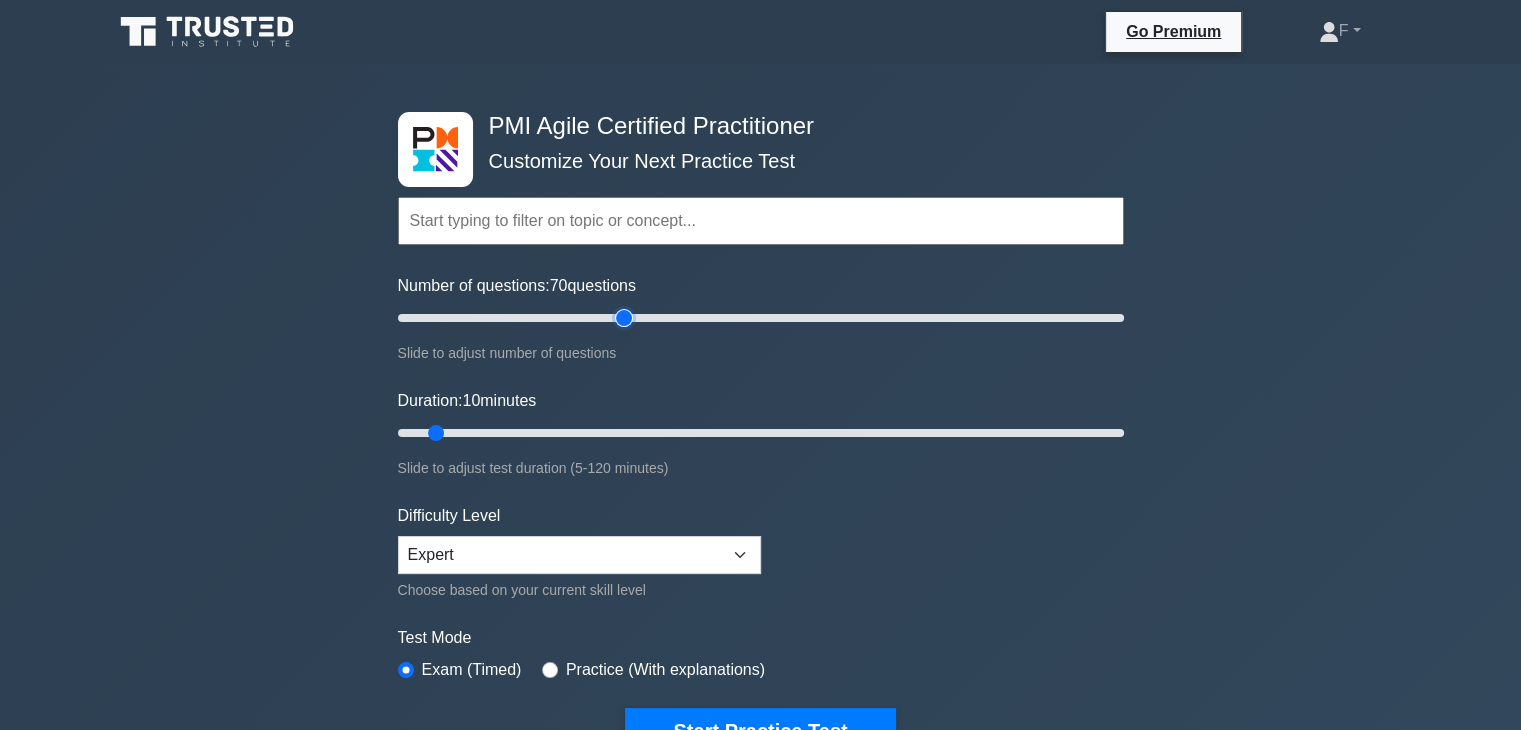 click on "Number of questions:  70  questions" at bounding box center [761, 318] 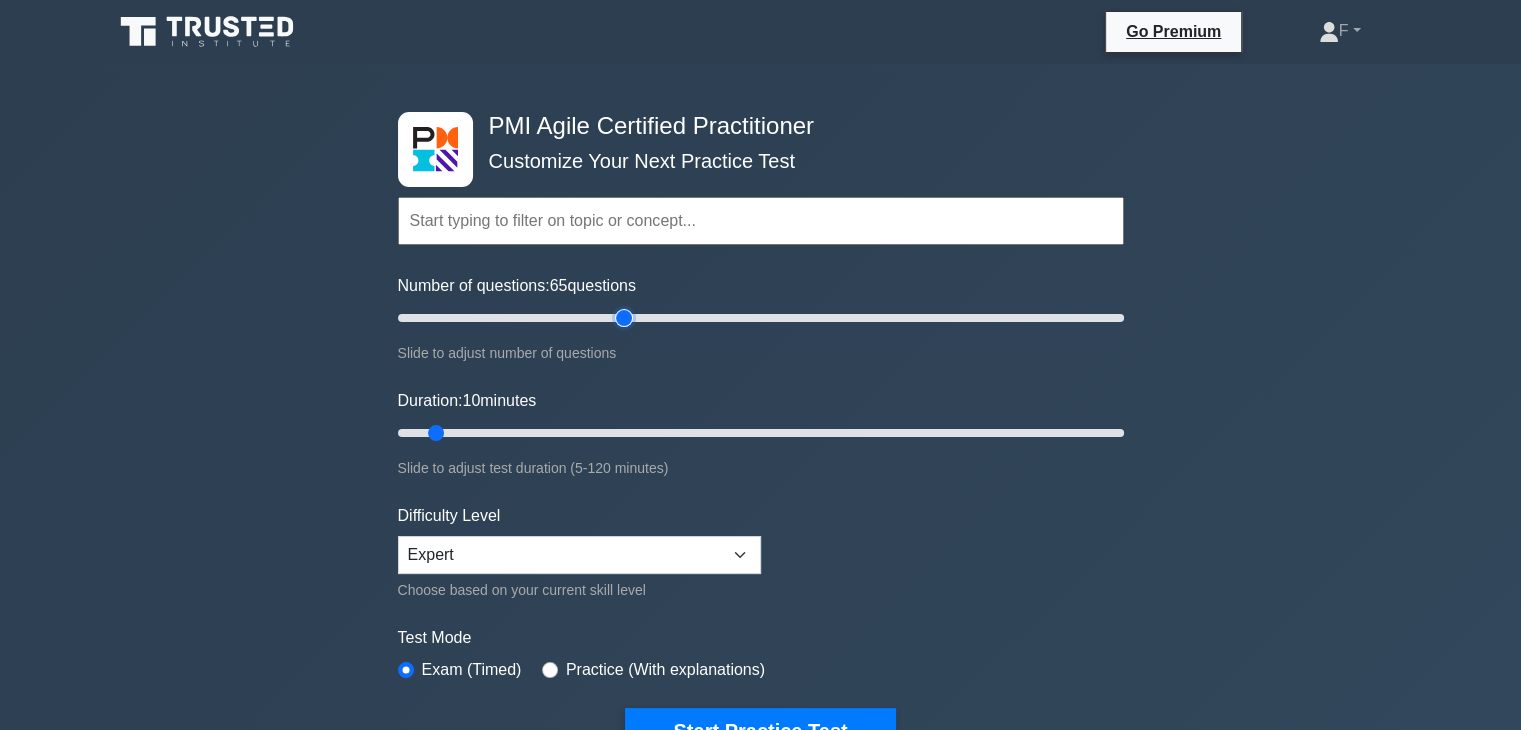 click on "Number of questions:  65  questions" at bounding box center (761, 318) 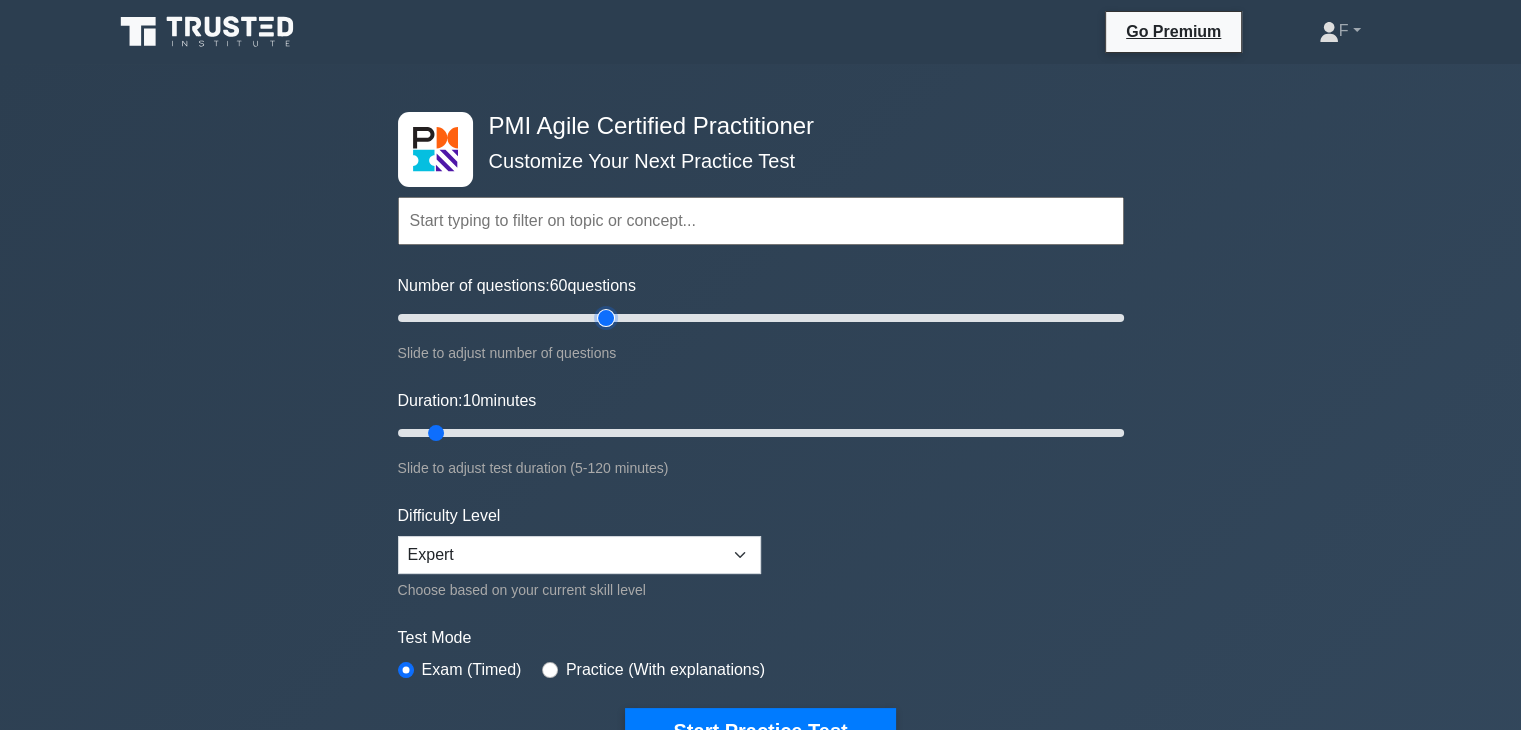 type on "60" 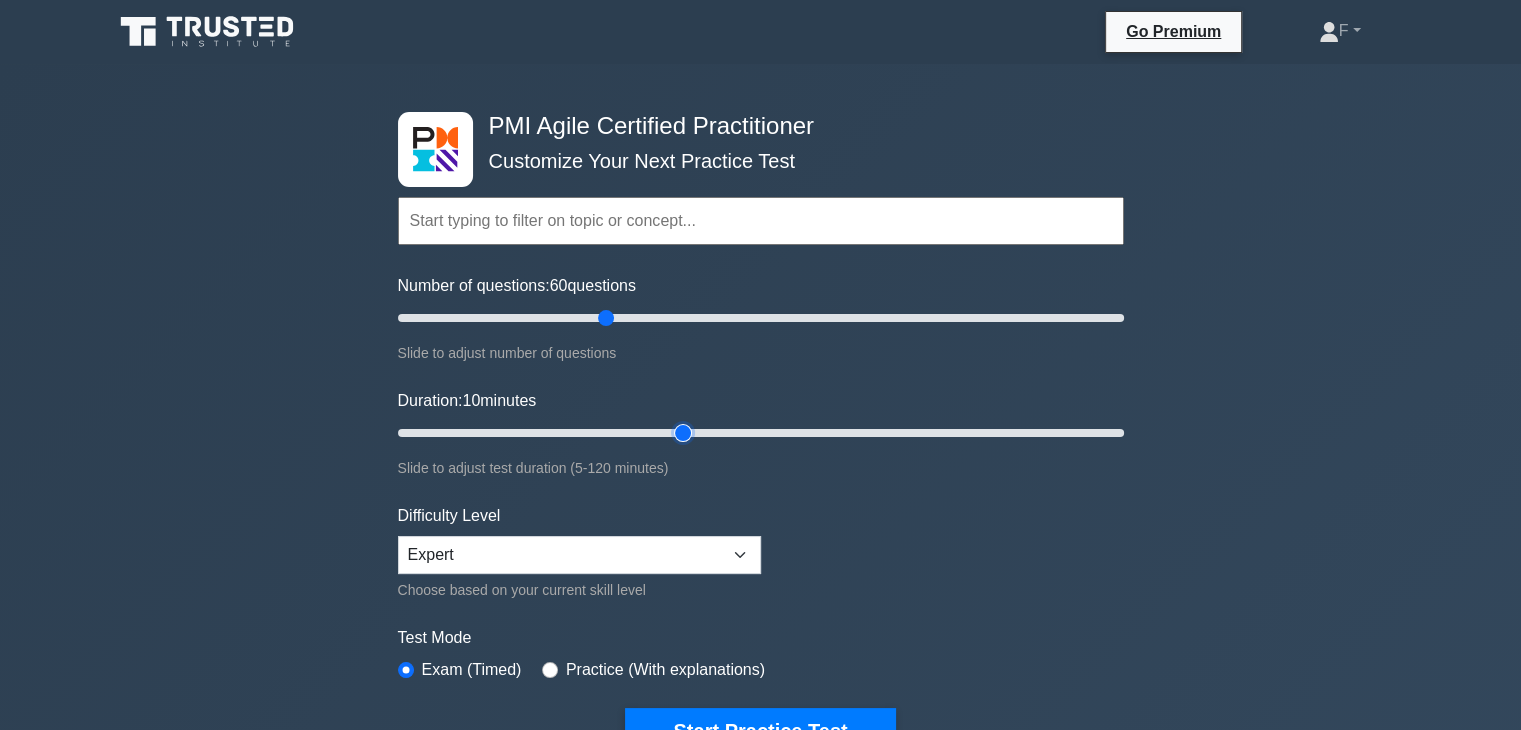 click on "Duration:  10  minutes" at bounding box center (761, 433) 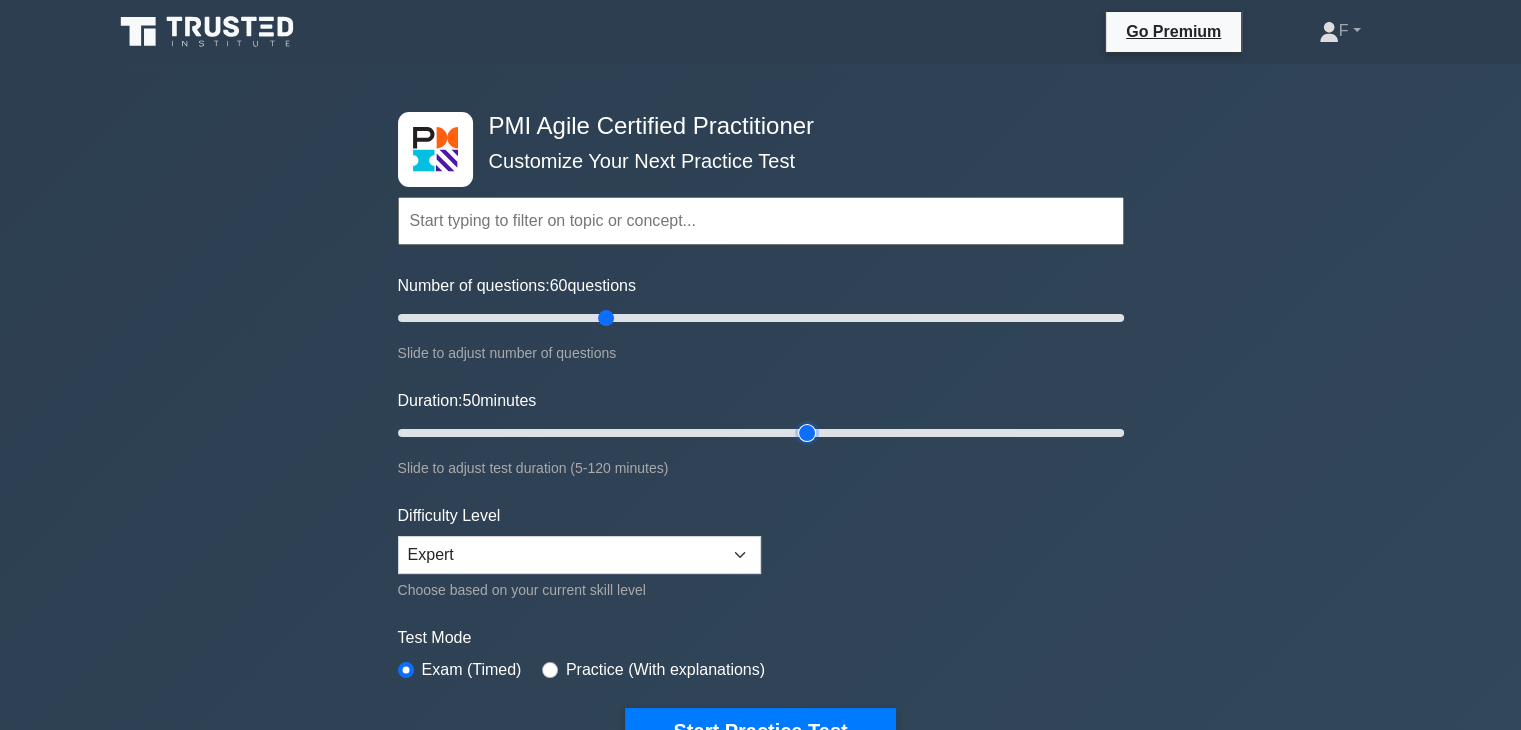 click on "Duration:  50  minutes" at bounding box center [761, 433] 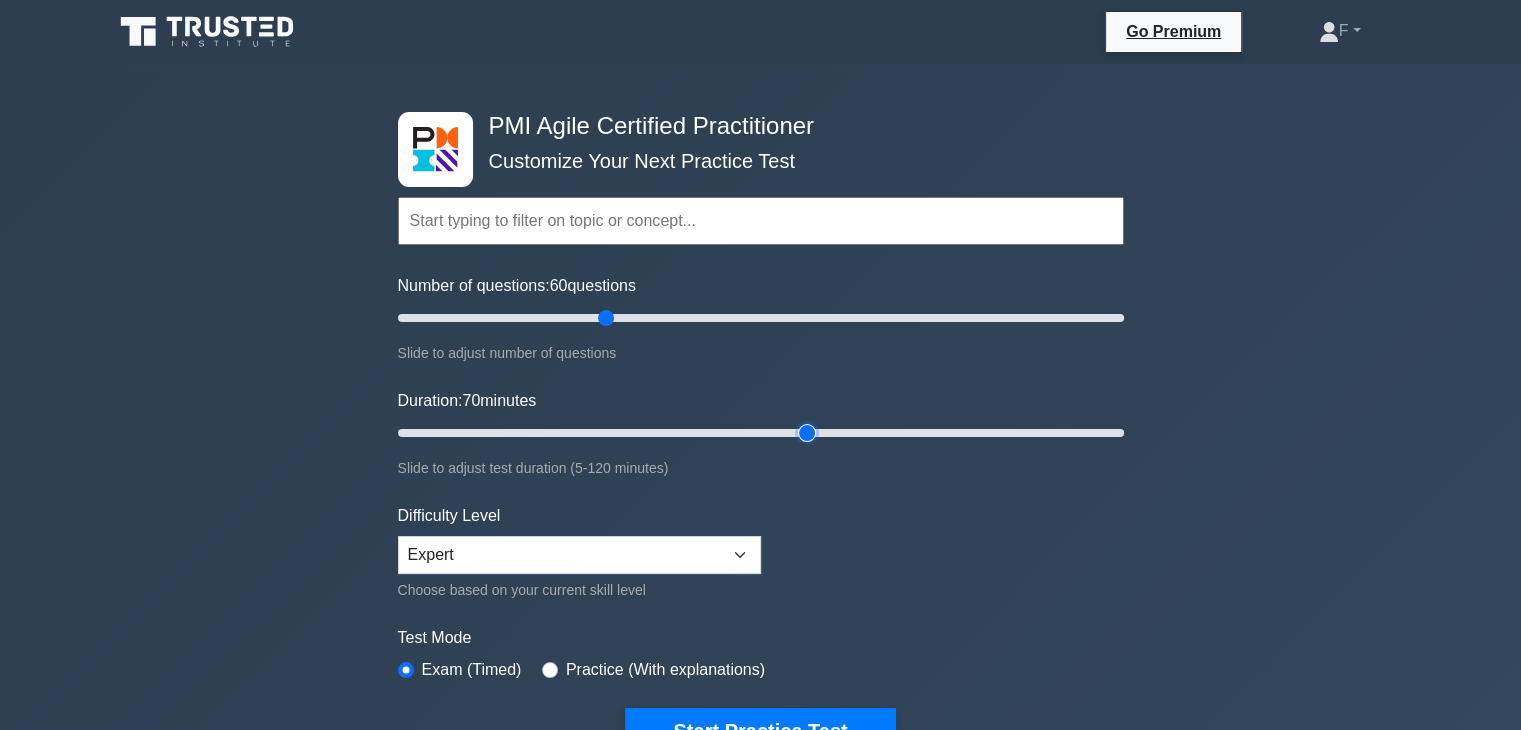 click on "Duration:  70  minutes" at bounding box center (761, 433) 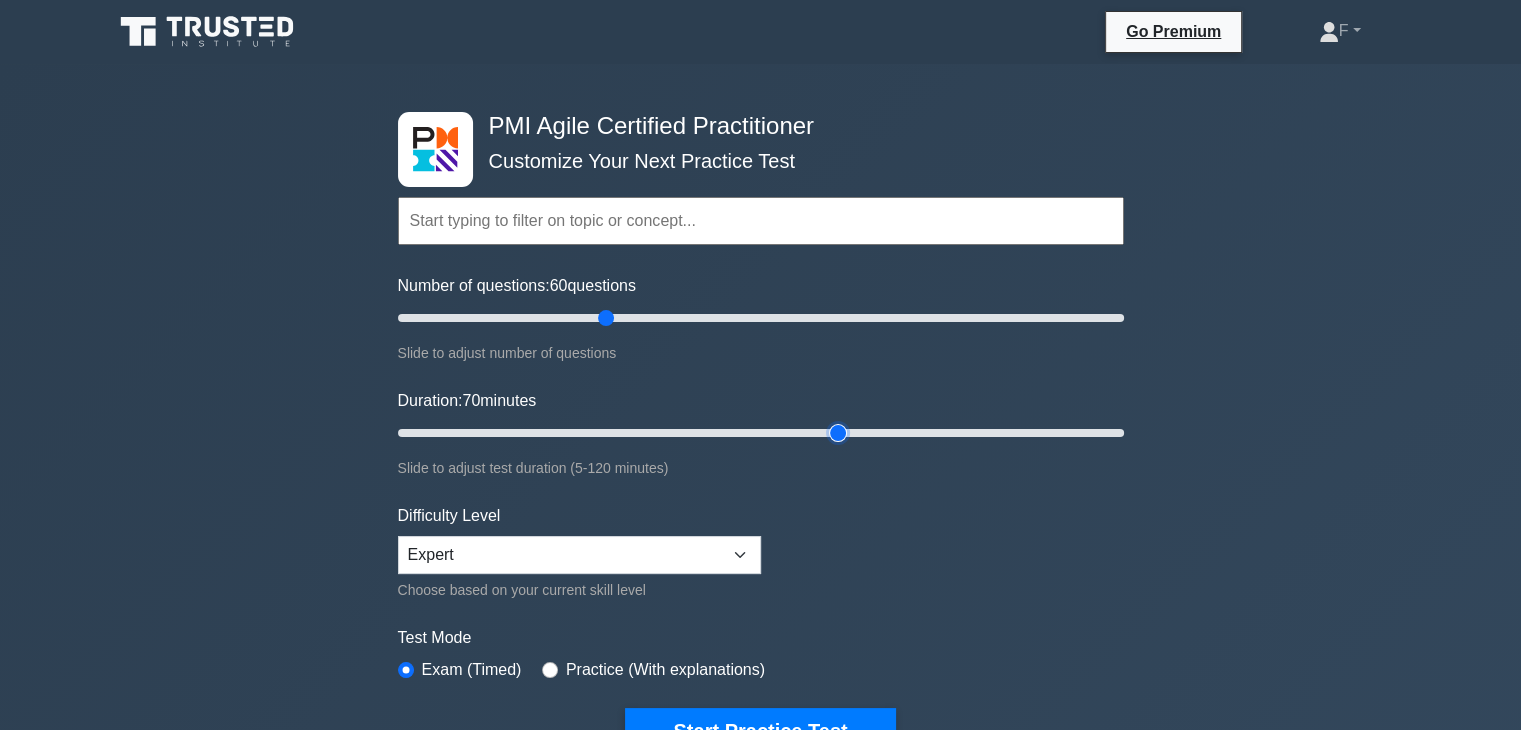 type on "75" 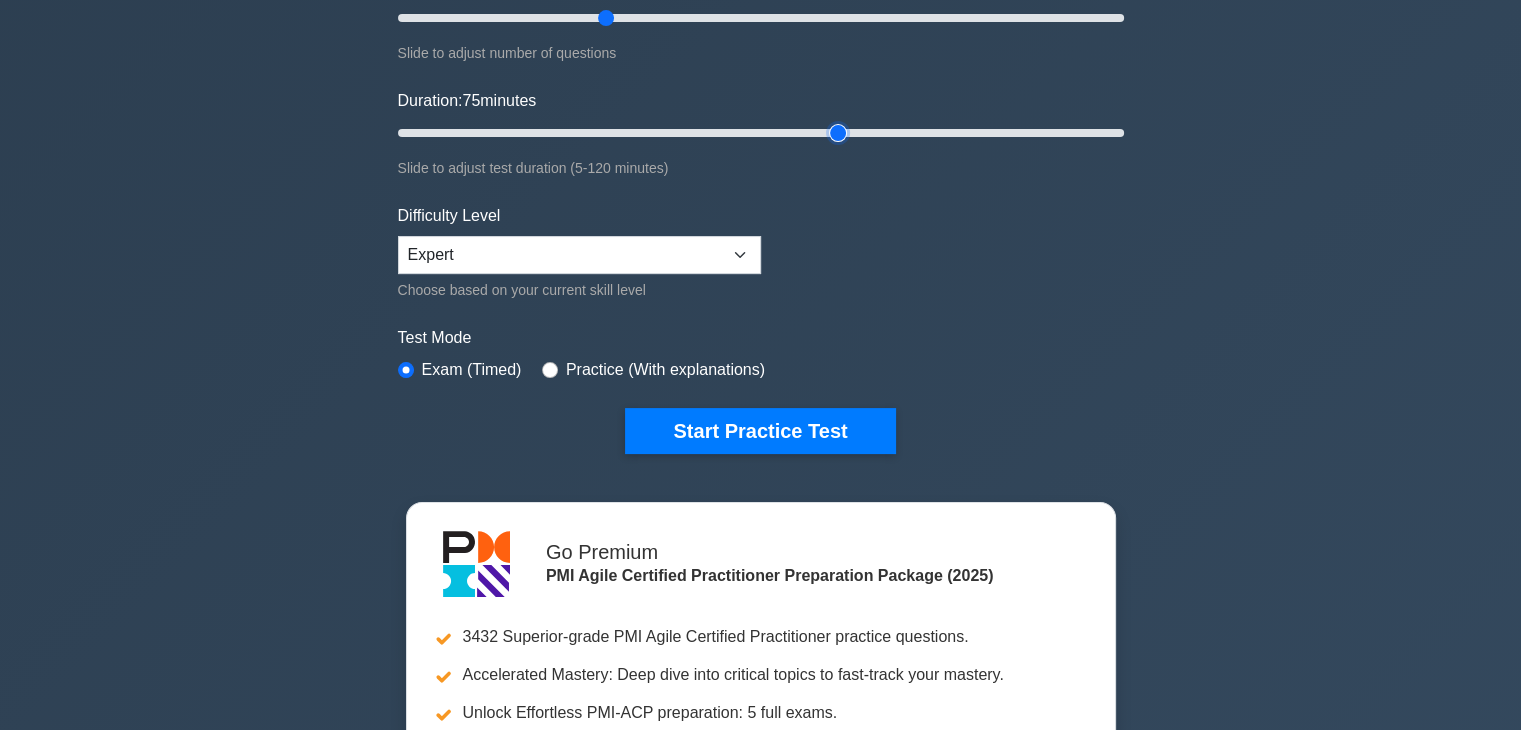 scroll, scrollTop: 0, scrollLeft: 0, axis: both 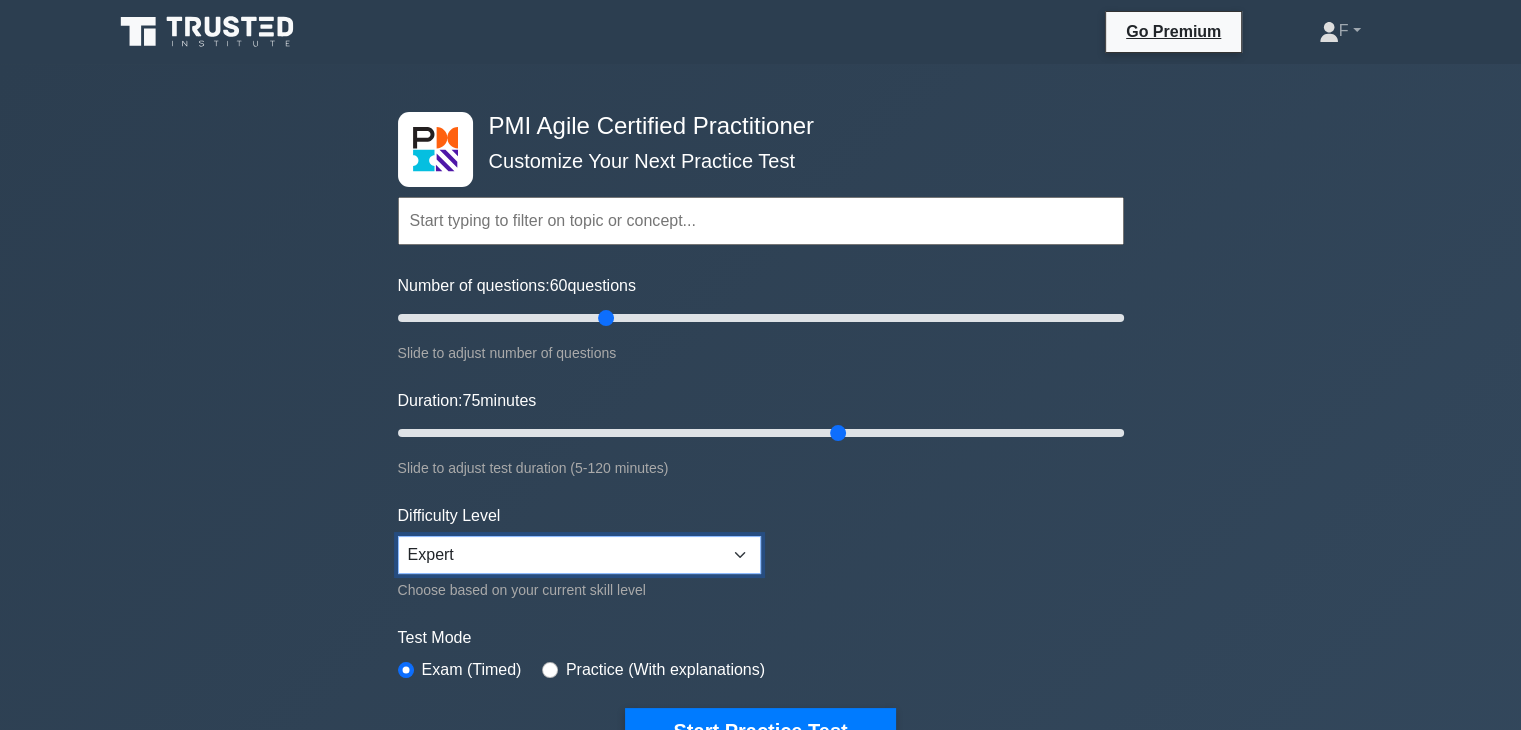 click on "Beginner
Intermediate
Expert" at bounding box center (579, 555) 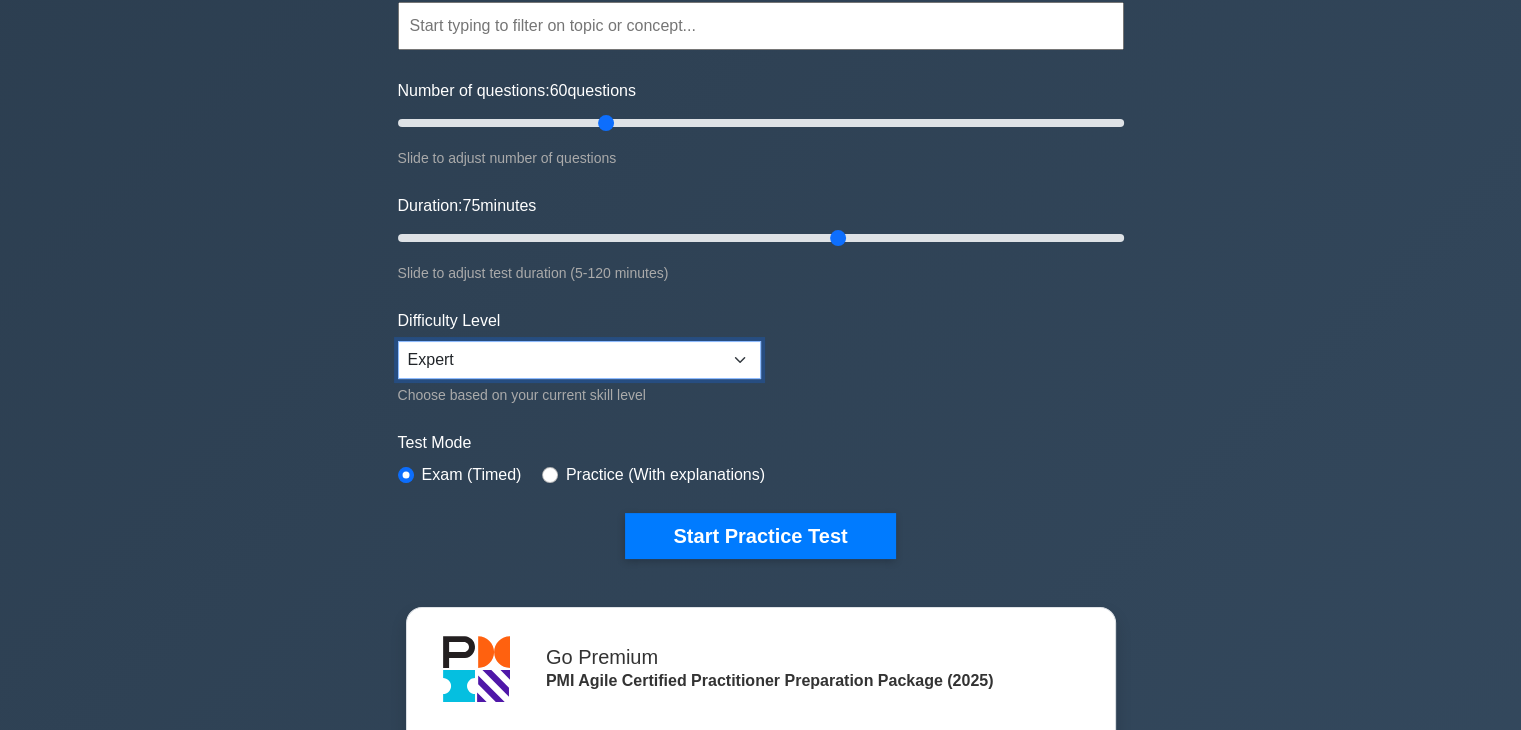 scroll, scrollTop: 200, scrollLeft: 0, axis: vertical 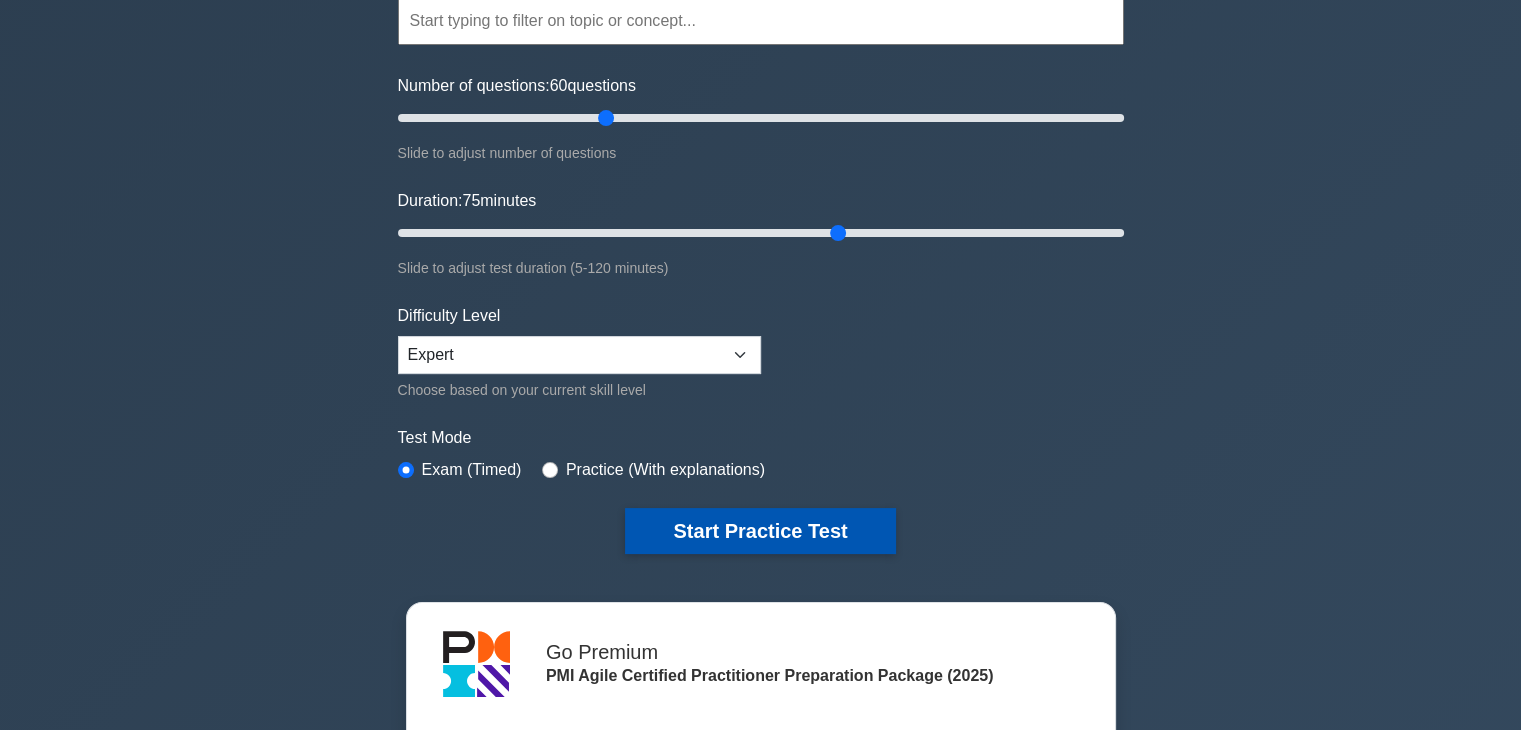 click on "Start Practice Test" at bounding box center (760, 531) 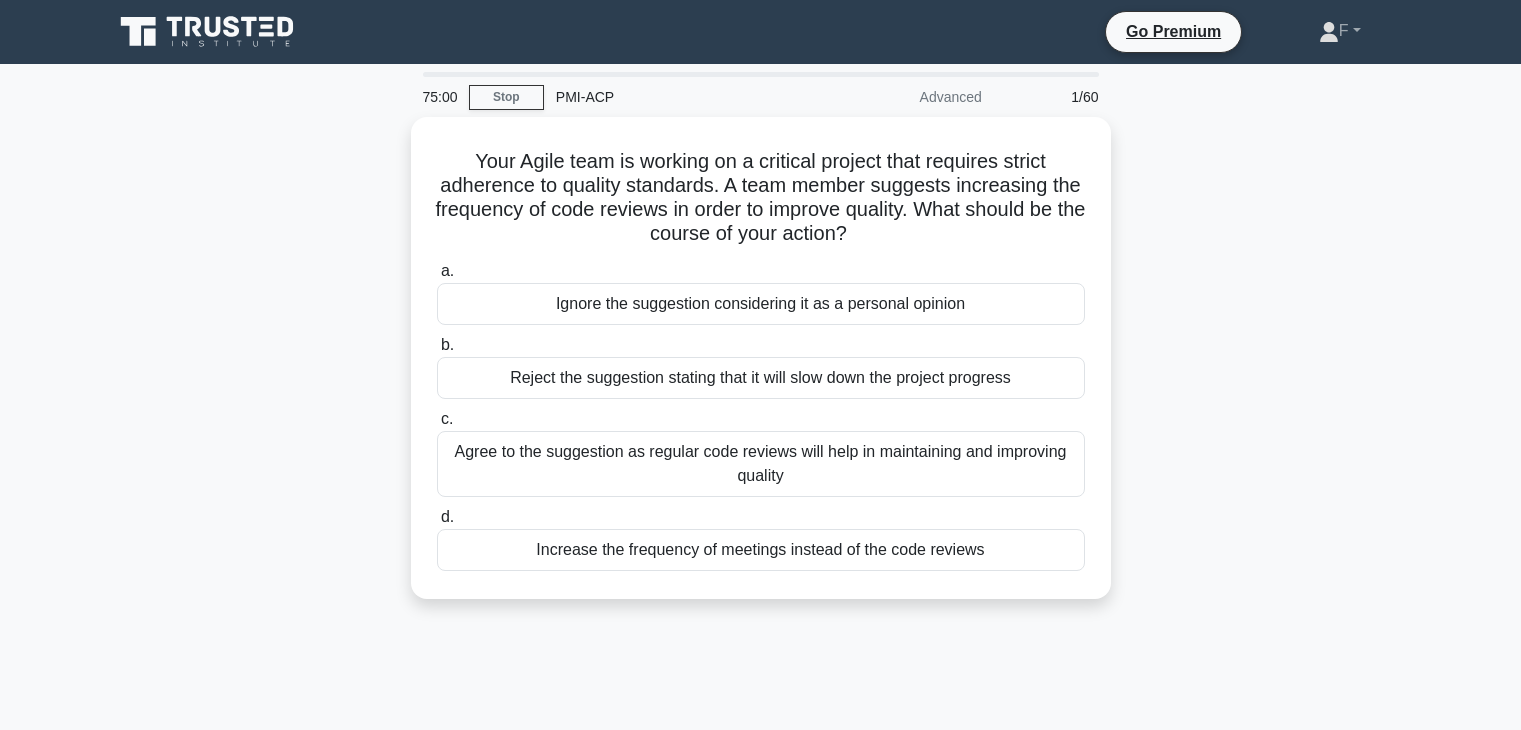 scroll, scrollTop: 0, scrollLeft: 0, axis: both 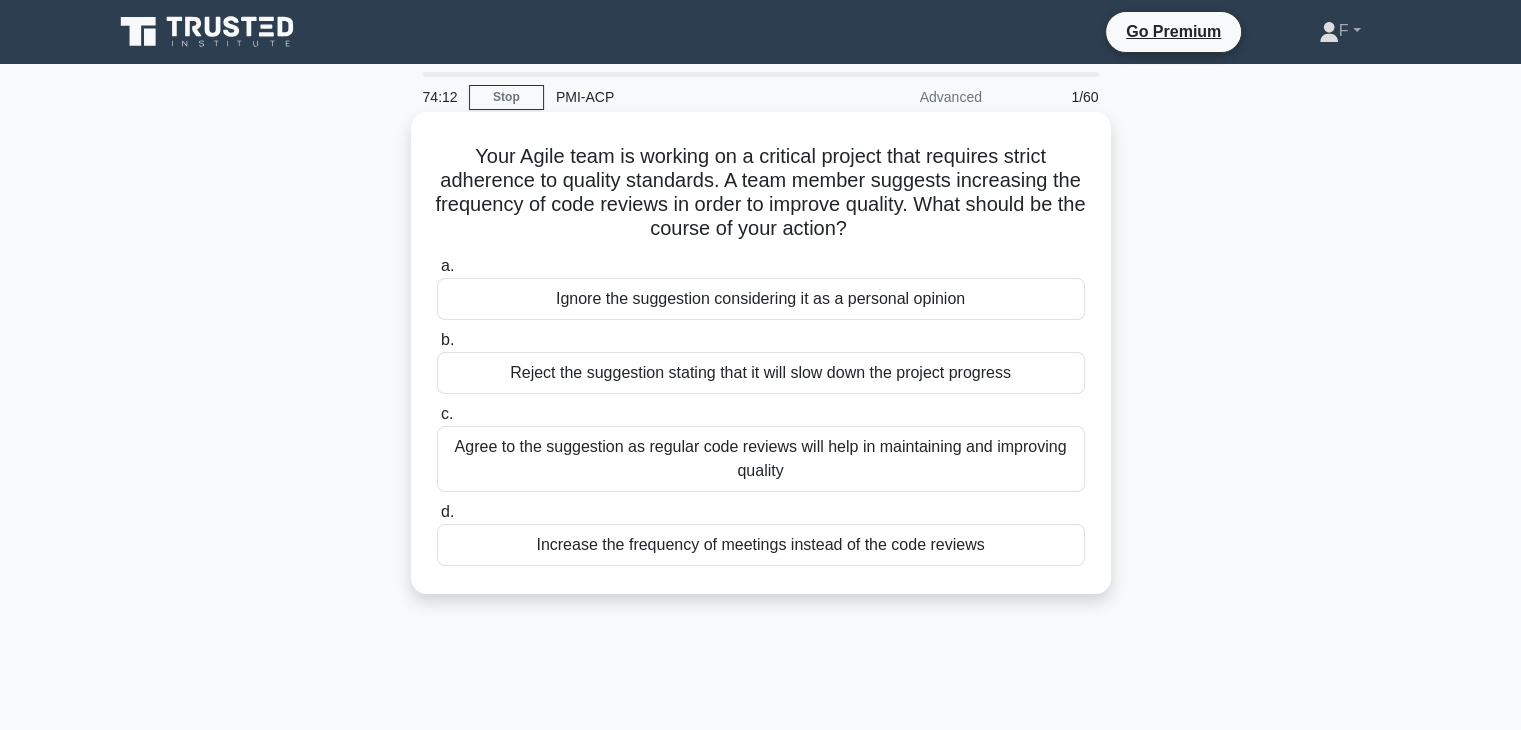 click on "Agree to the suggestion as regular code reviews will help in maintaining and improving quality" at bounding box center [761, 459] 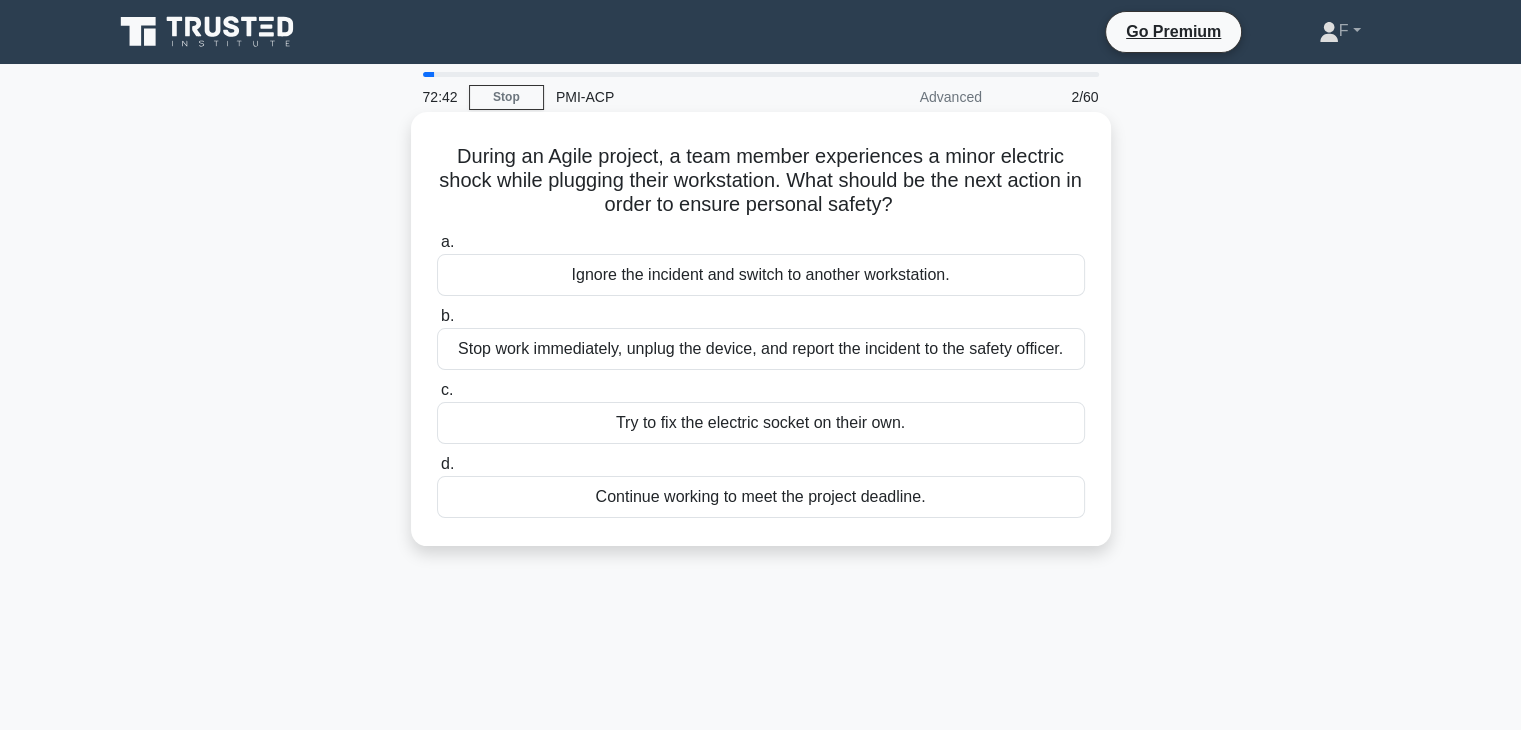 click on "Stop work immediately, unplug the device, and report the incident to the safety officer." at bounding box center (761, 349) 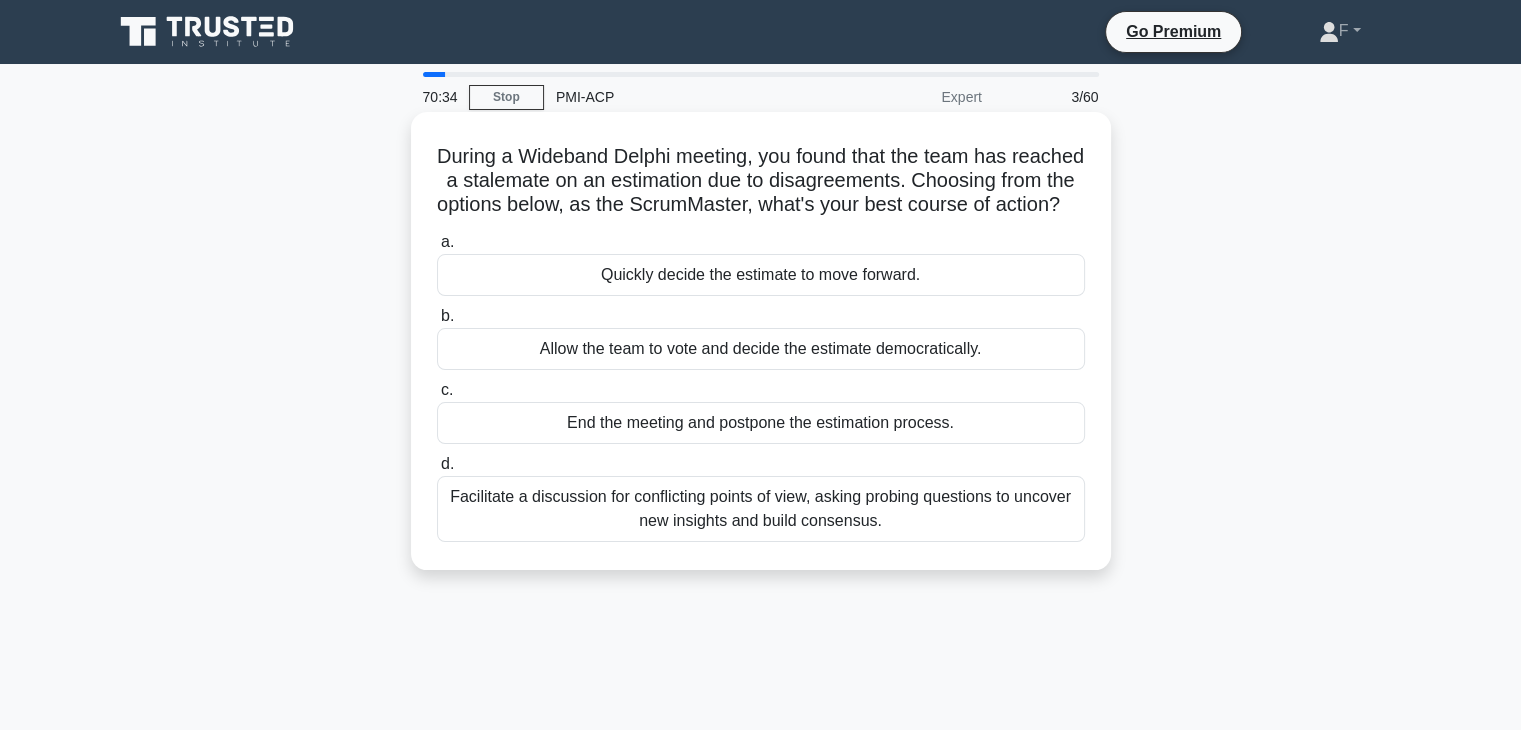 click on "Facilitate a discussion for conflicting points of view, asking probing questions to uncover new insights and build consensus." at bounding box center (761, 509) 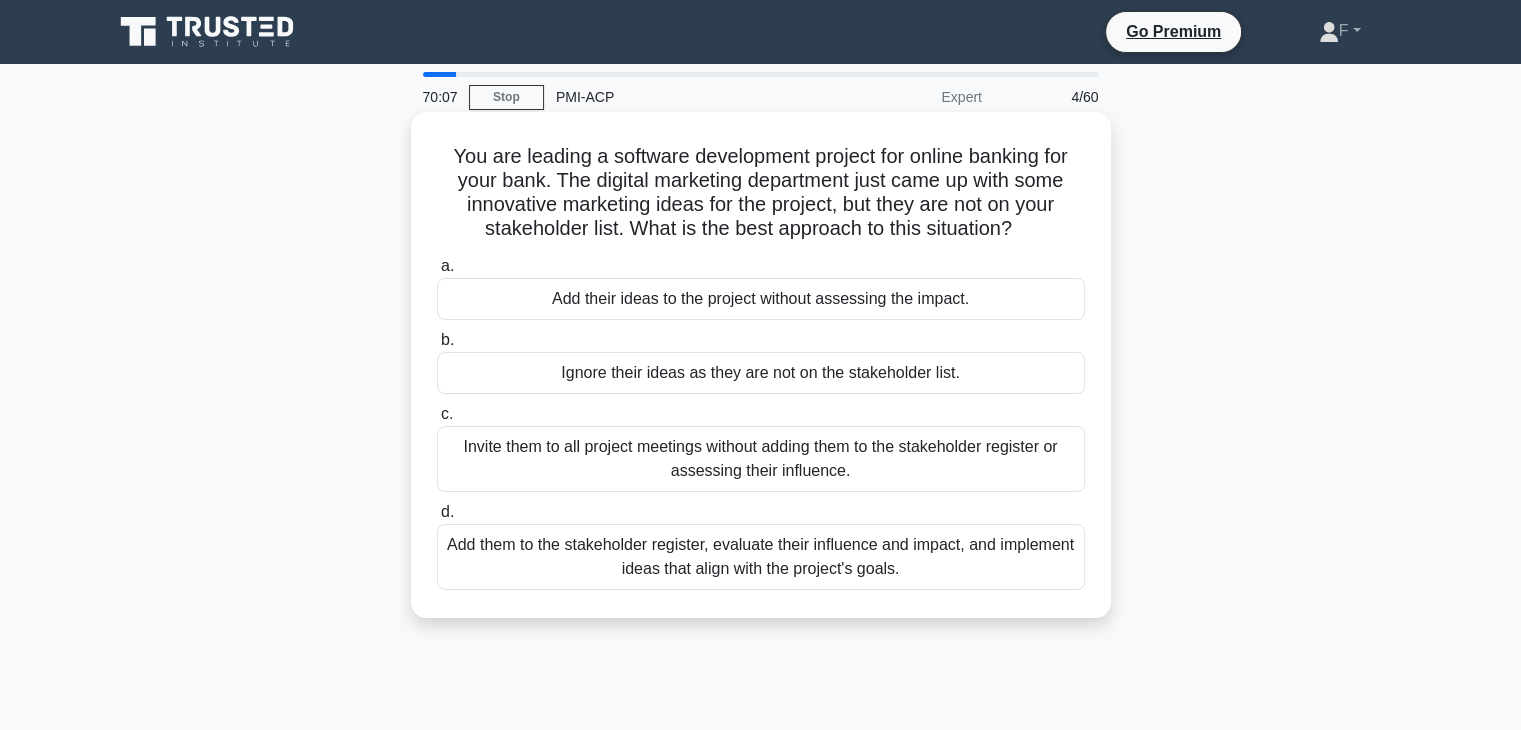 click on "Add them to the stakeholder register, evaluate their influence and impact, and implement ideas that align with the project's goals." at bounding box center (761, 557) 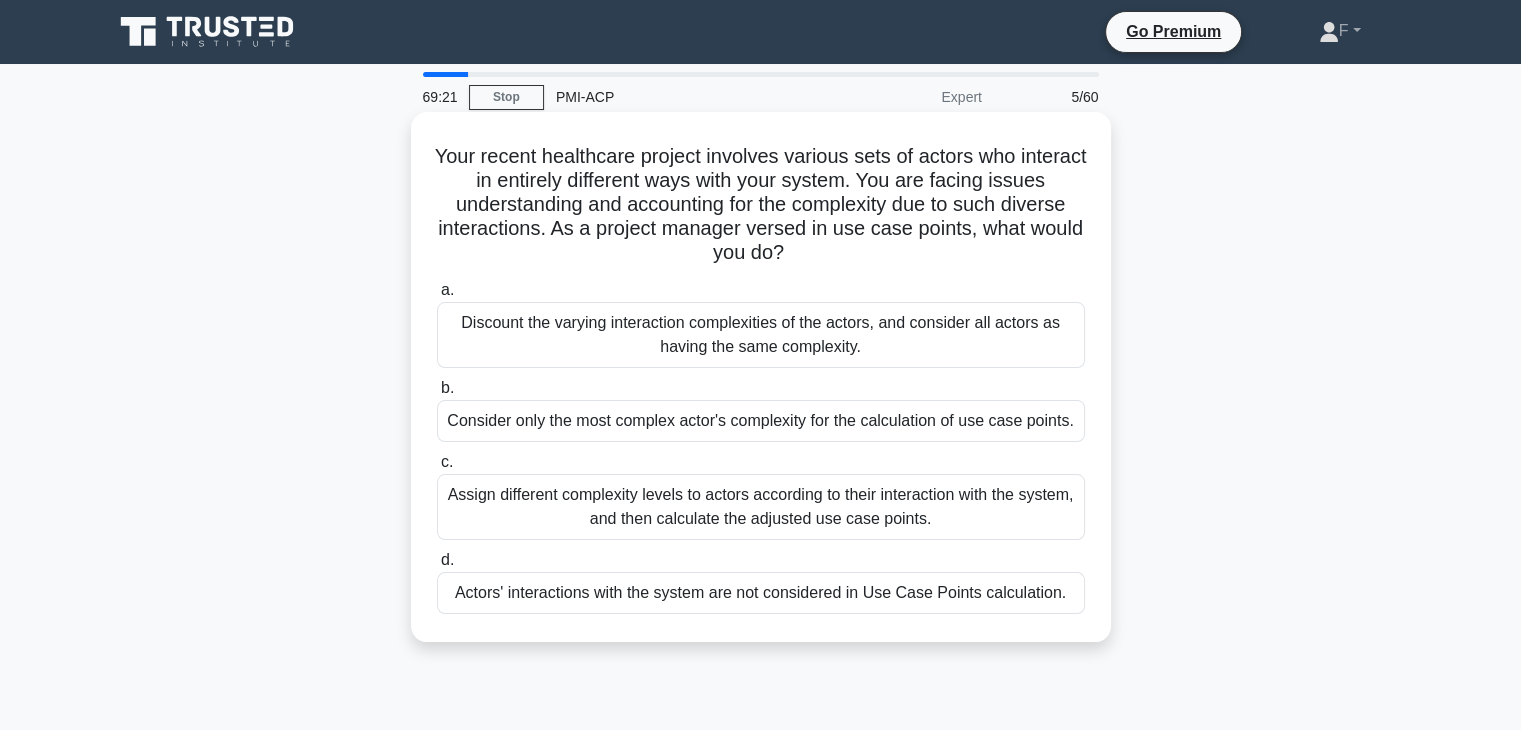 click on "Assign different complexity levels to actors according to their interaction with the system, and then calculate the adjusted use case points." at bounding box center (761, 507) 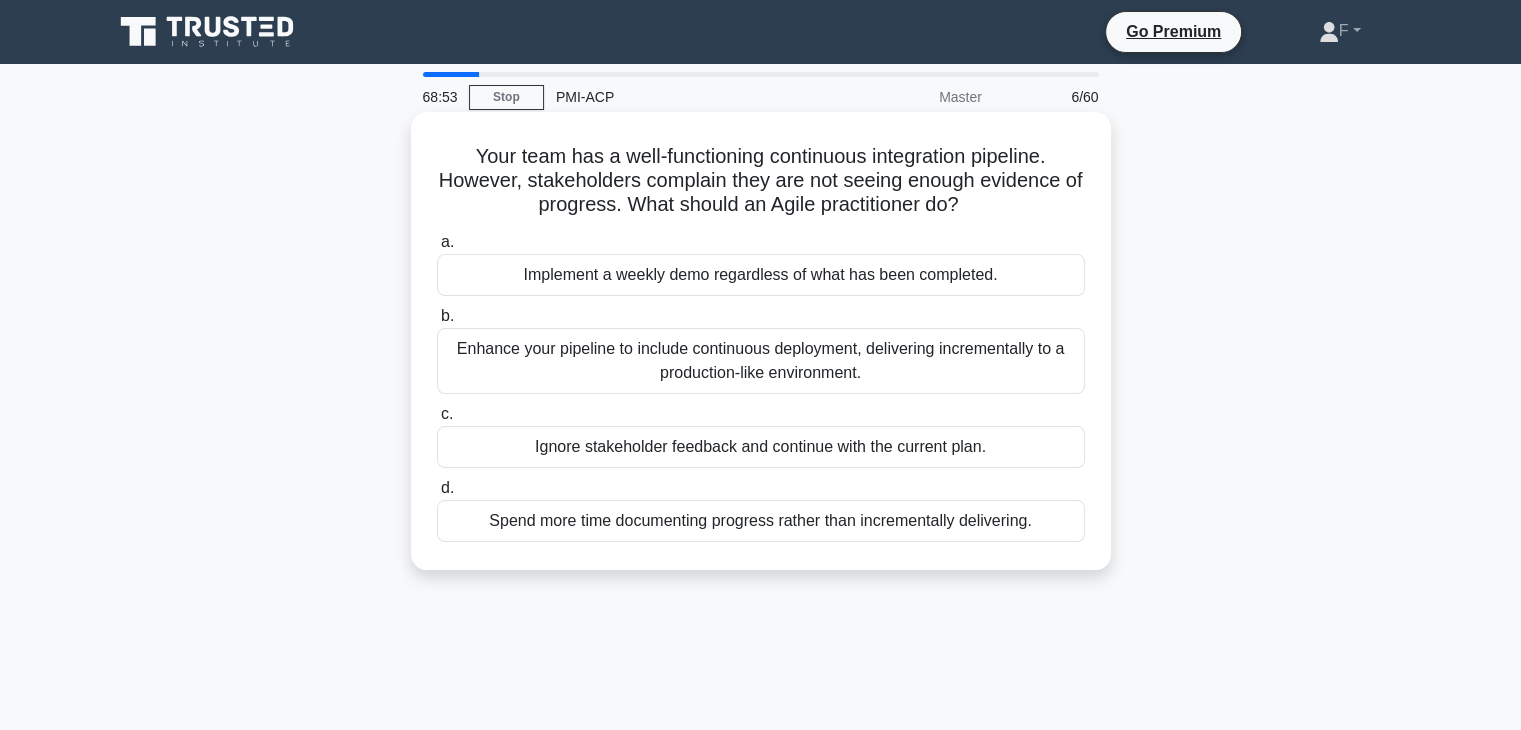 click on "Enhance your pipeline to include continuous deployment, delivering incrementally to a production-like environment." at bounding box center [761, 361] 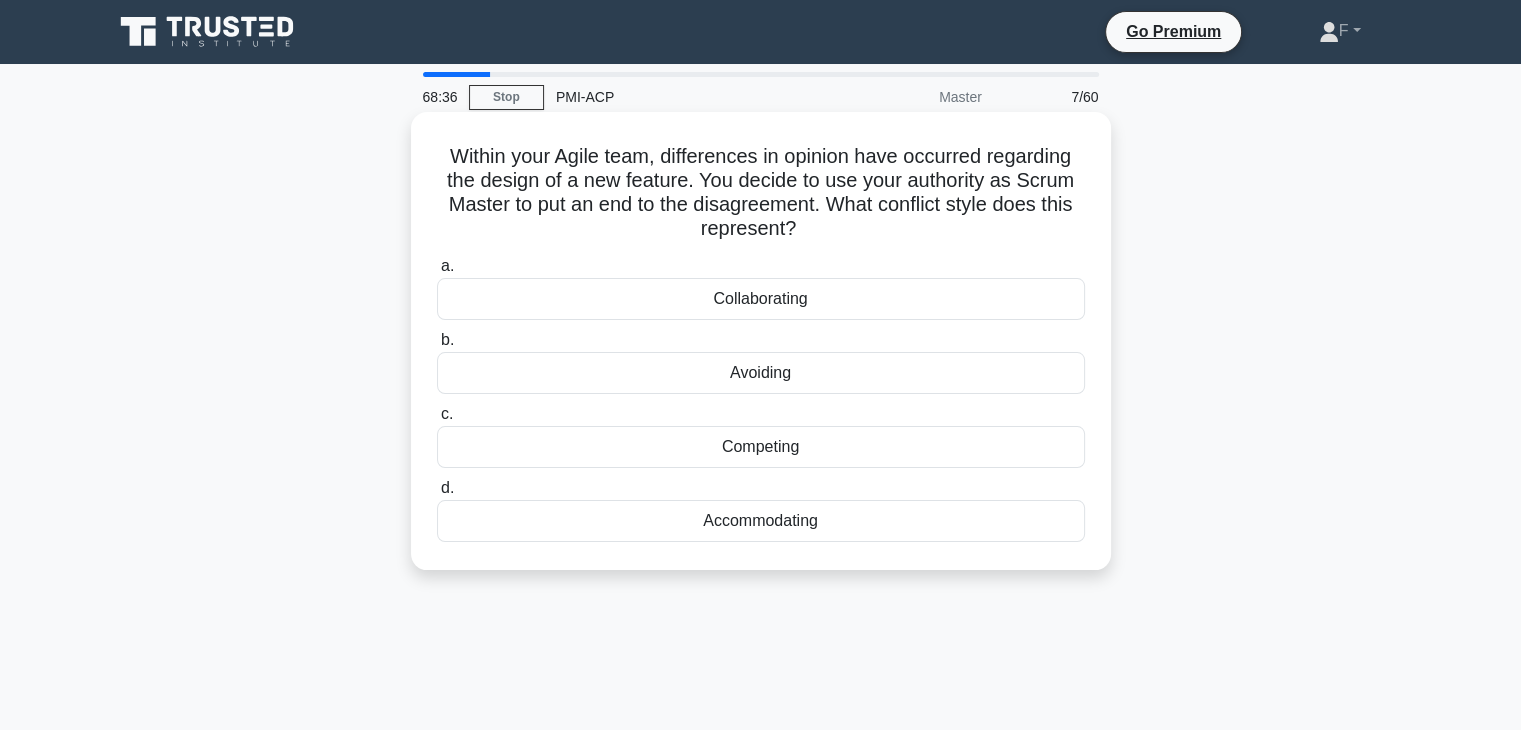 click on "Collaborating" at bounding box center [761, 299] 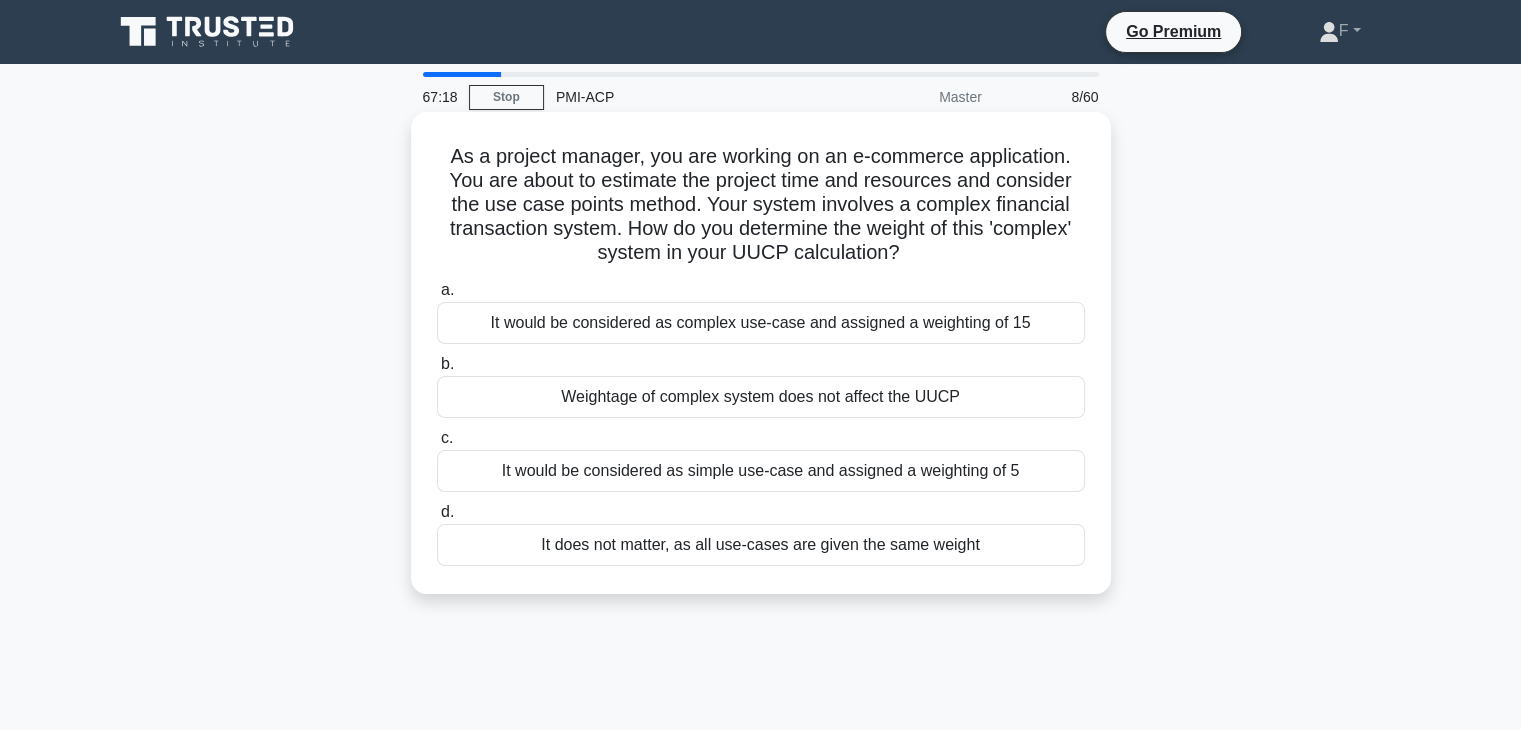 click on "Weightage of complex system does not affect the UUCP" at bounding box center [761, 397] 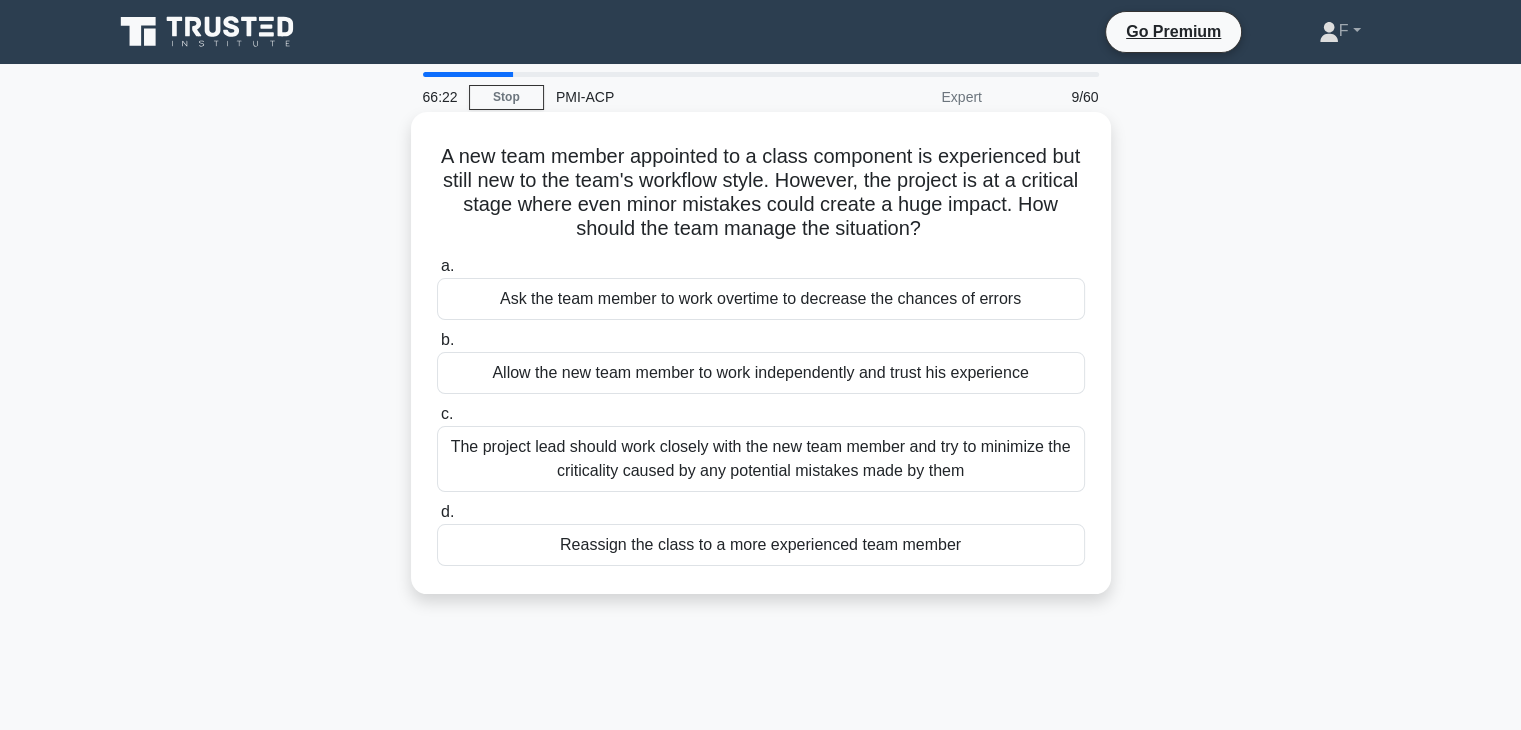 click on "The project lead should work closely with the new team member and try to minimize the criticality caused by any potential mistakes made by them" at bounding box center (761, 459) 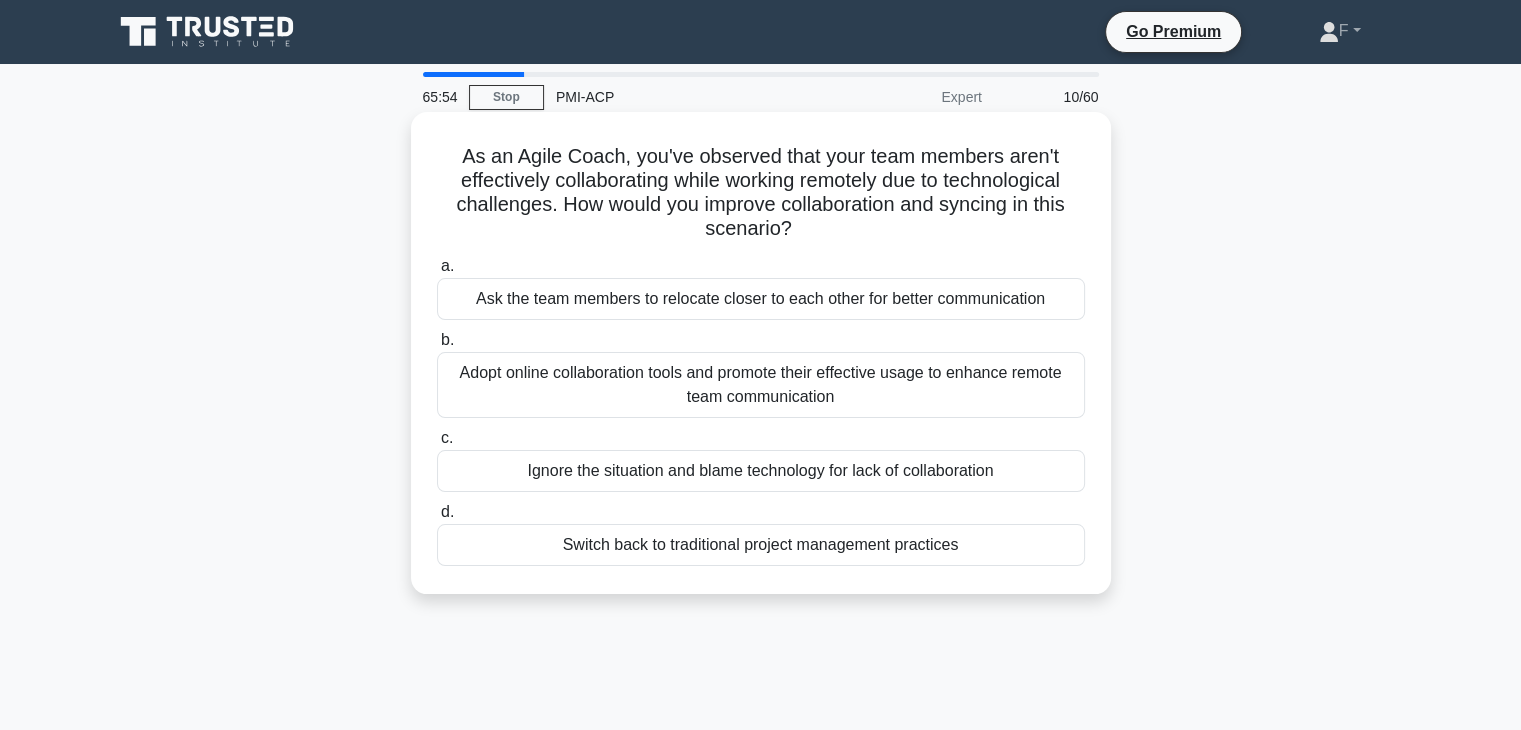 click on "Adopt online collaboration tools and promote their effective usage to enhance remote team communication" at bounding box center [761, 385] 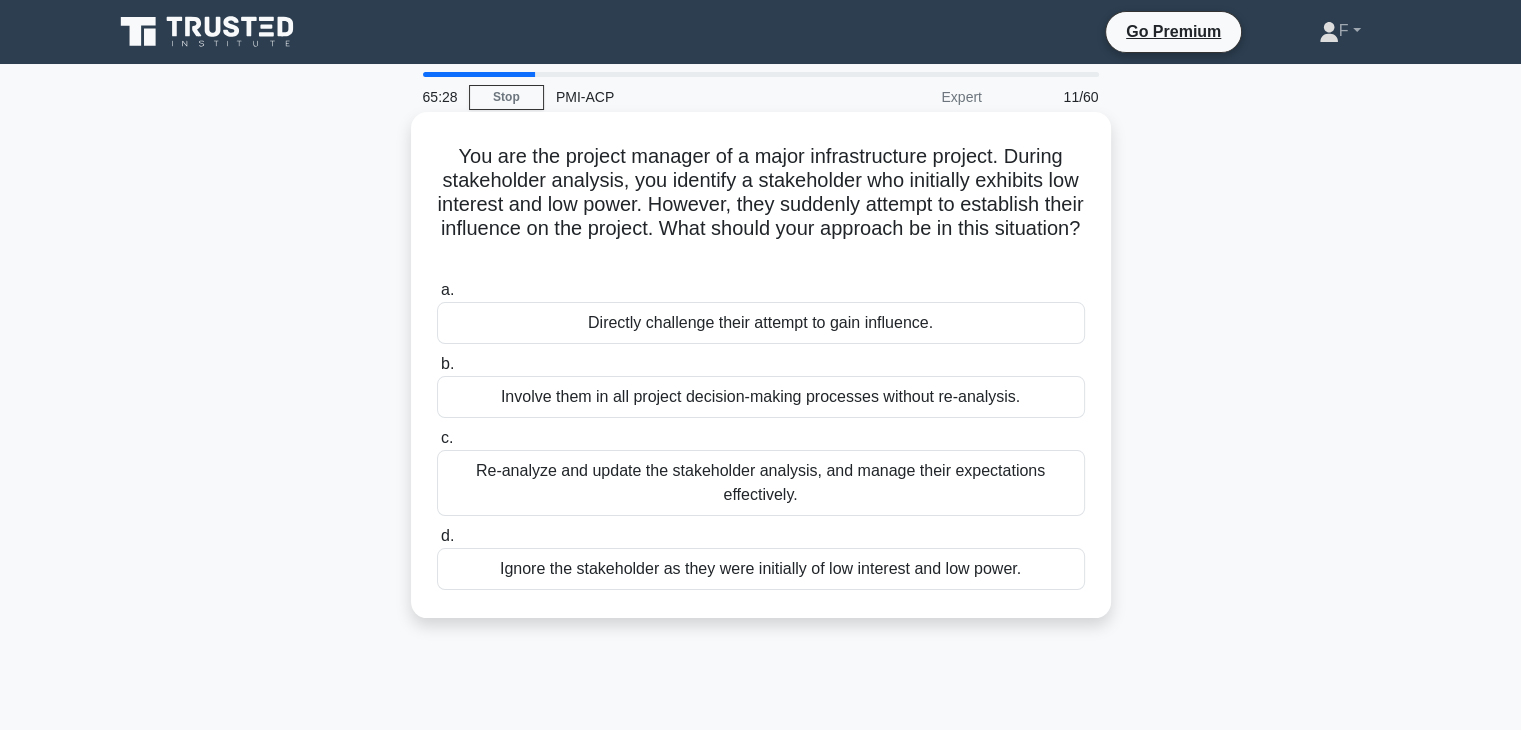 click on "Re-analyze and update the stakeholder analysis, and manage their expectations effectively." at bounding box center [761, 483] 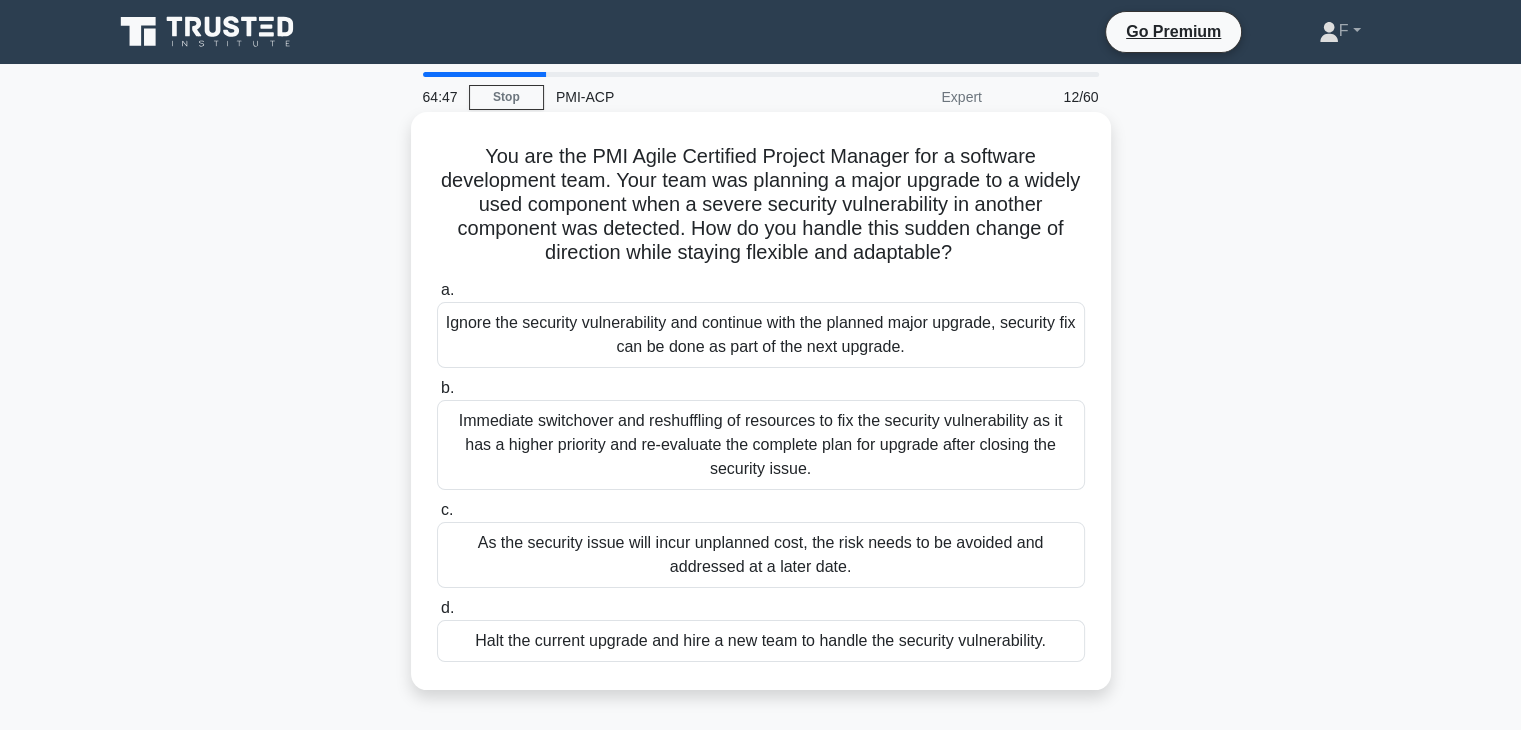 click on "Immediate switchover and reshuffling of resources to fix the security vulnerability as it has a higher priority and re-evaluate the complete plan for upgrade after closing the security issue." at bounding box center (761, 445) 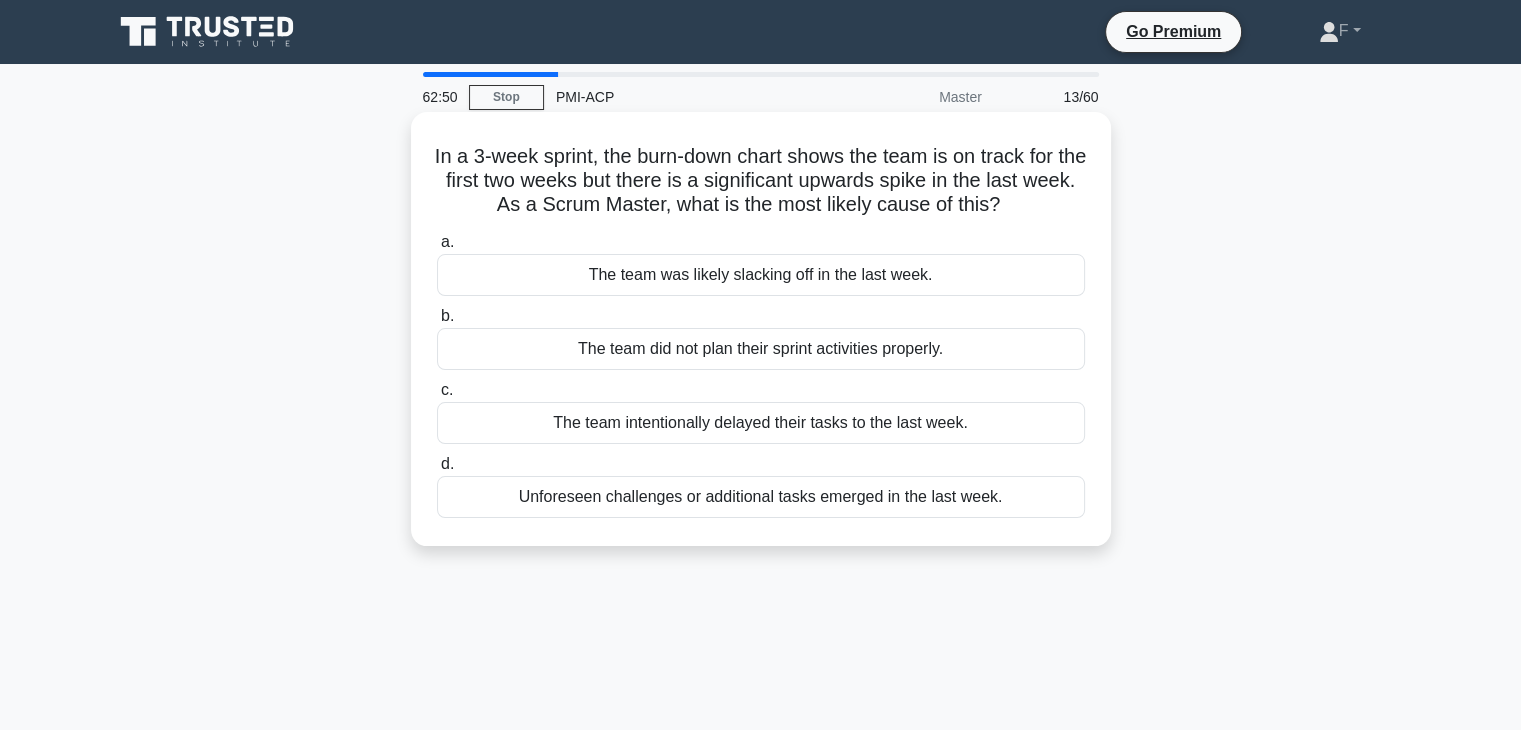 click on "Unforeseen challenges or additional tasks emerged in the last week." at bounding box center [761, 497] 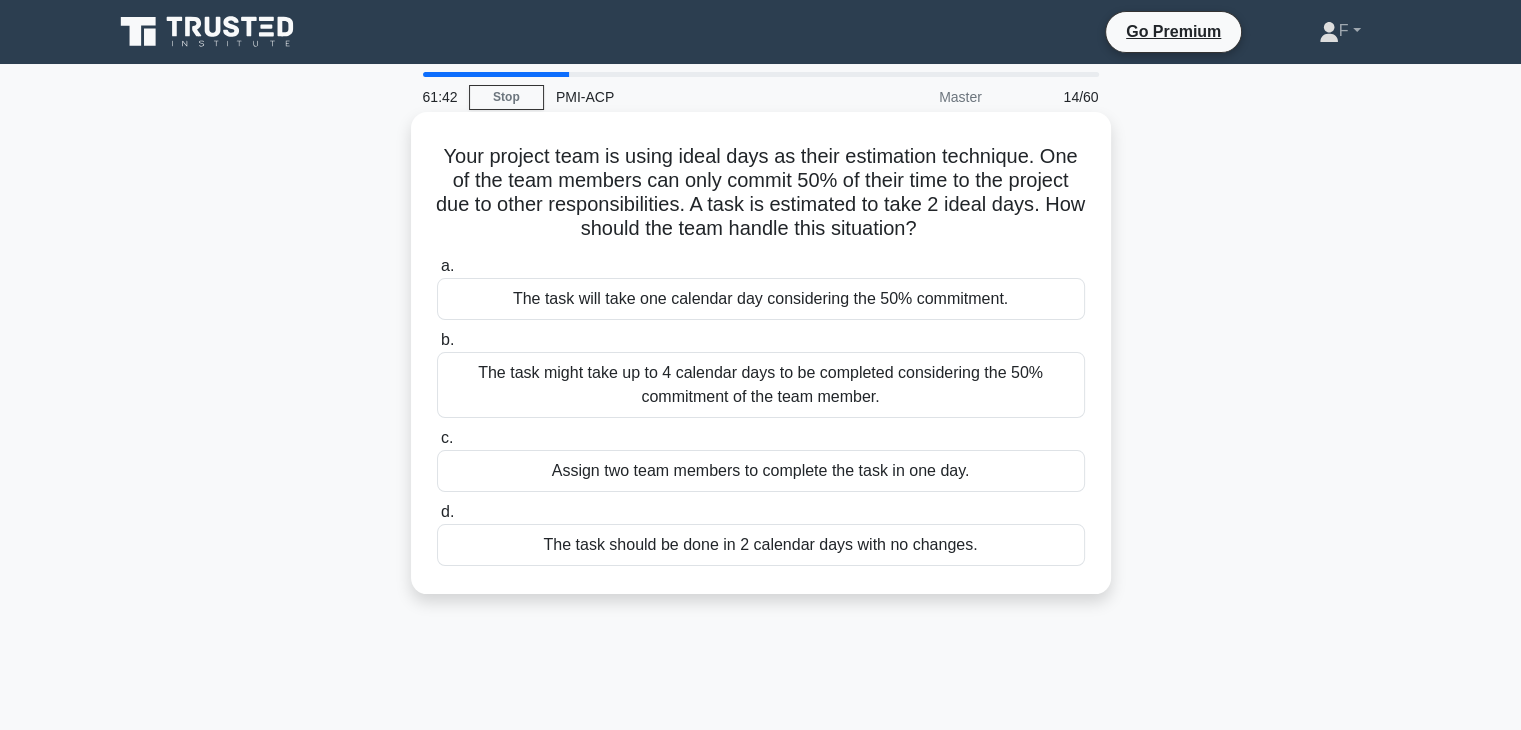 click on "The task might take up to 4 calendar days to be completed considering the 50% commitment of the team member." at bounding box center (761, 385) 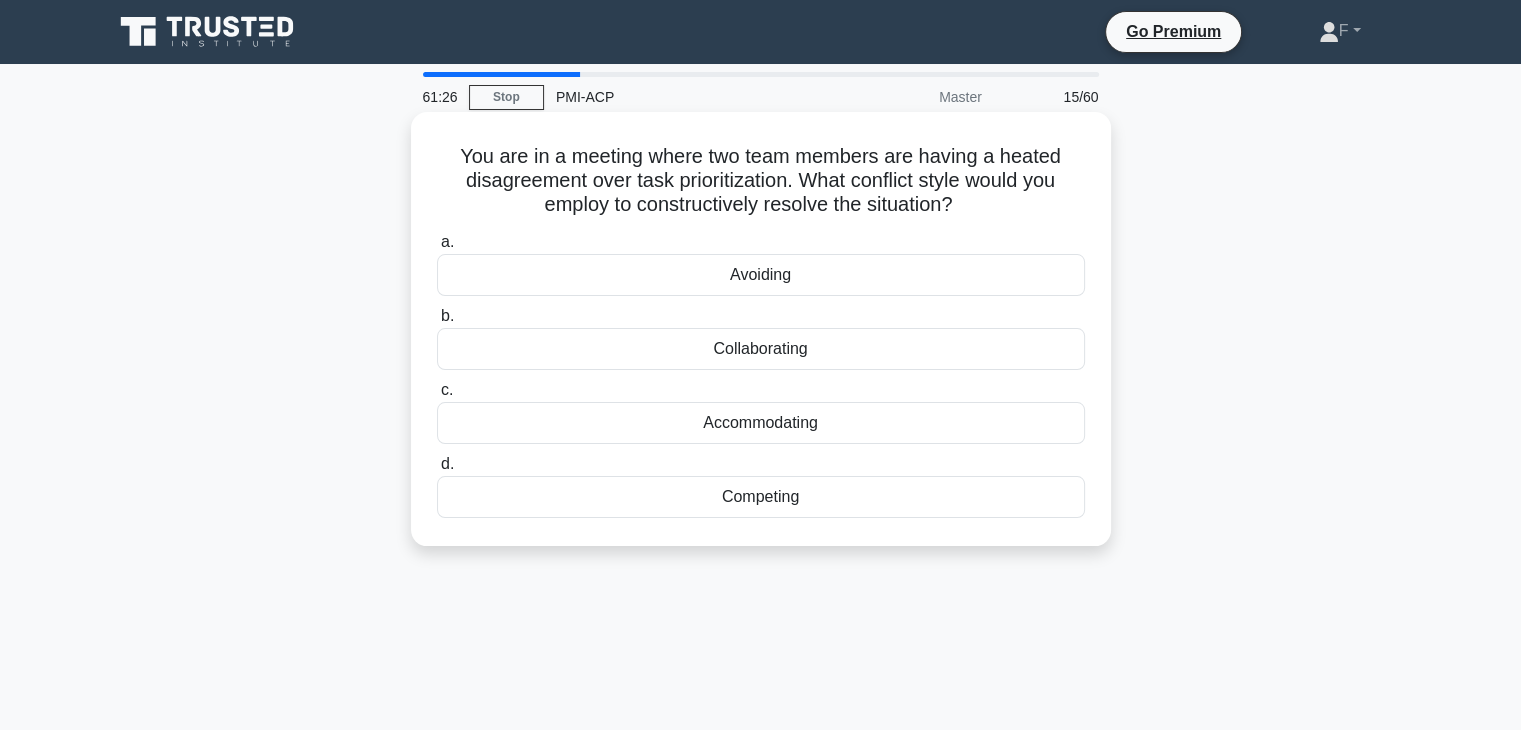 click on "Collaborating" at bounding box center [761, 349] 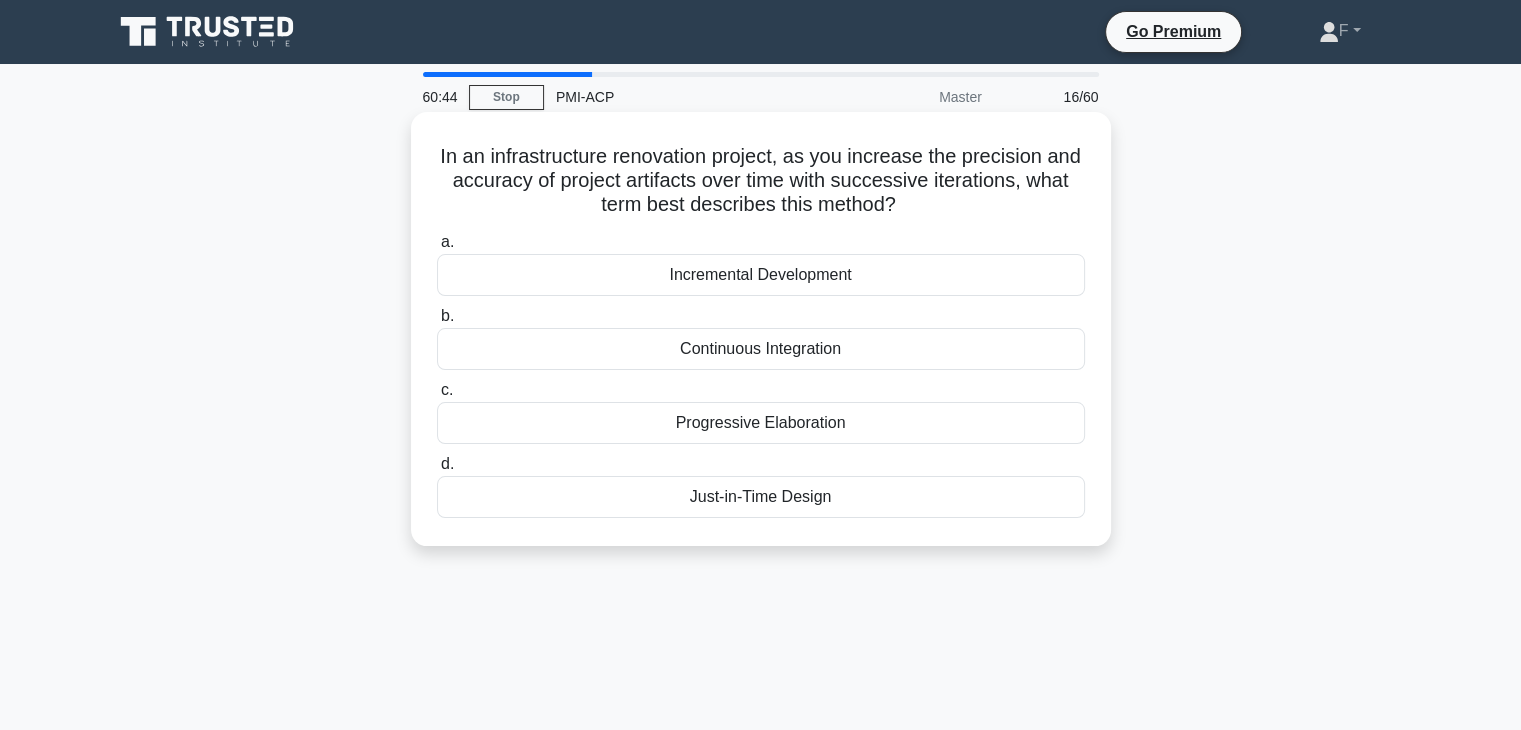 click on "Incremental Development" at bounding box center [761, 275] 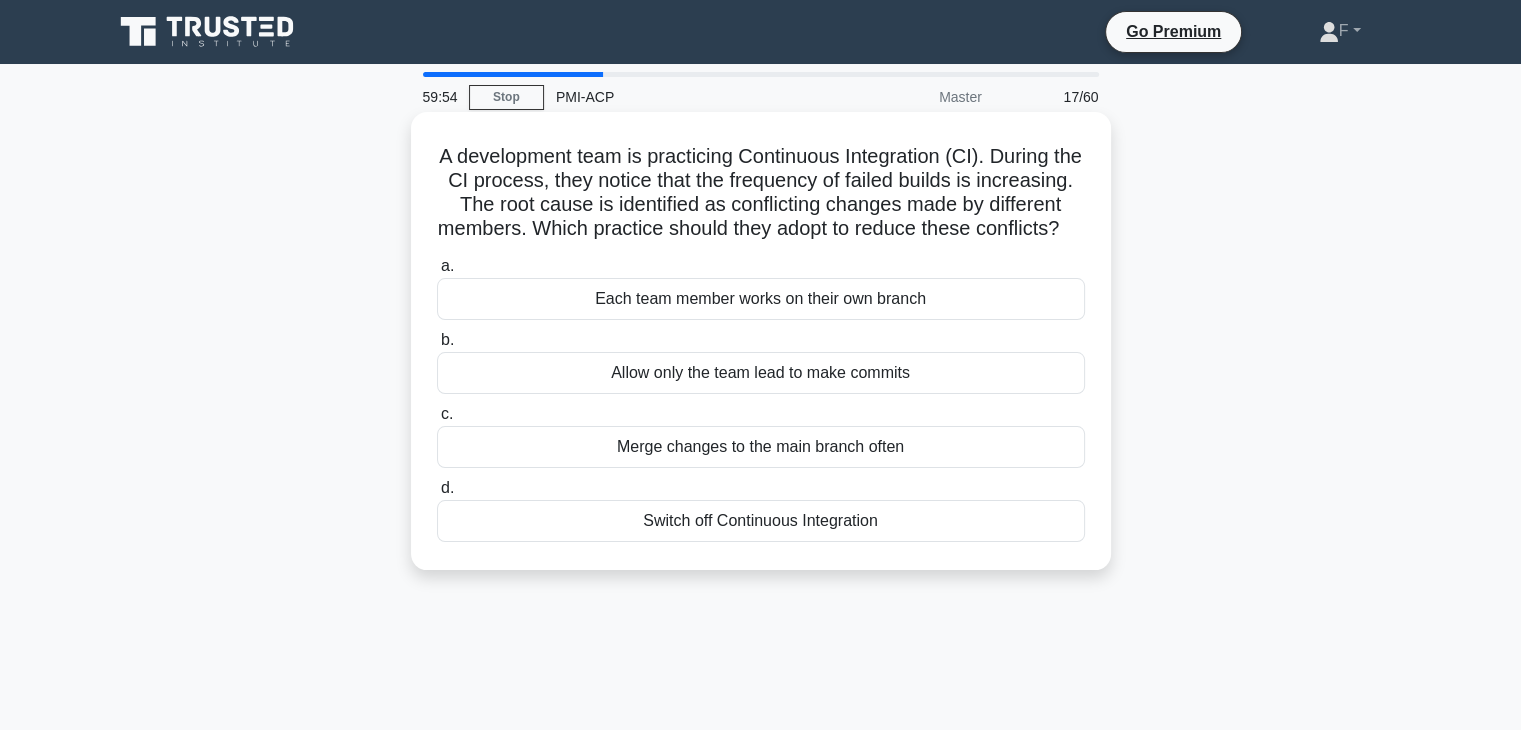 click on "Allow only the team lead to make commits" at bounding box center [761, 373] 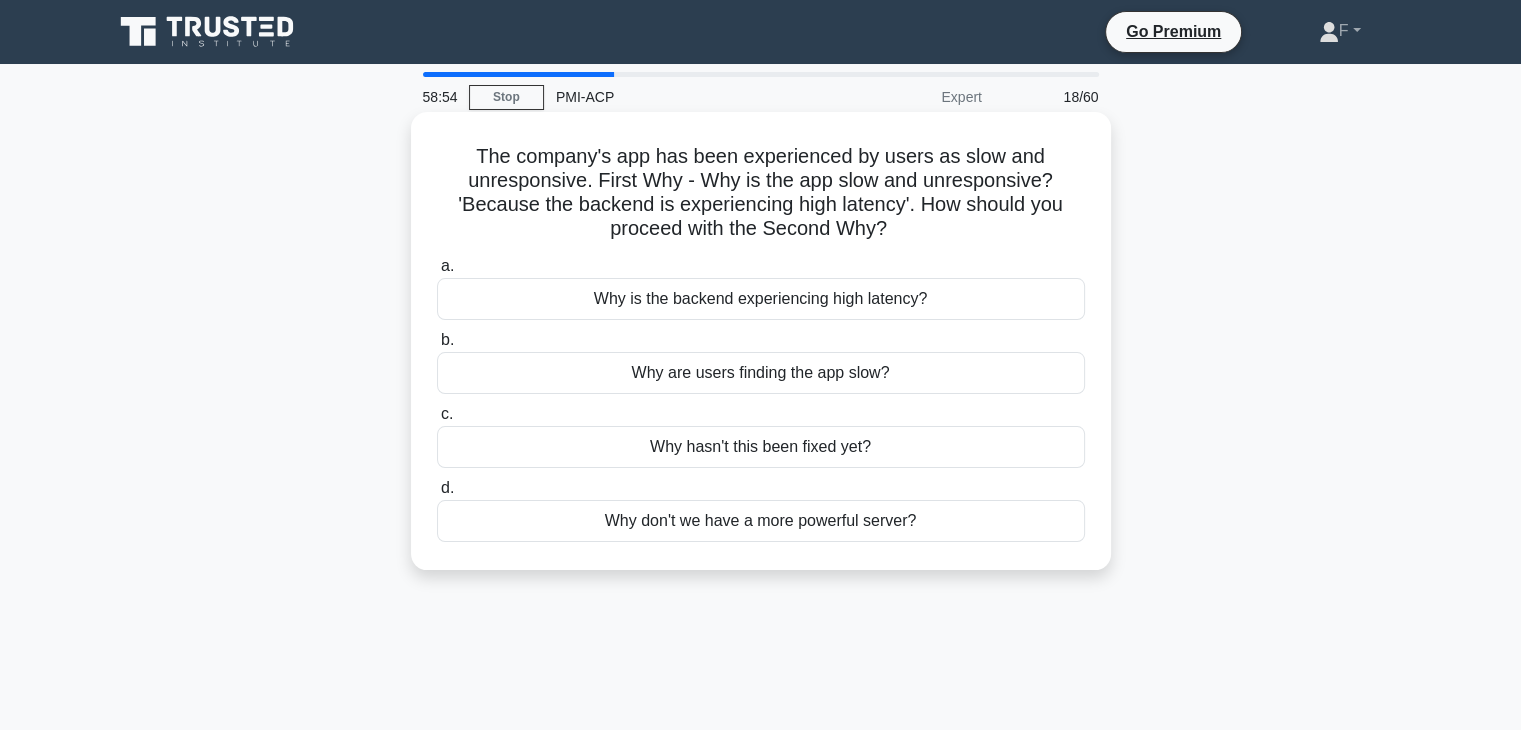 click on "Why are users finding the app slow?" at bounding box center (761, 373) 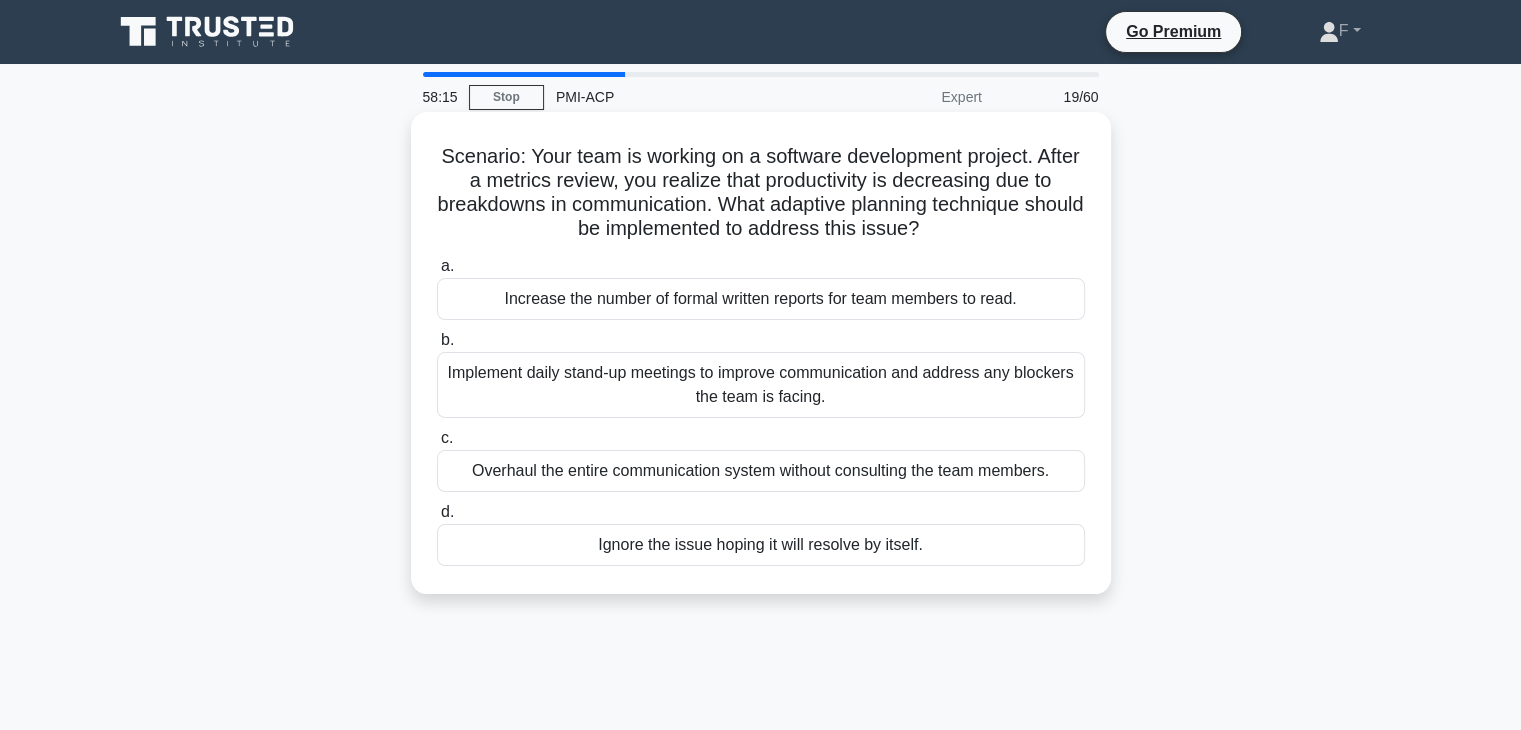 click on "Implement daily stand-up meetings to improve communication and address any blockers the team is facing." at bounding box center [761, 385] 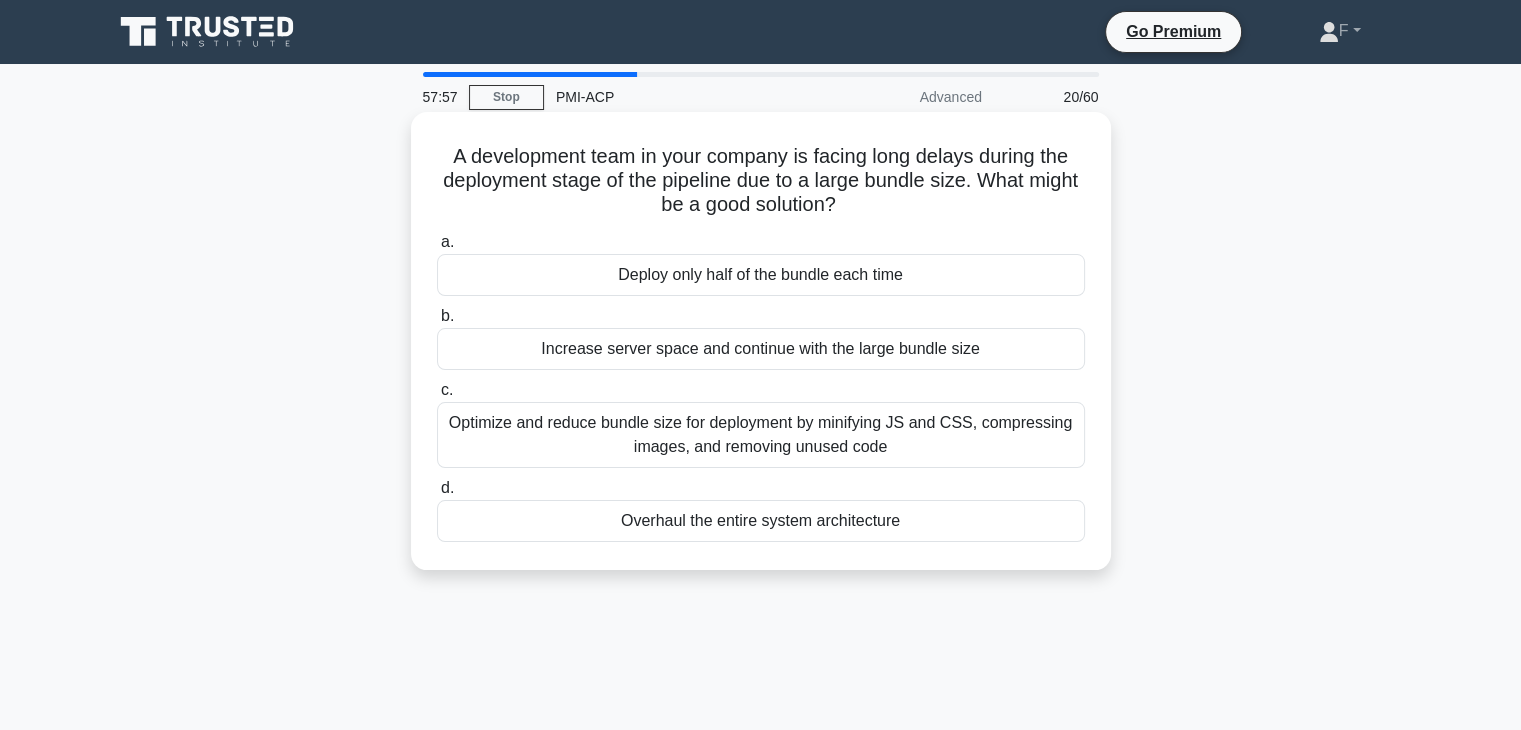 click on "Optimize and reduce bundle size for deployment by minifying JS and CSS, compressing images, and removing unused code" at bounding box center (761, 435) 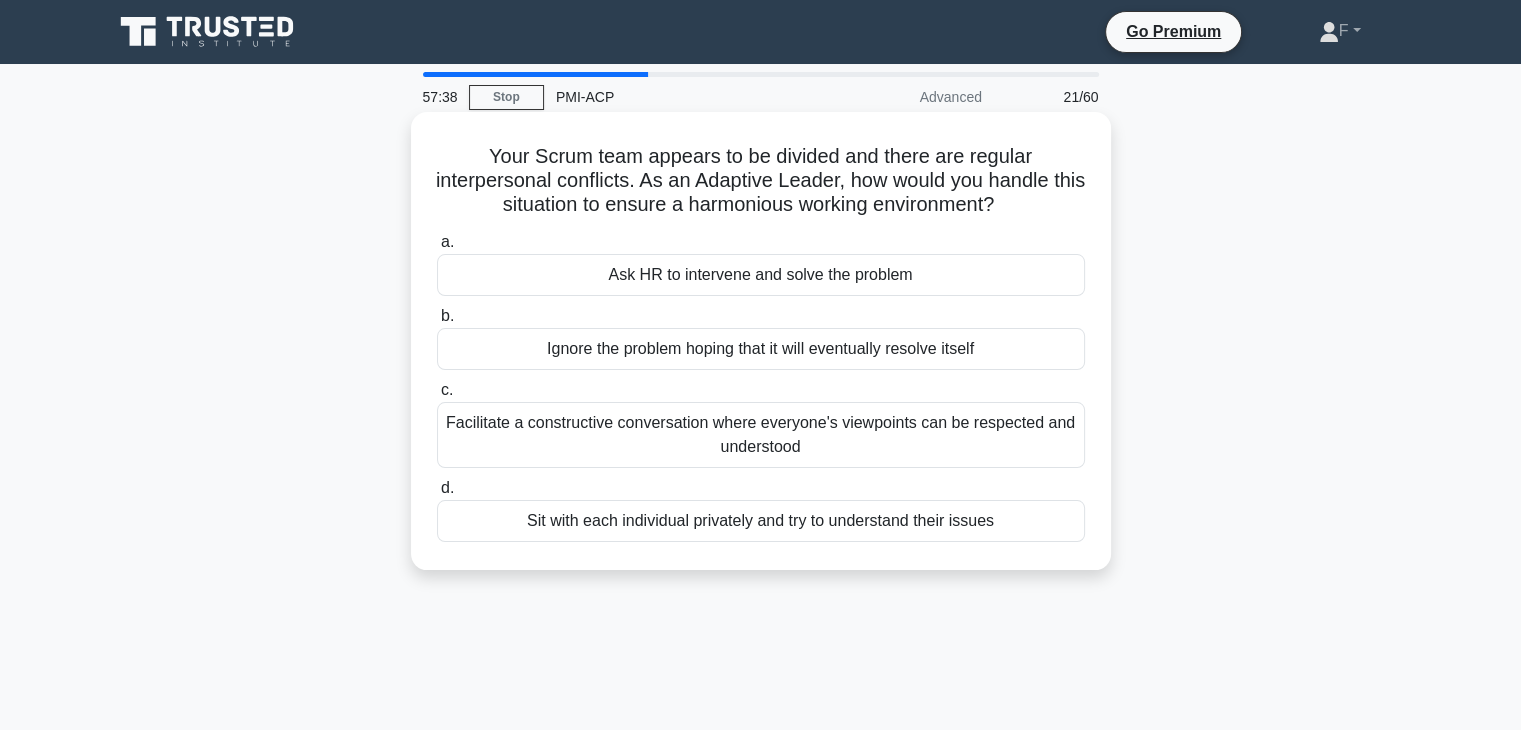 click on "Facilitate a constructive conversation where everyone's viewpoints can be respected and understood" at bounding box center (761, 435) 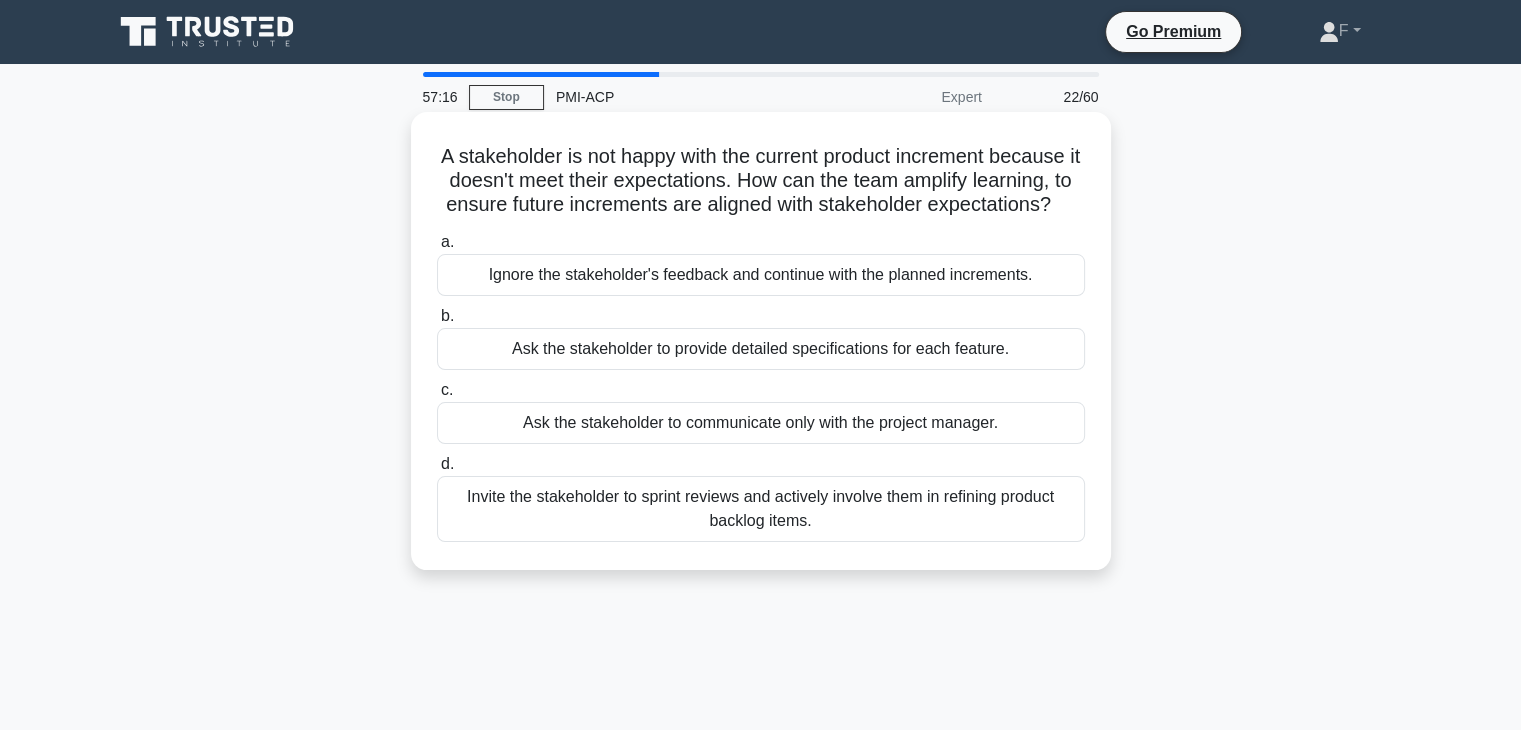 click on "Invite the stakeholder to sprint reviews and actively involve them in refining product backlog items." at bounding box center [761, 509] 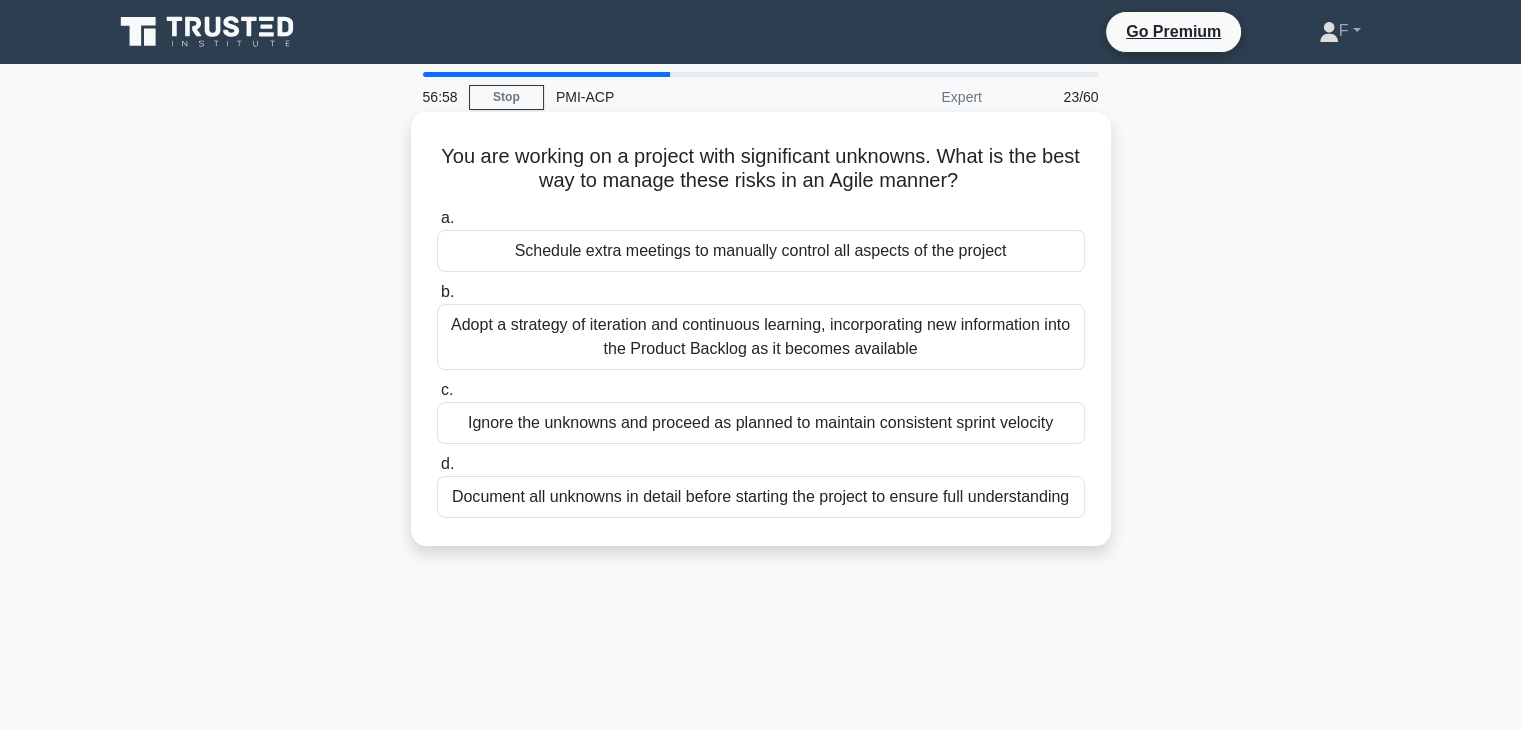 click on "Adopt a strategy of iteration and continuous learning, incorporating new information into the Product Backlog as it becomes available" at bounding box center (761, 337) 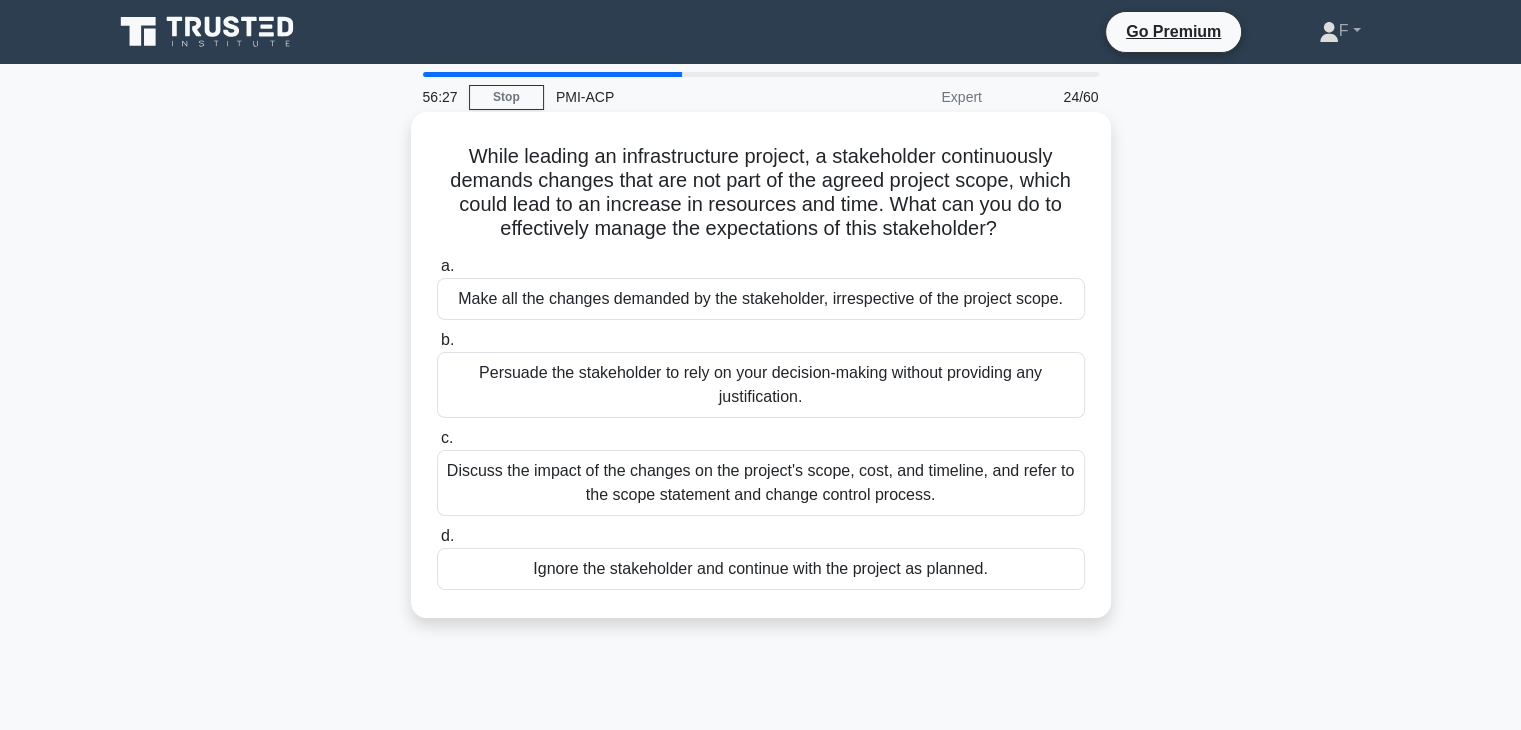 click on "Discuss the impact of the changes on the project's scope, cost, and timeline, and refer to the scope statement and change control process." at bounding box center (761, 483) 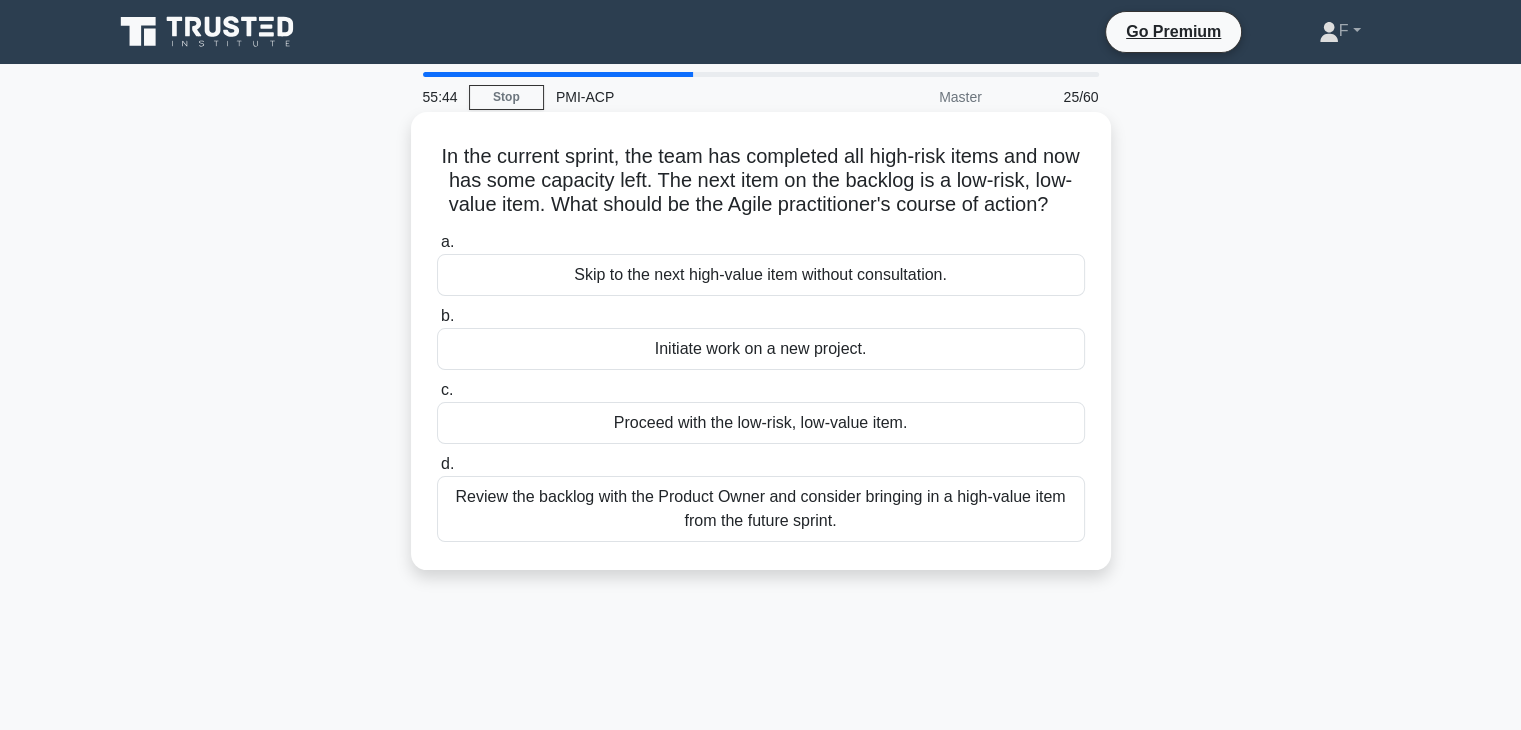 click on "Review the backlog with the Product Owner and consider bringing in a high-value item from the future sprint." at bounding box center (761, 509) 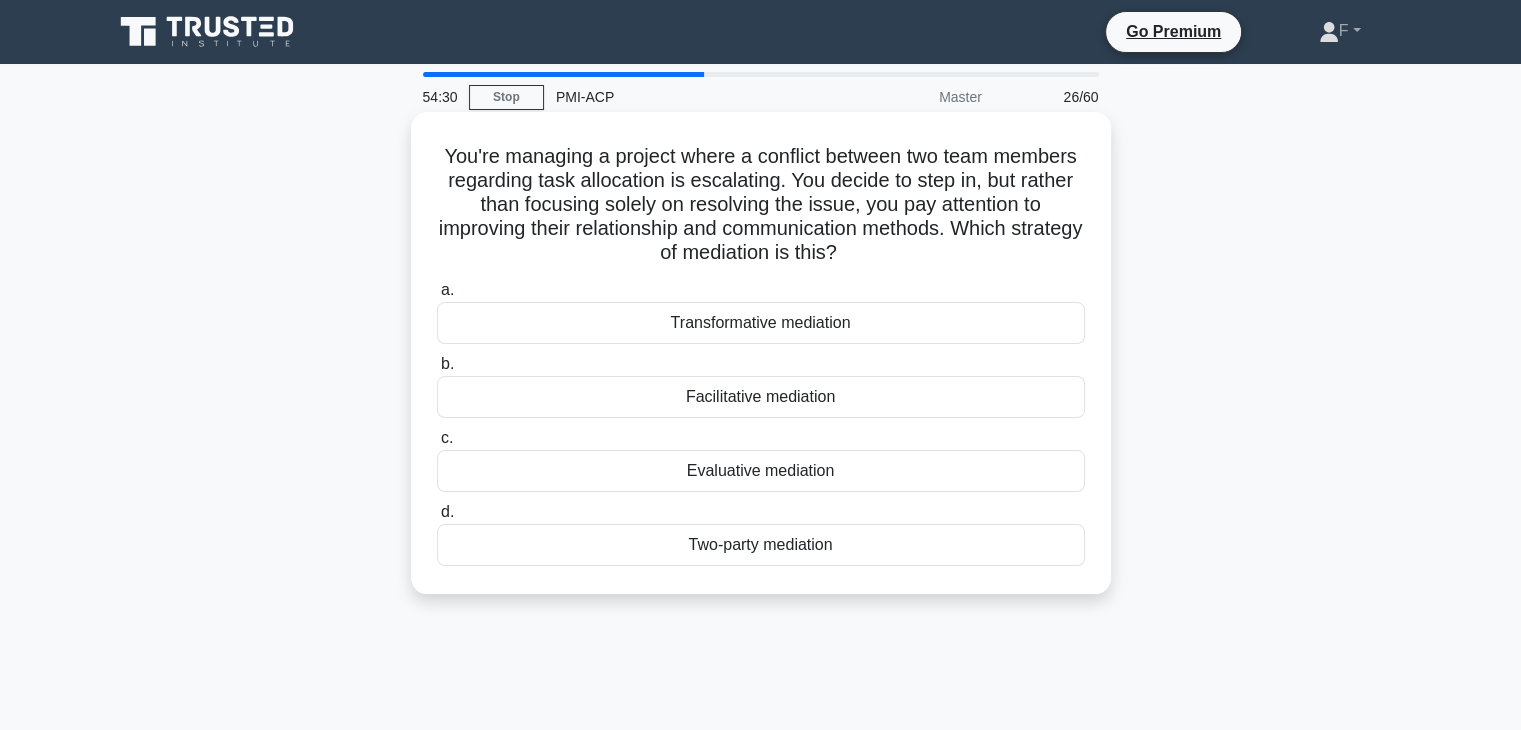 click on "Transformative mediation" at bounding box center [761, 323] 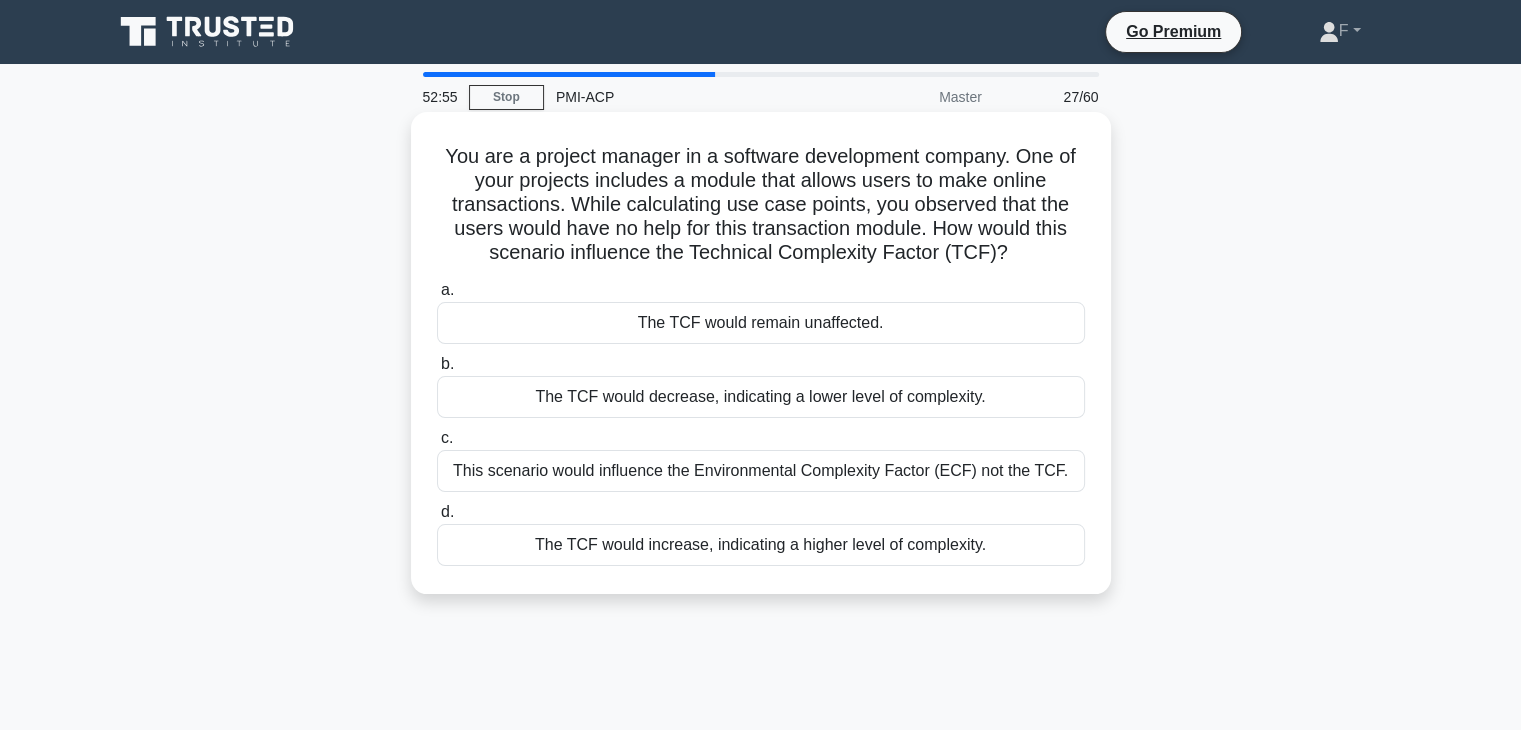 click on "This scenario would influence the Environmental Complexity Factor (ECF) not the TCF." at bounding box center (761, 471) 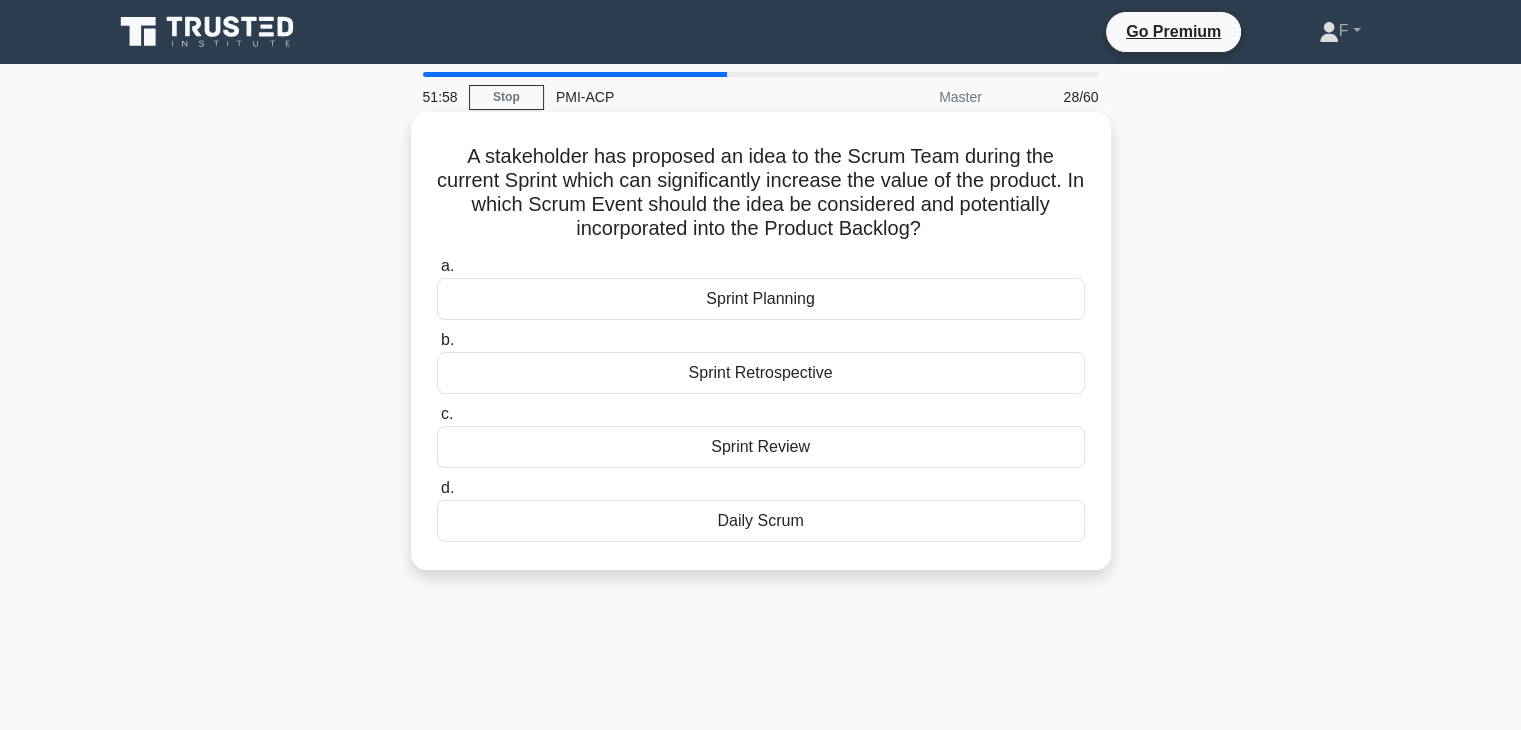 click on "Sprint Review" at bounding box center [761, 447] 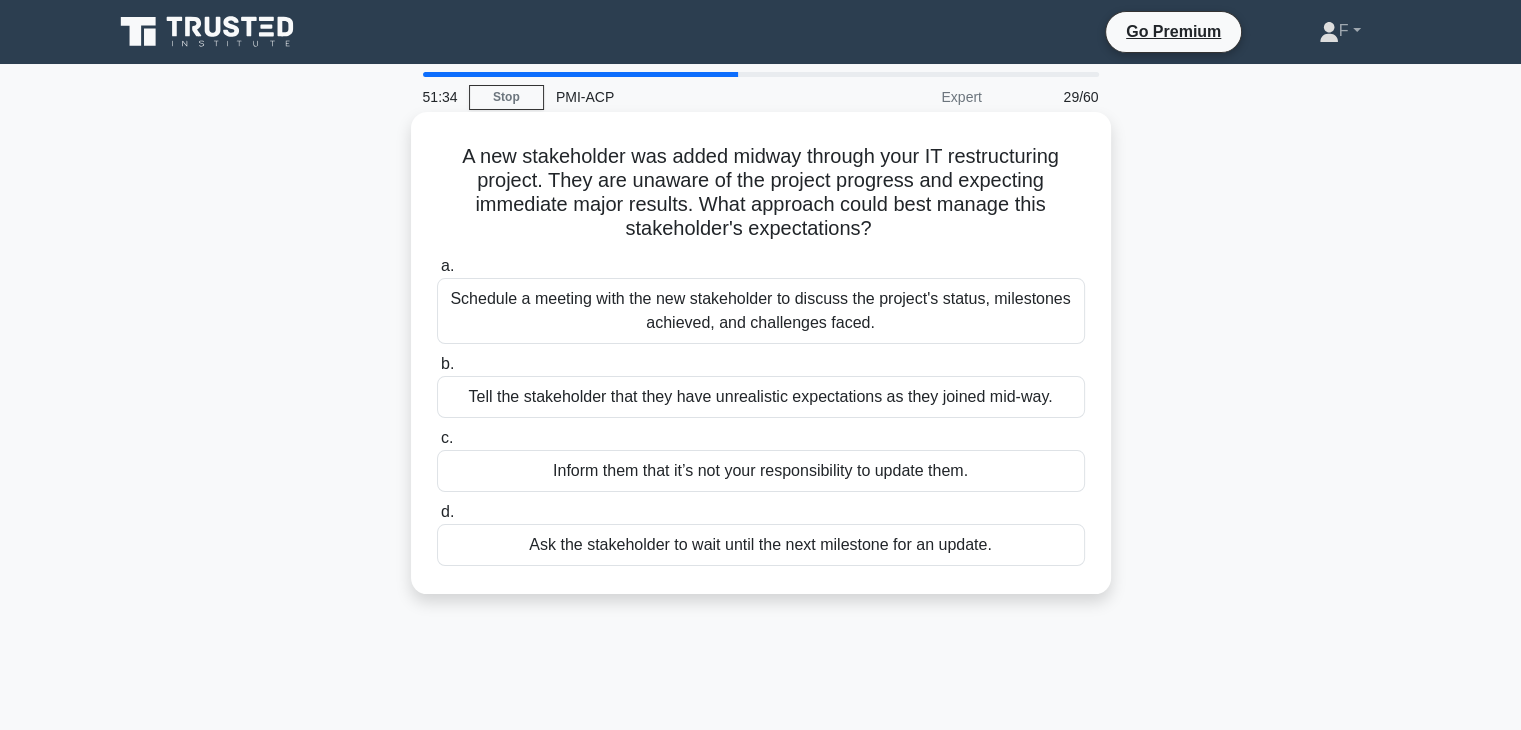 click on "Schedule a meeting with the new stakeholder to discuss the project's status, milestones achieved, and challenges faced." at bounding box center (761, 311) 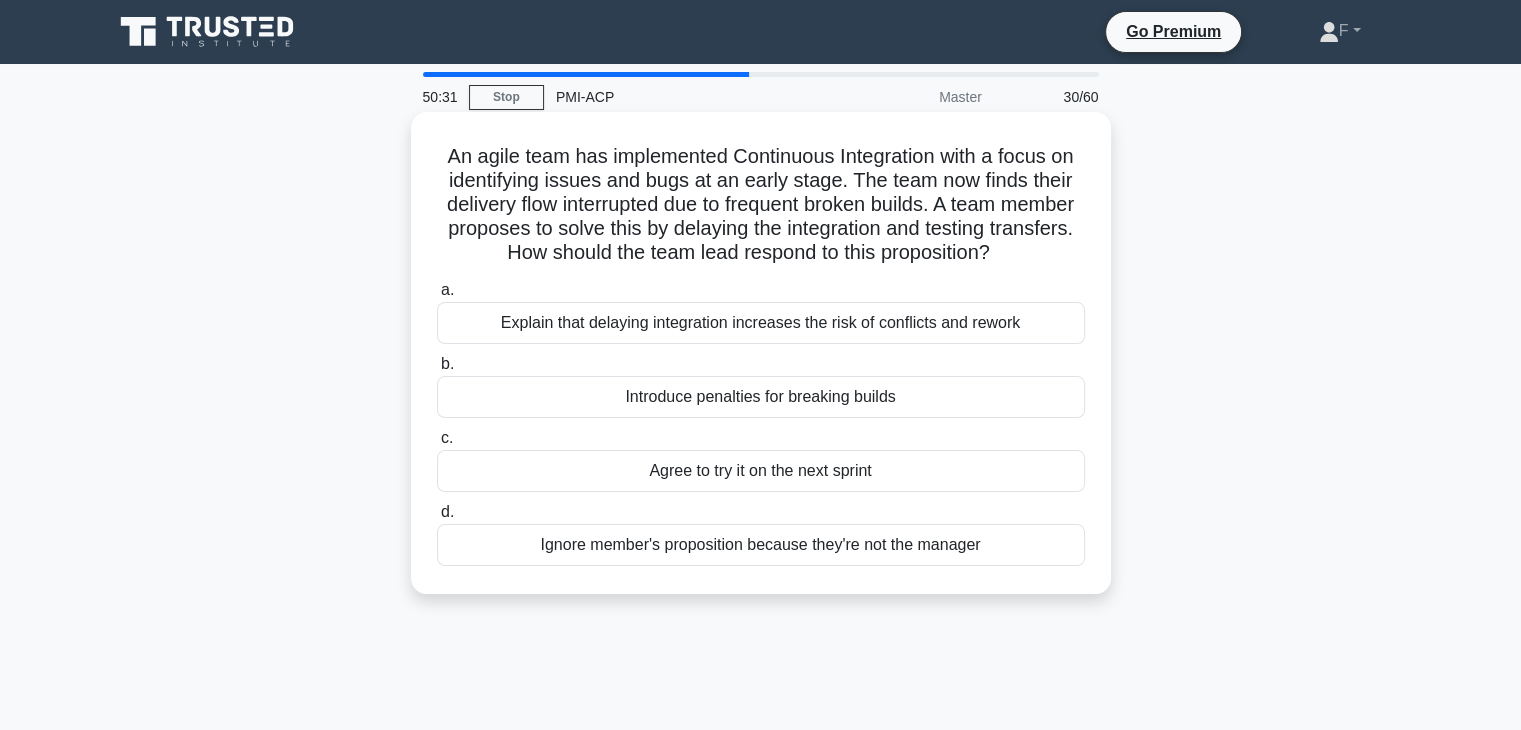 click on "Explain that delaying integration increases the risk of conflicts and rework" at bounding box center [761, 323] 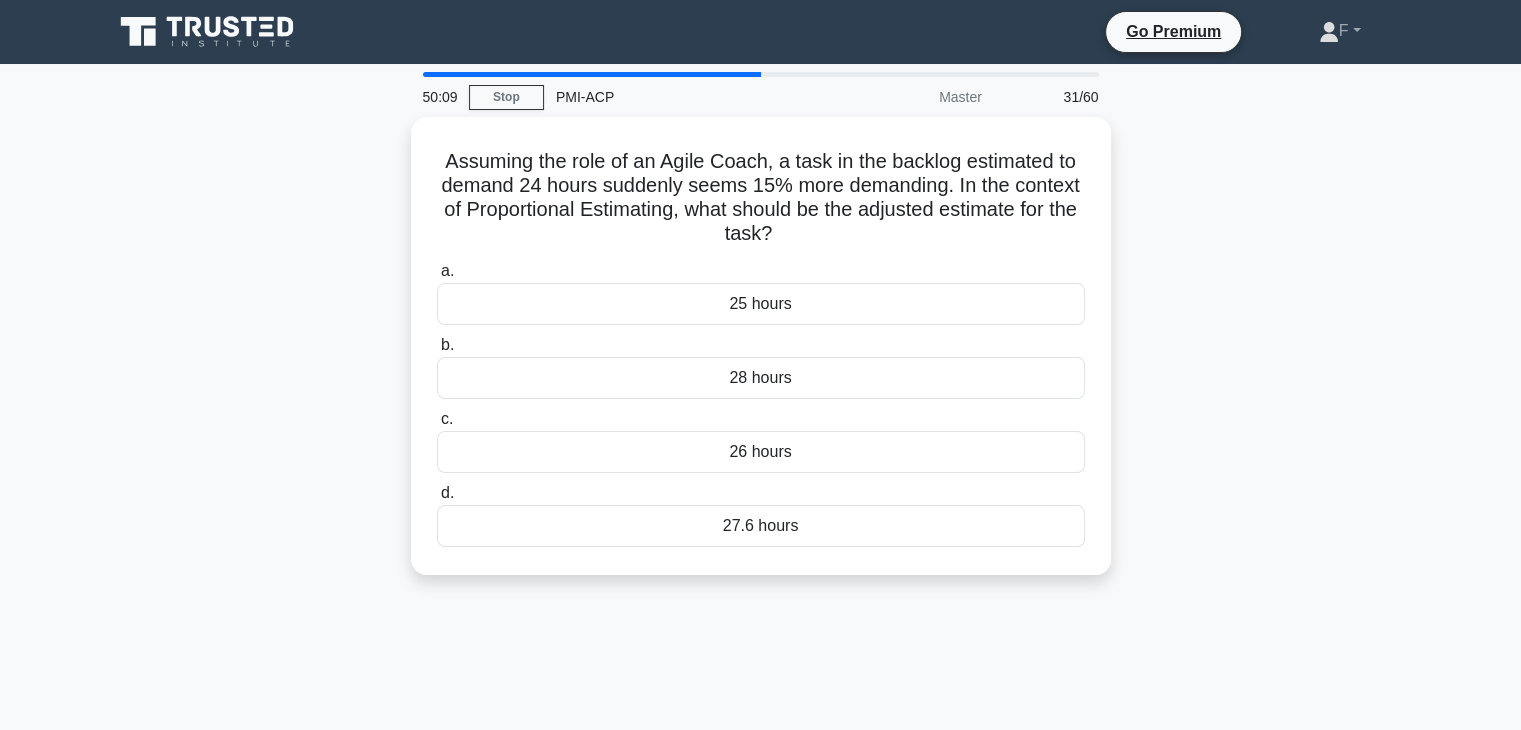 click on "PMI-ACP" at bounding box center [681, 97] 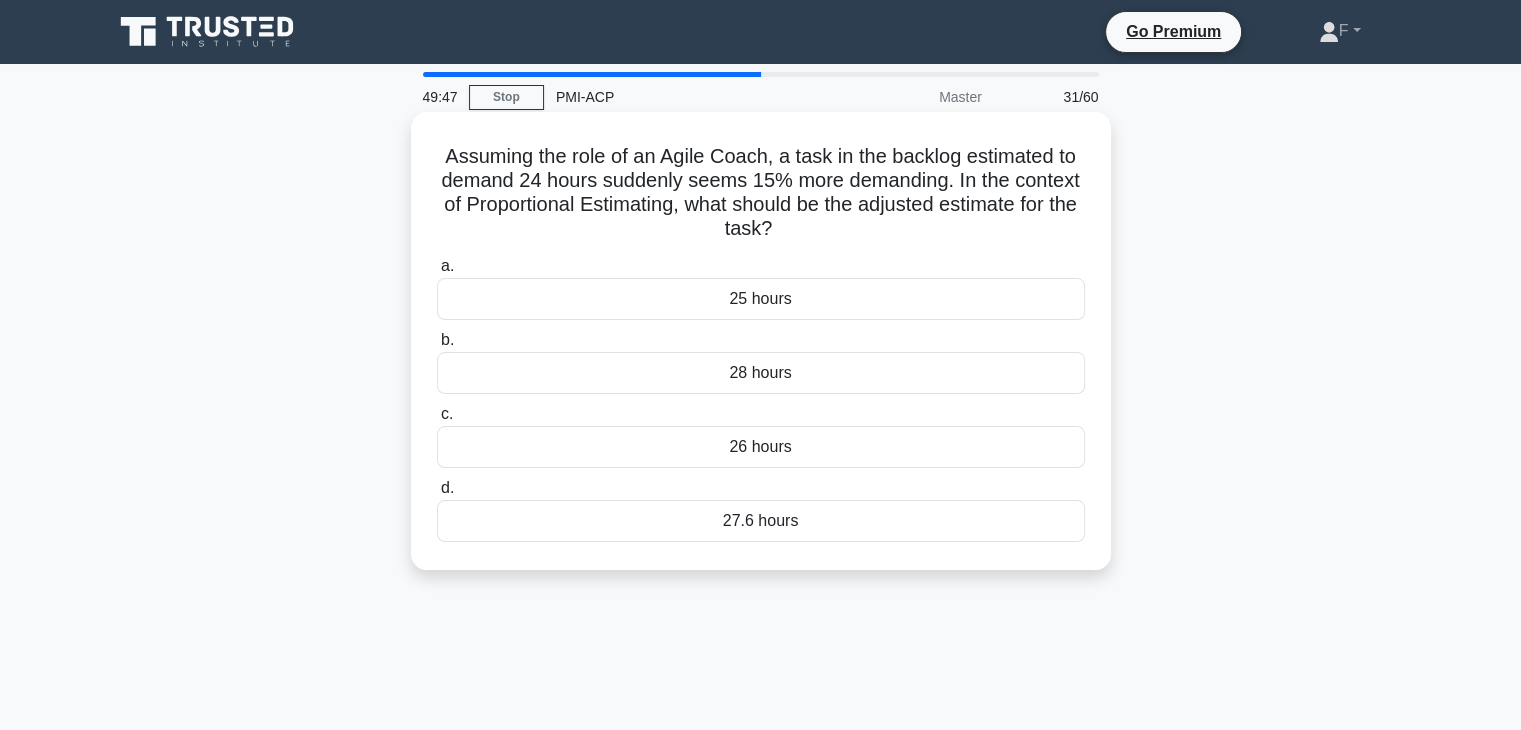 click on "27.6 hours" at bounding box center [761, 521] 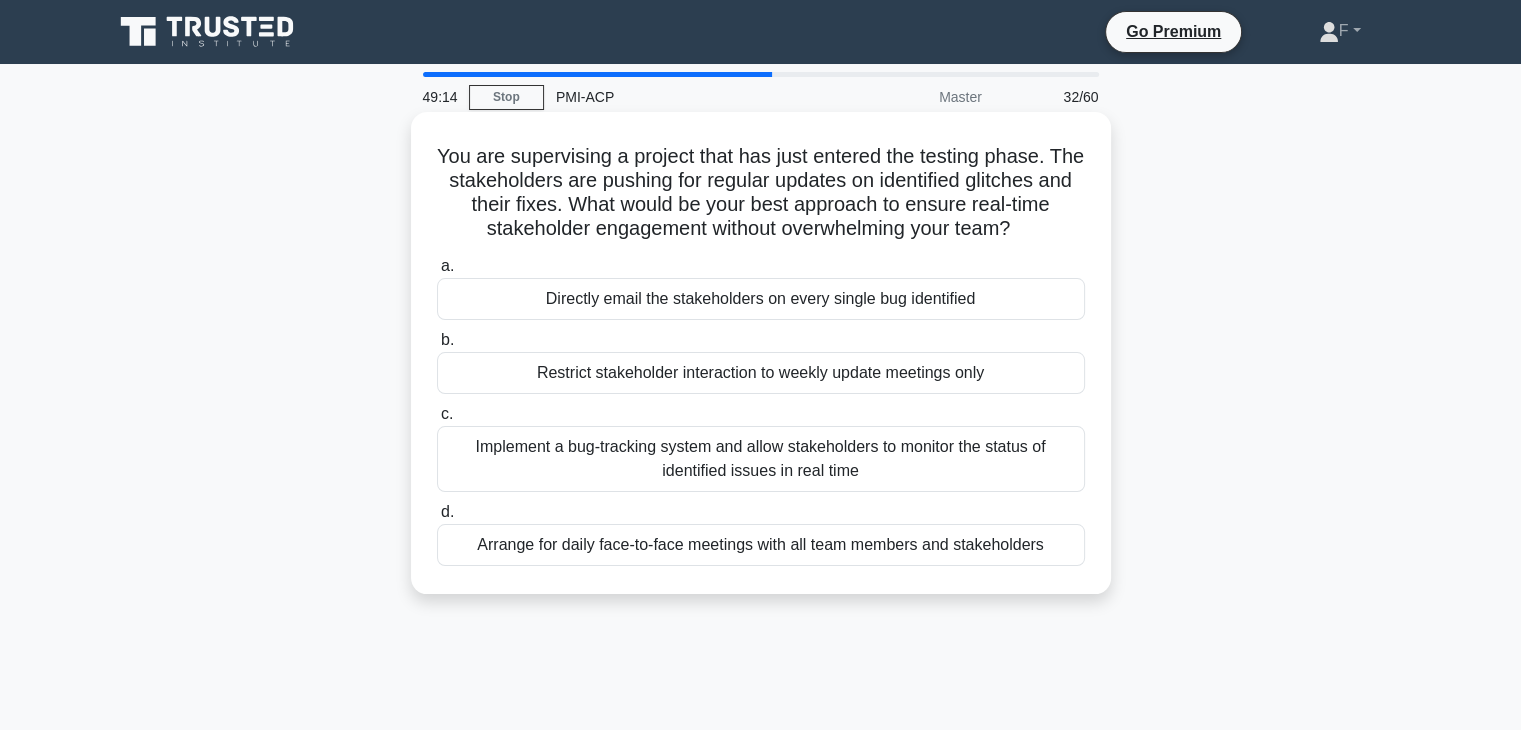 click on "Implement a bug-tracking system and allow stakeholders to monitor the status of identified issues in real time" at bounding box center (761, 459) 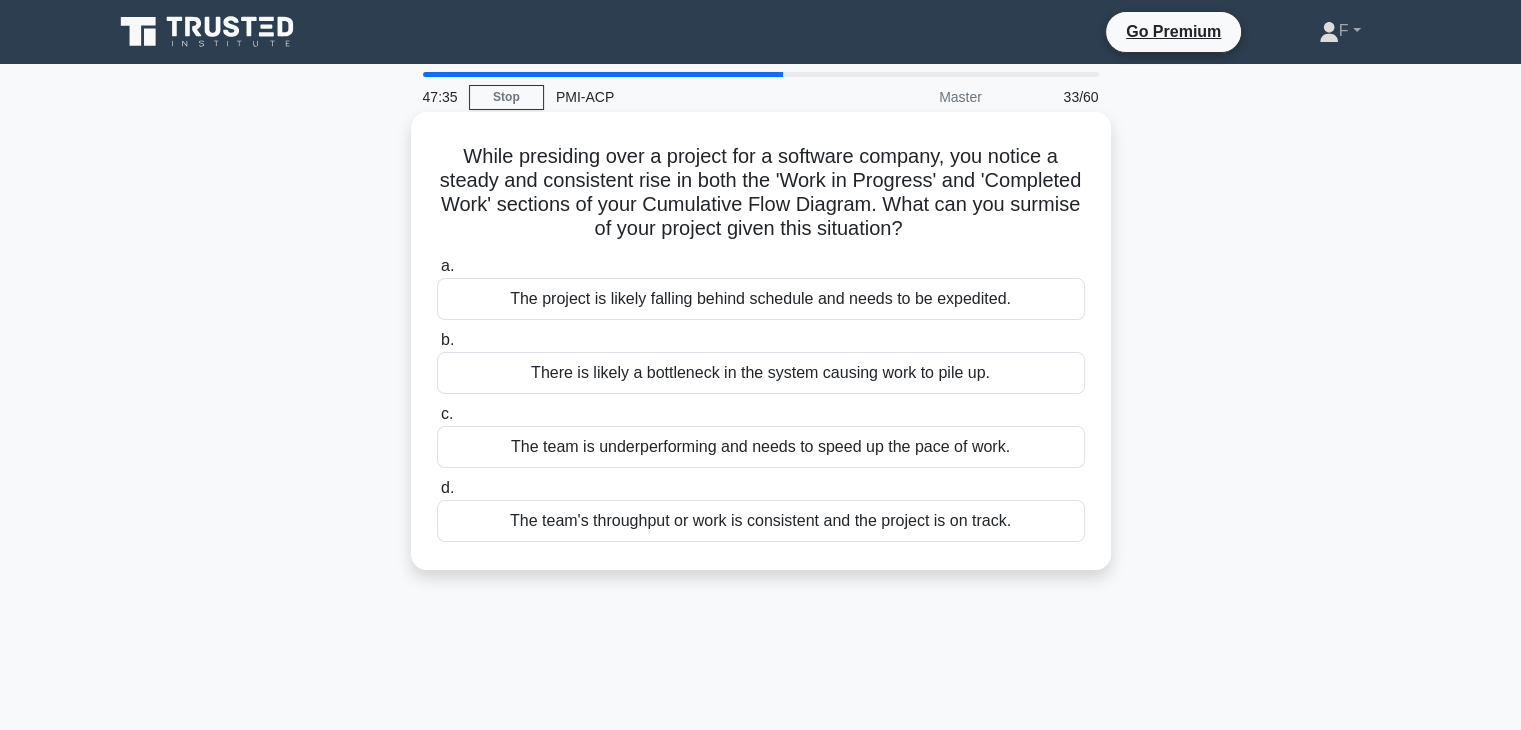 click on "There is likely a bottleneck in the system causing work to pile up." at bounding box center (761, 373) 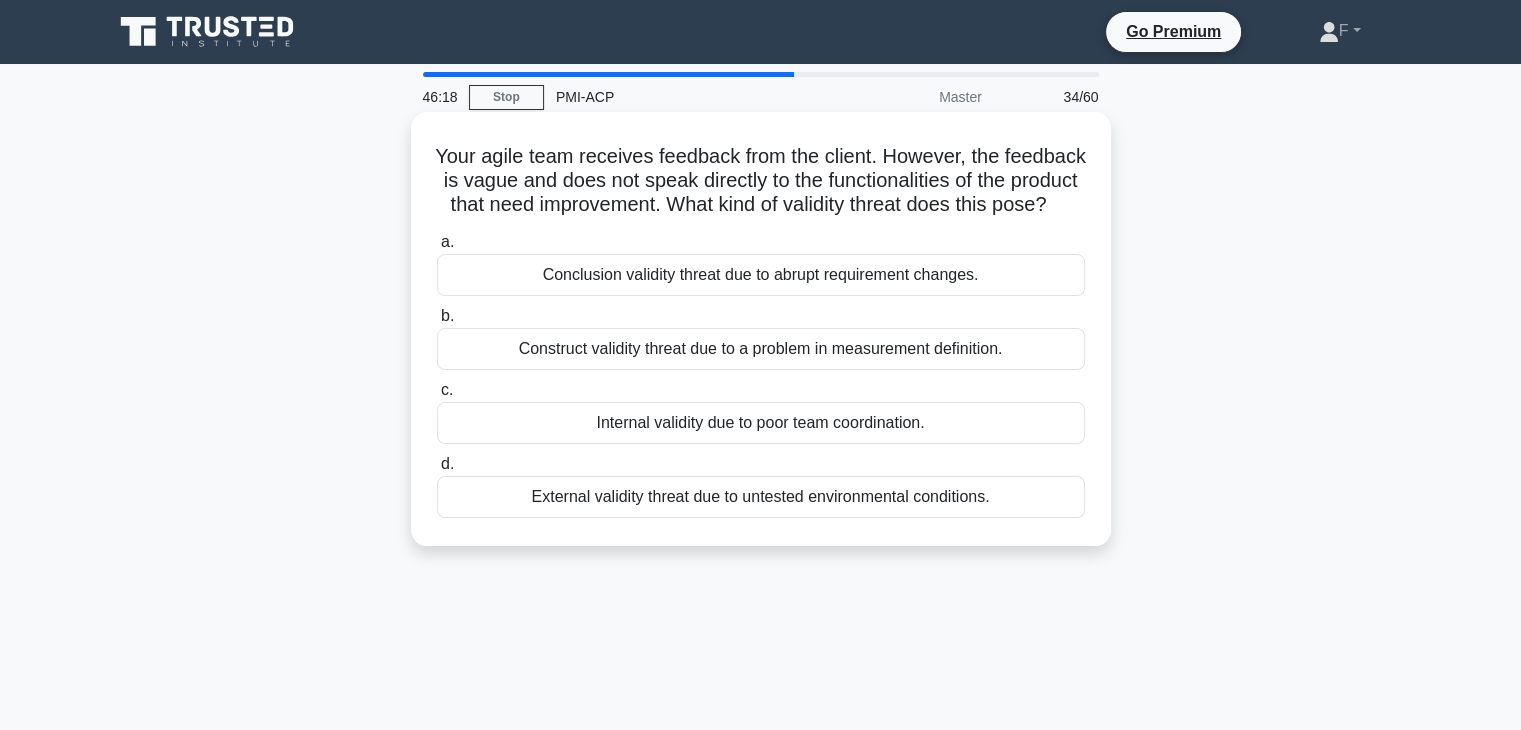 click on "External validity threat due to untested environmental conditions." at bounding box center [761, 497] 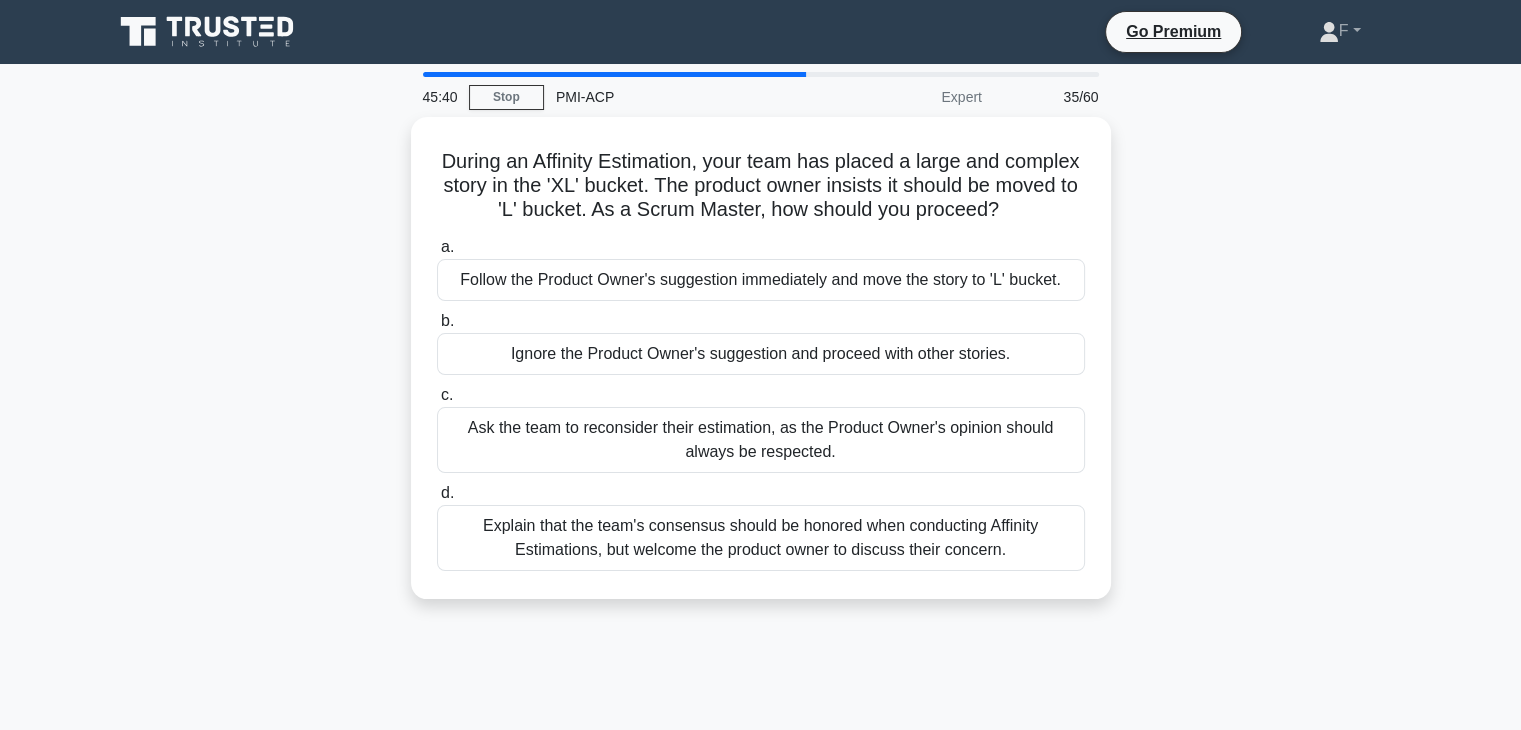 click on "Explain that the team's consensus should be honored when conducting Affinity Estimations, but welcome the product owner to discuss their concern." at bounding box center [761, 538] 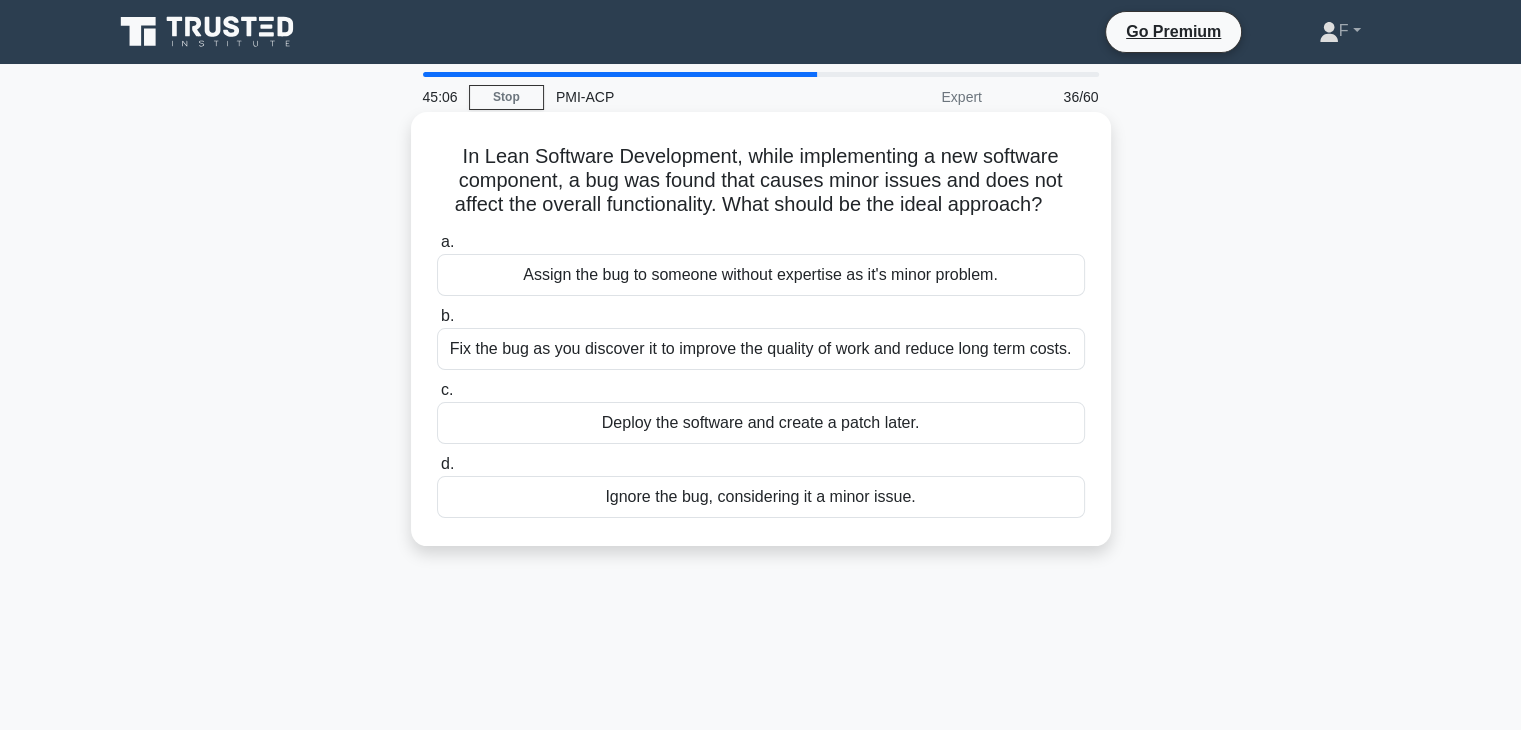 click on "Fix the bug as you discover it to improve the quality of work and reduce long term costs." at bounding box center [761, 349] 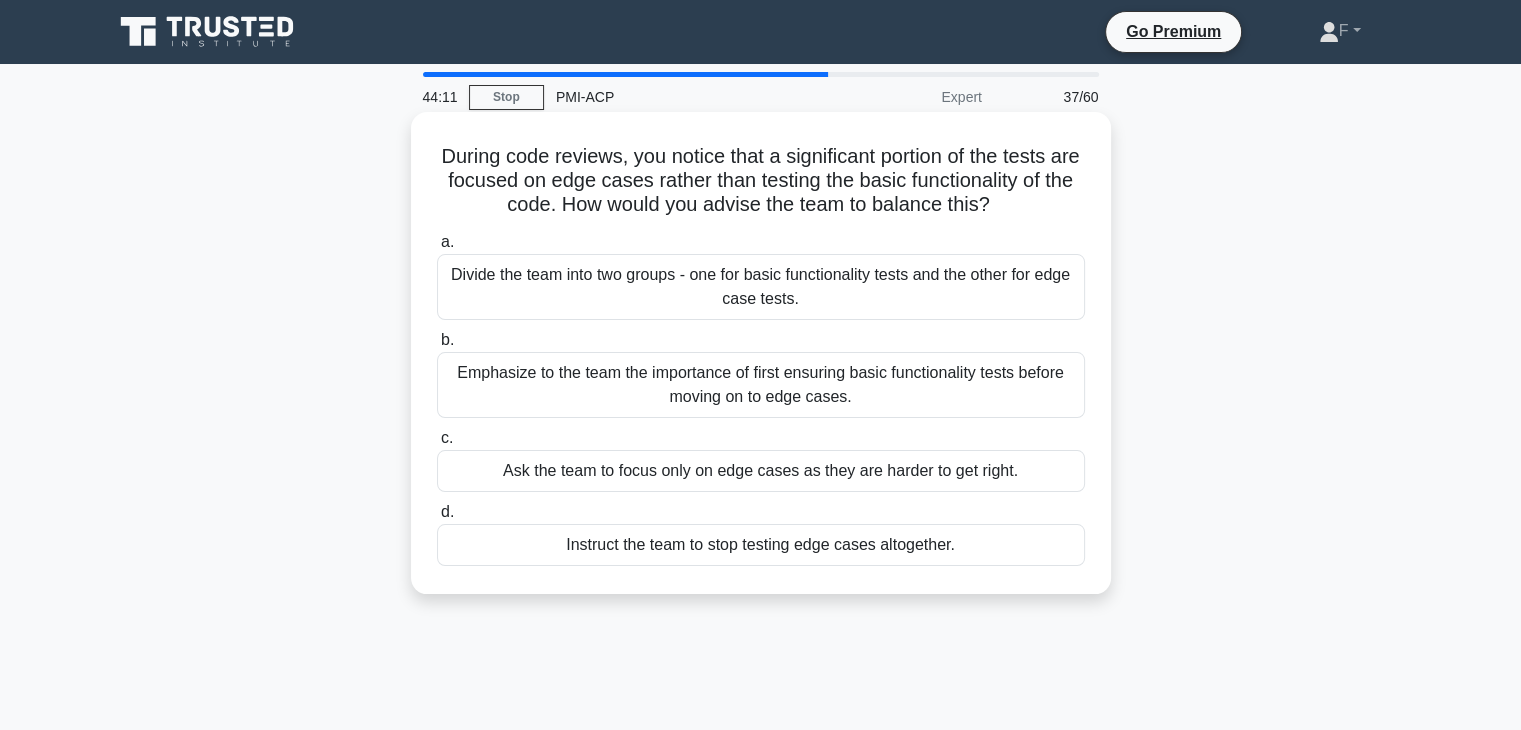 click on "Emphasize to the team the importance of first ensuring basic functionality tests before moving on to edge cases." at bounding box center (761, 385) 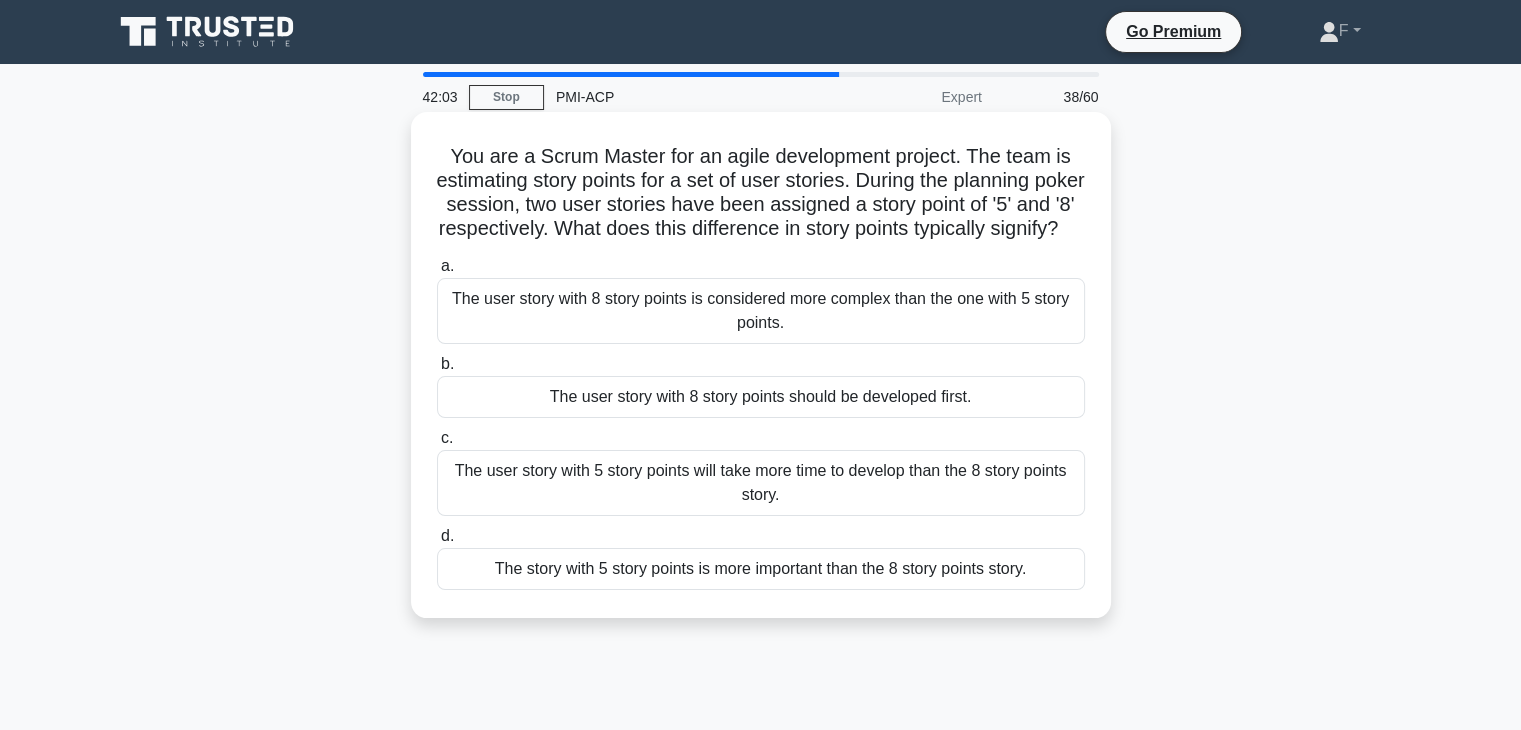click on "The user story with 8 story points is considered more complex than the one with 5 story points." at bounding box center (761, 311) 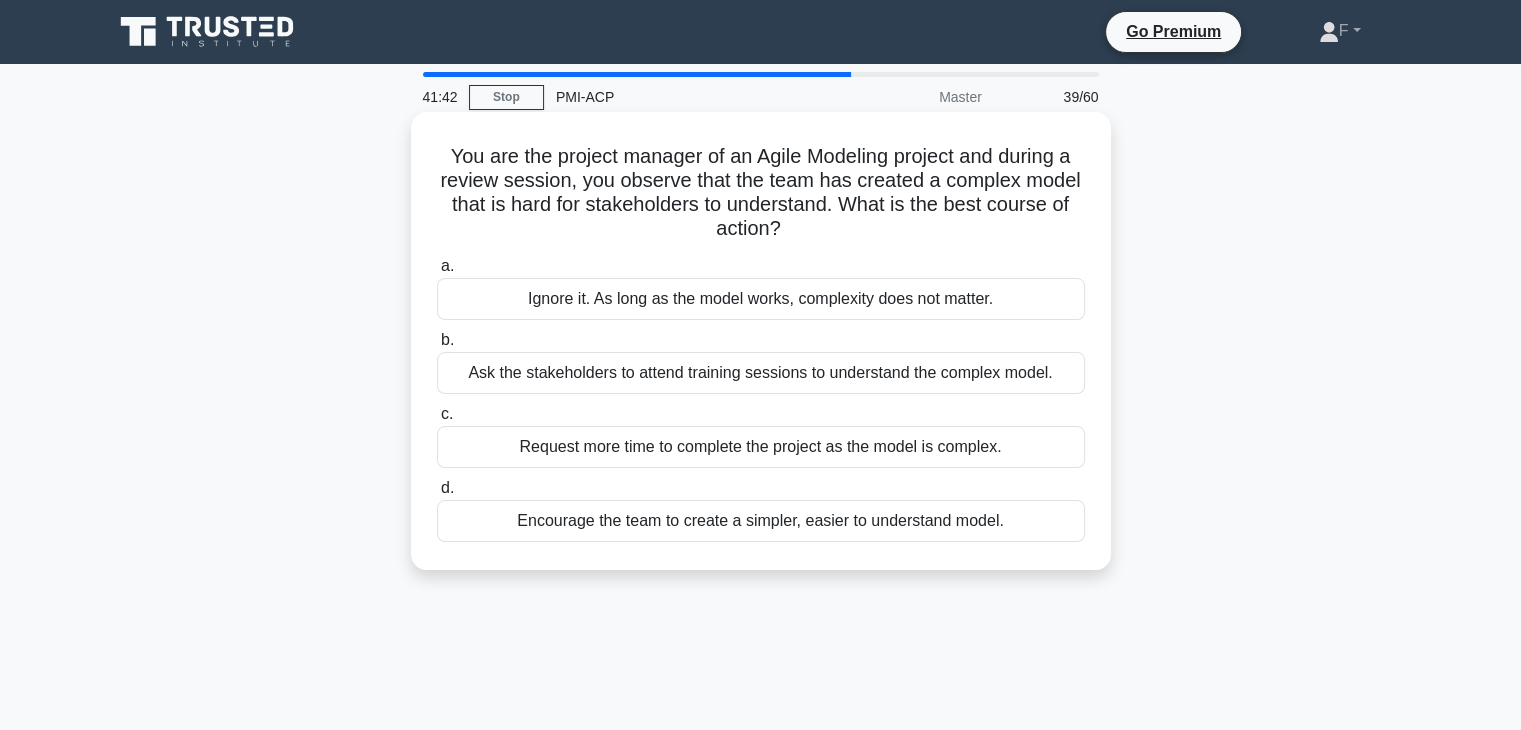 click on "Encourage the team to create a simpler, easier to understand model." at bounding box center [761, 521] 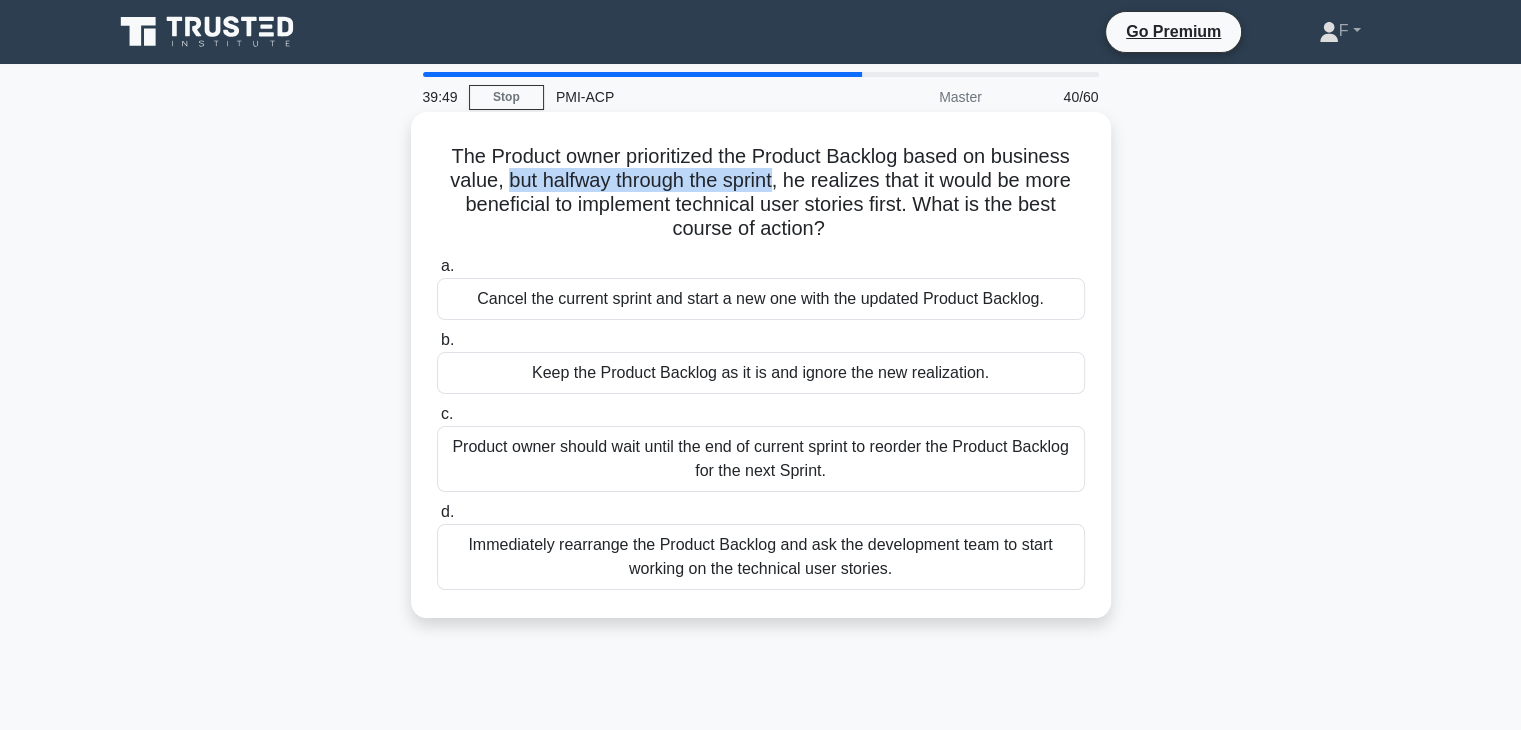 drag, startPoint x: 500, startPoint y: 187, endPoint x: 775, endPoint y: 191, distance: 275.02908 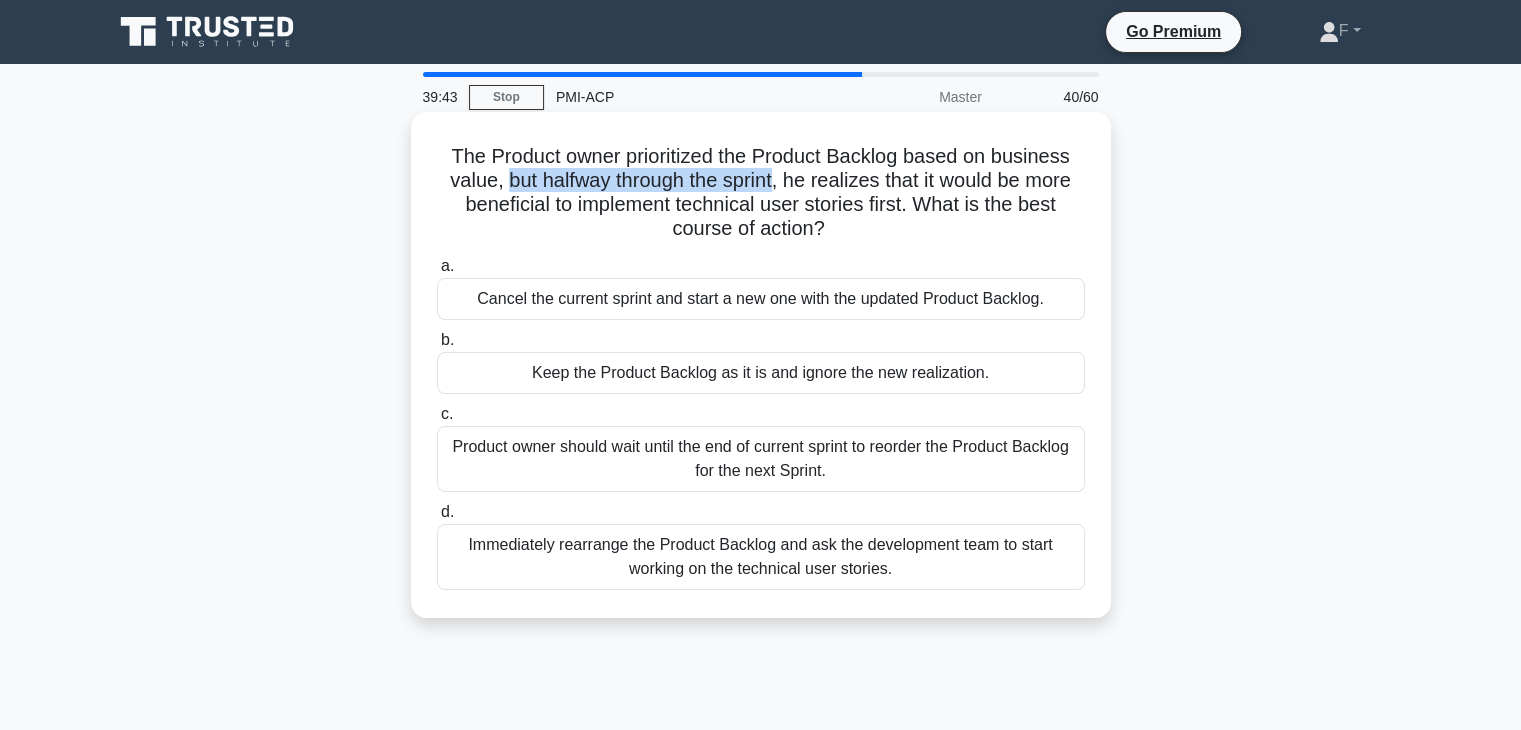 click on "Immediately rearrange the Product Backlog and ask the development team to start working on the technical user stories." at bounding box center (761, 557) 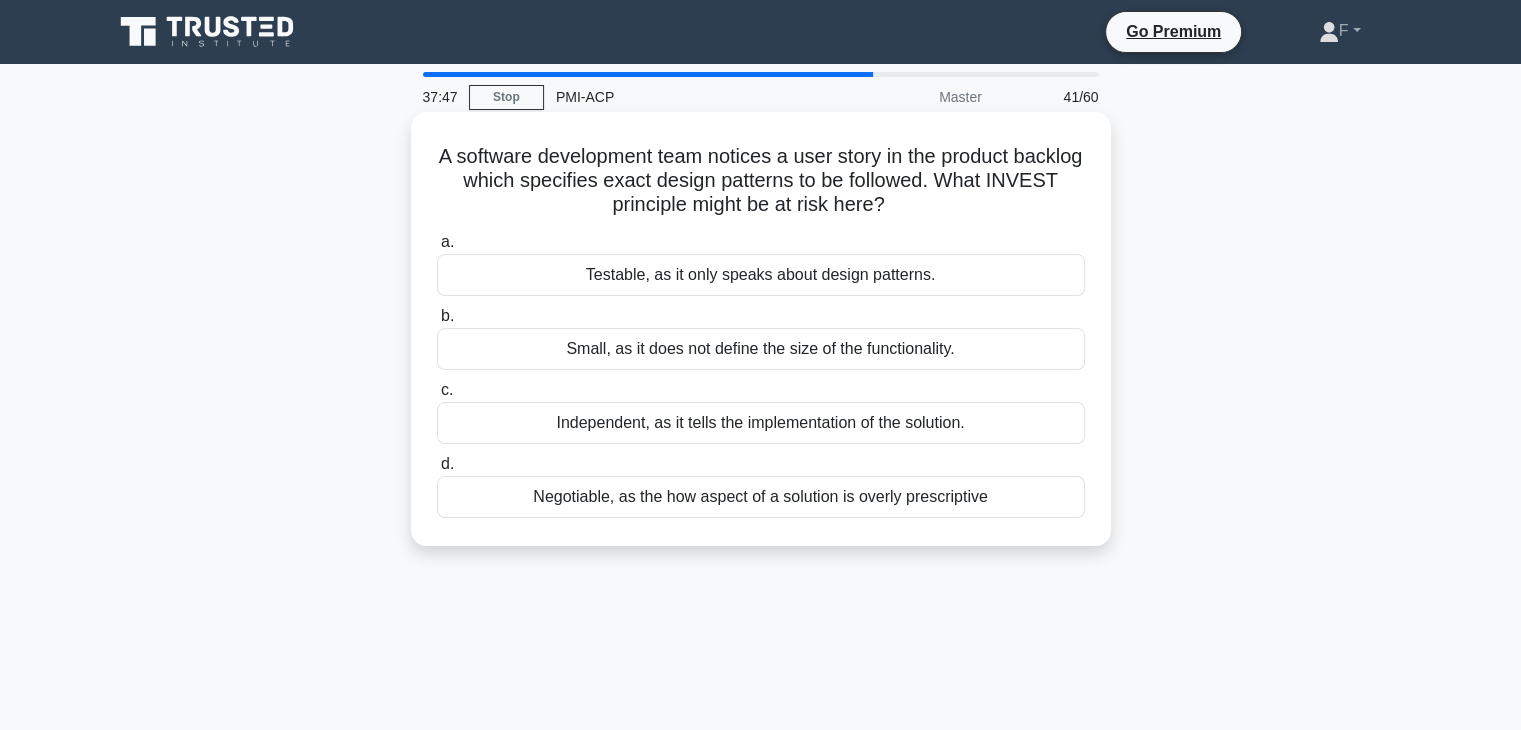 click on "Testable, as it only speaks about design patterns." at bounding box center (761, 275) 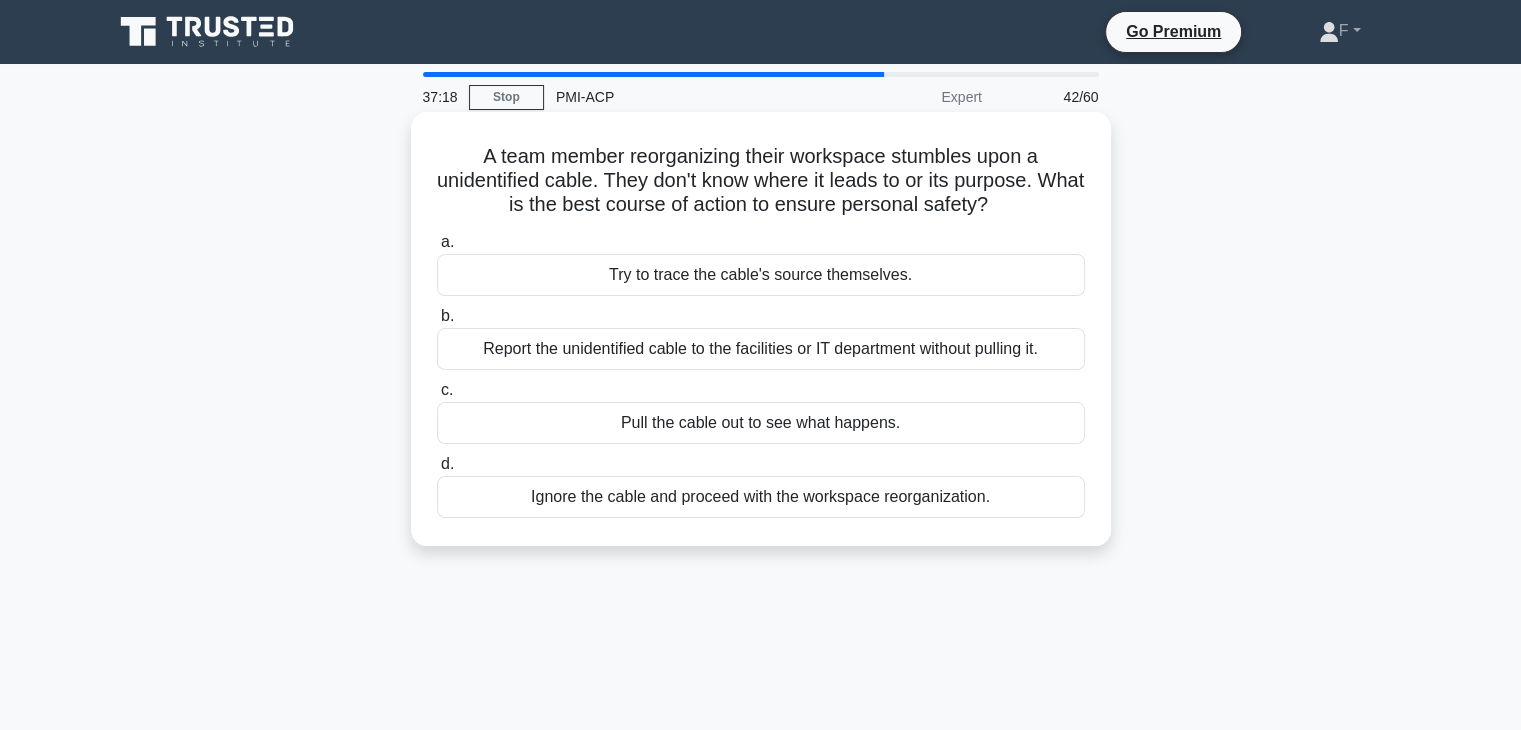 click on "Report the unidentified cable to the facilities or IT department without pulling it." at bounding box center (761, 349) 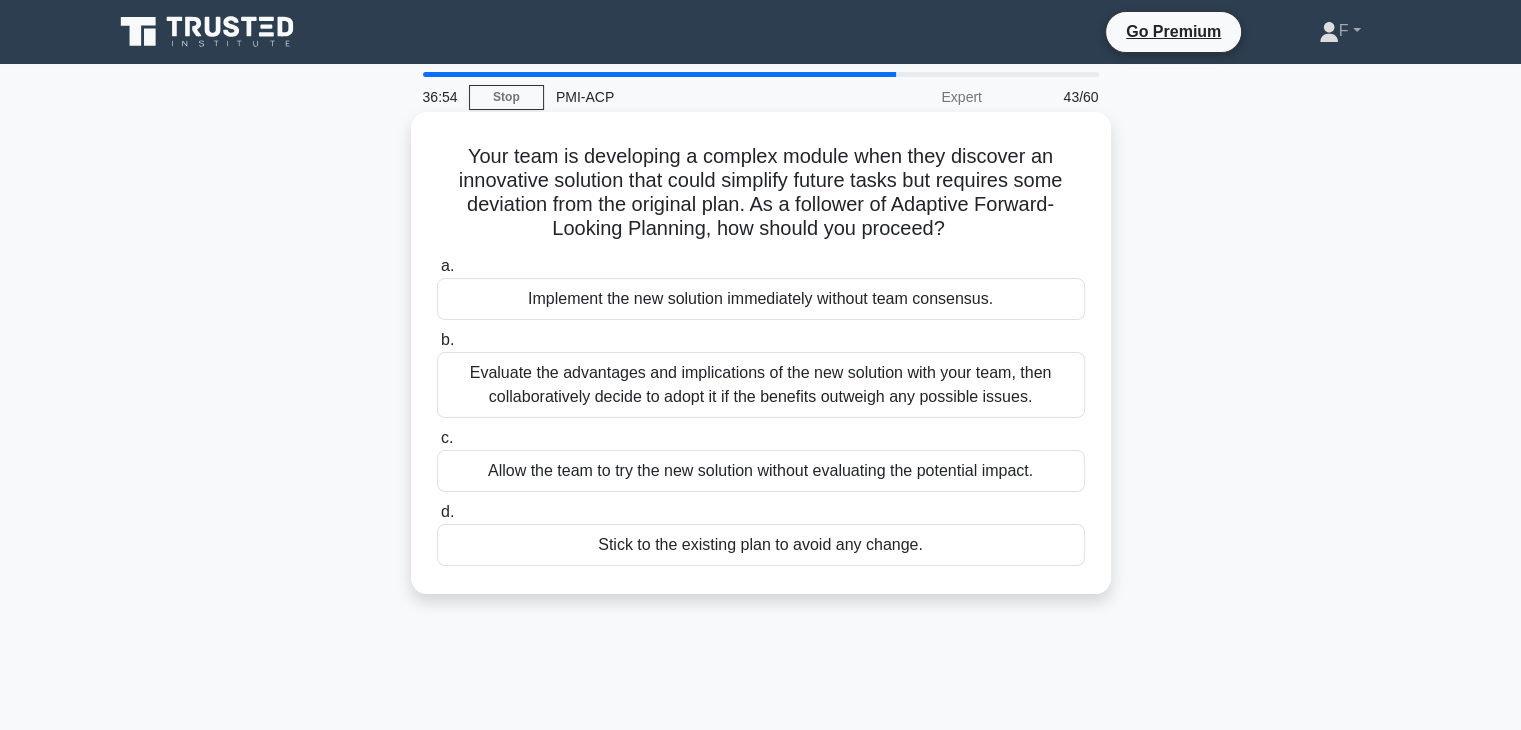 click on "Evaluate the advantages and implications of the new solution with your team, then collaboratively decide to adopt it if the benefits outweigh any possible issues." at bounding box center [761, 385] 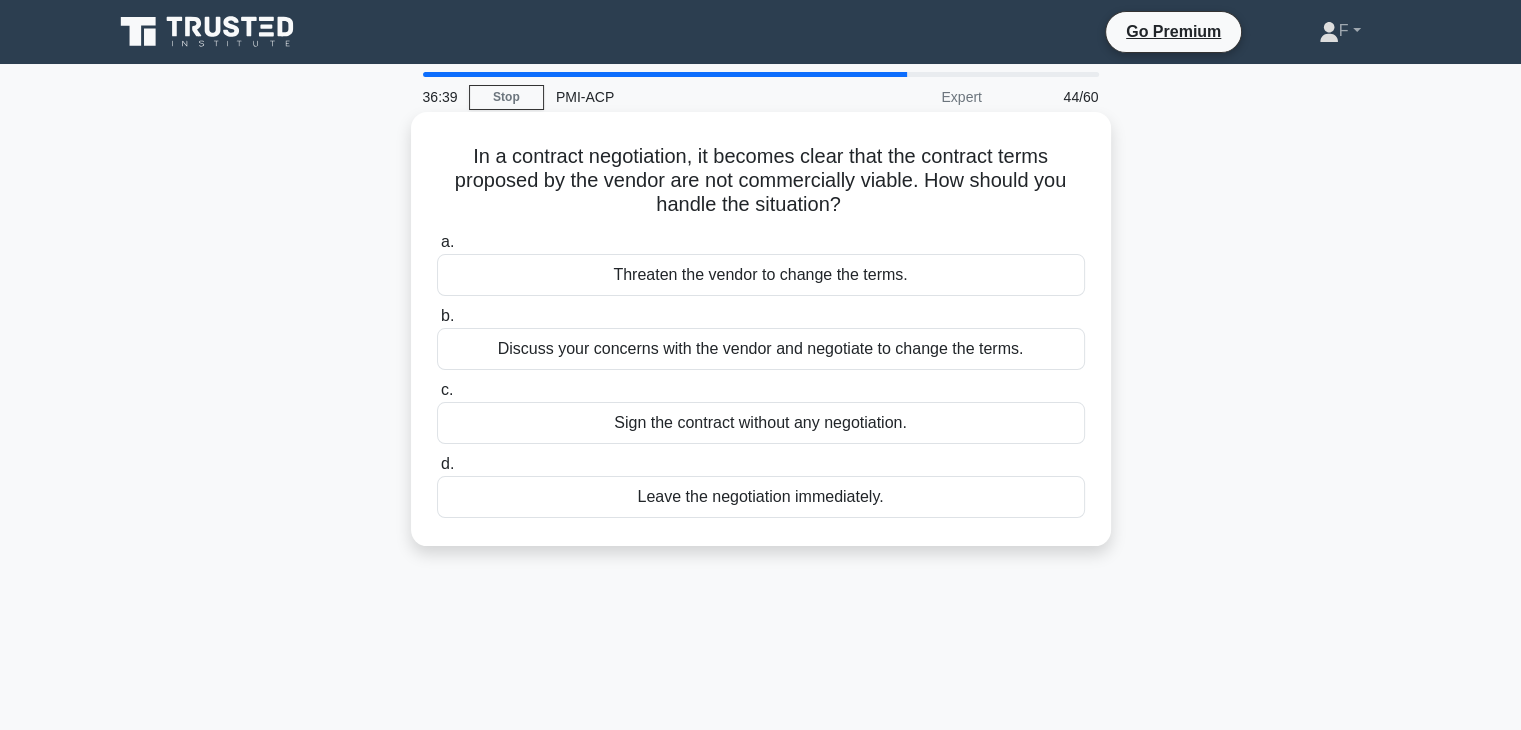 click on "Discuss your concerns with the vendor and negotiate to change the terms." at bounding box center (761, 349) 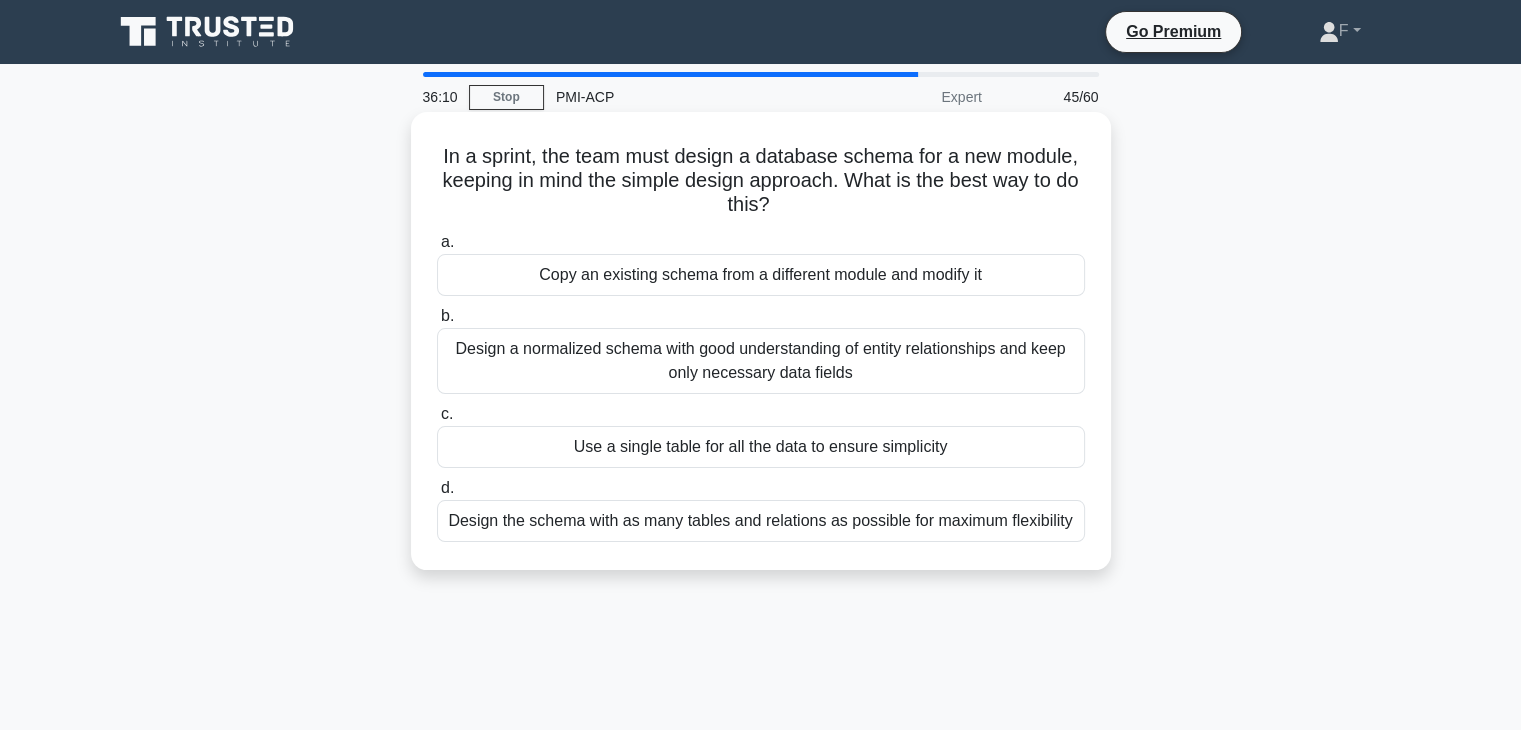 click on "Design a normalized schema with good understanding of entity relationships and keep only necessary data fields" at bounding box center [761, 361] 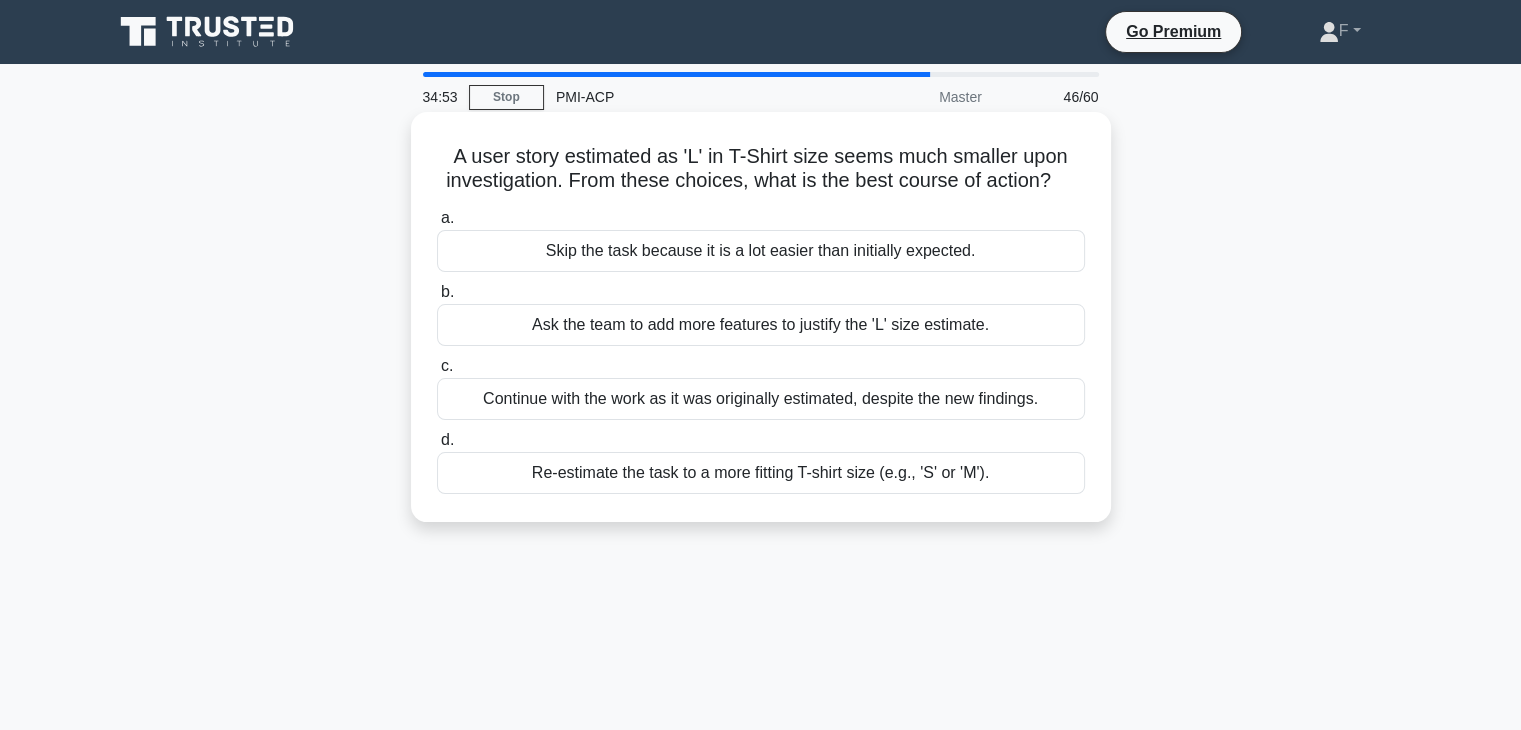 click on "Re-estimate the task to a more fitting T-shirt size (e.g., 'S' or 'M')." at bounding box center (761, 473) 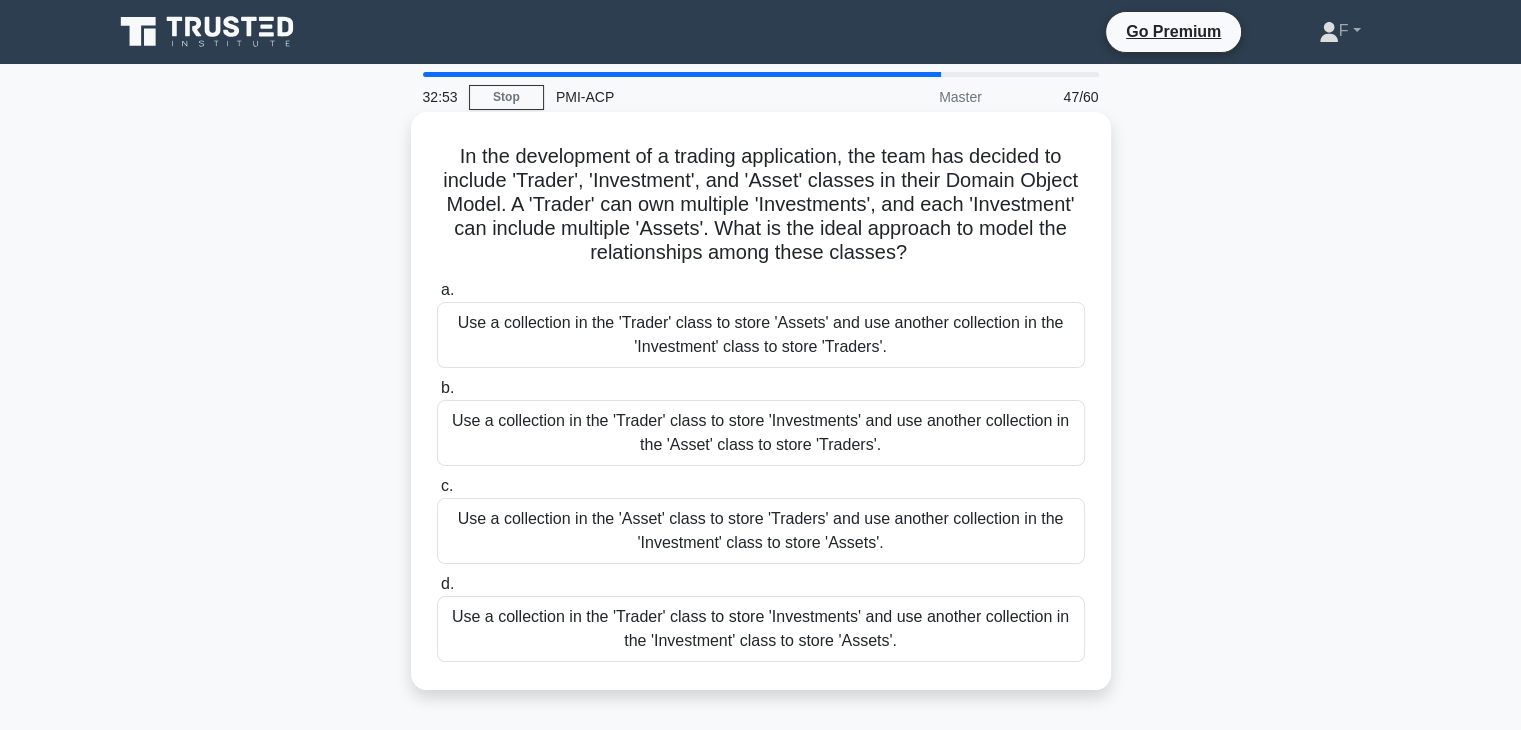 click on "Use a collection in the 'Trader' class to store 'Investments' and use another collection in the 'Investment' class to store 'Assets'." at bounding box center (761, 629) 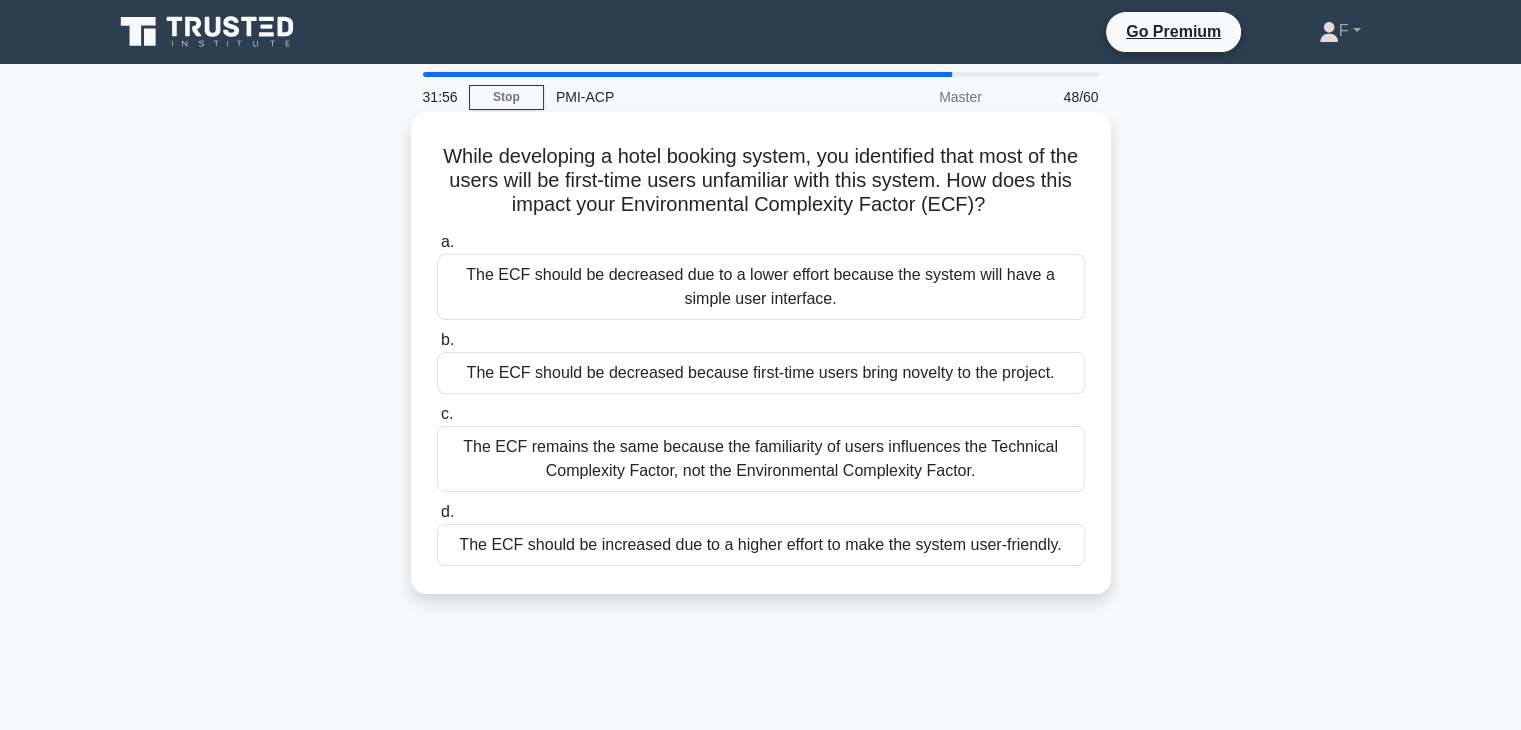 click on "The ECF should be increased due to a higher effort to make the system user-friendly." at bounding box center [761, 545] 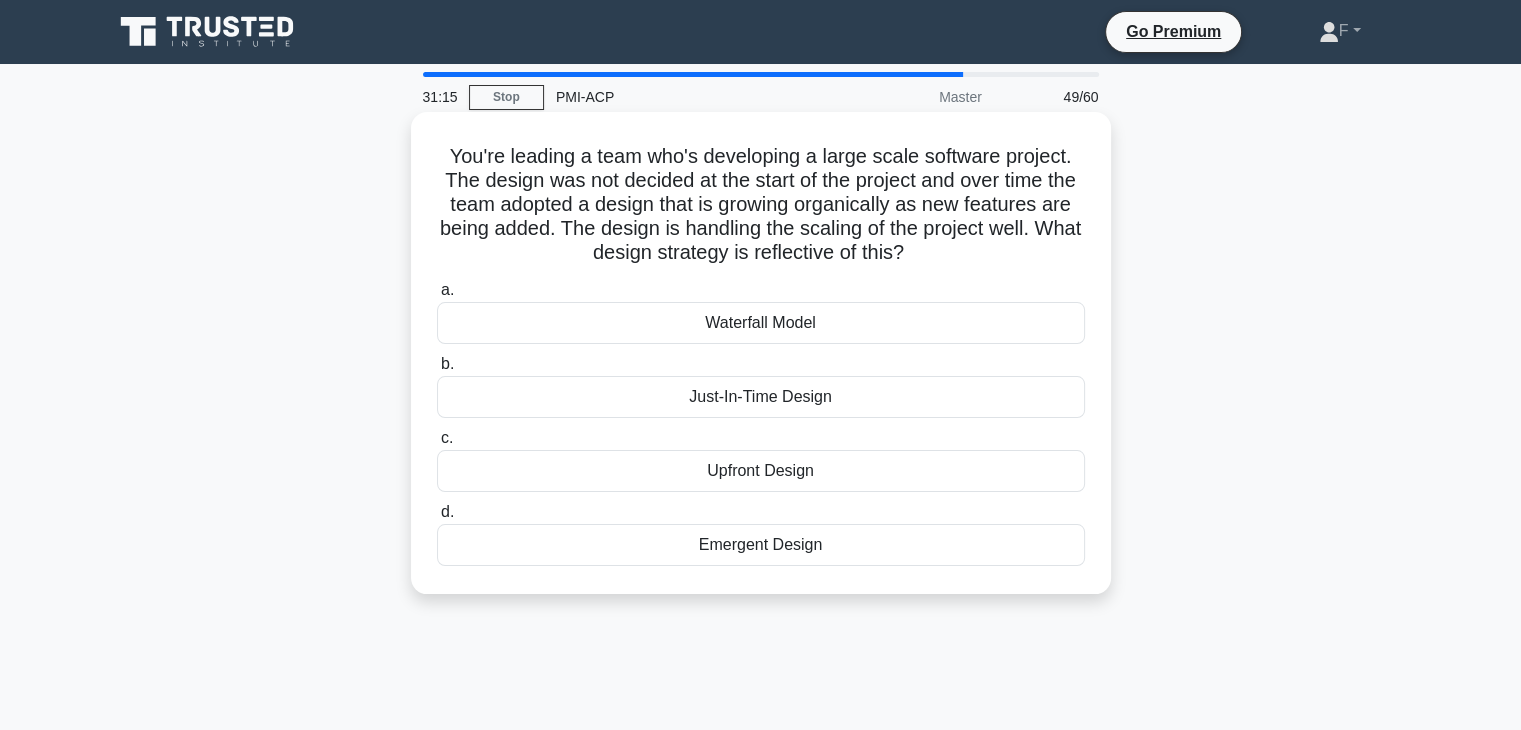 click on "Emergent Design" at bounding box center [761, 545] 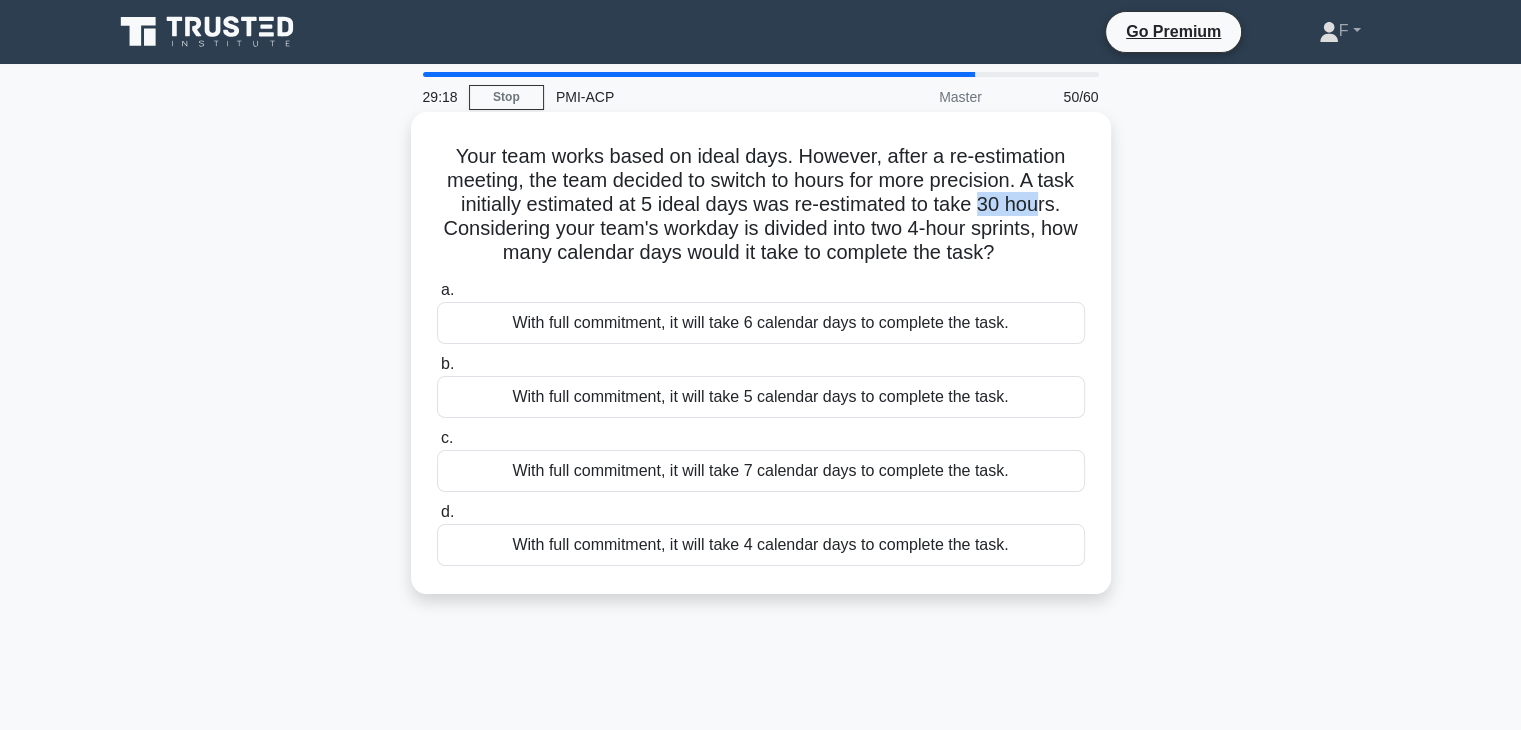 drag, startPoint x: 986, startPoint y: 202, endPoint x: 1047, endPoint y: 205, distance: 61.073727 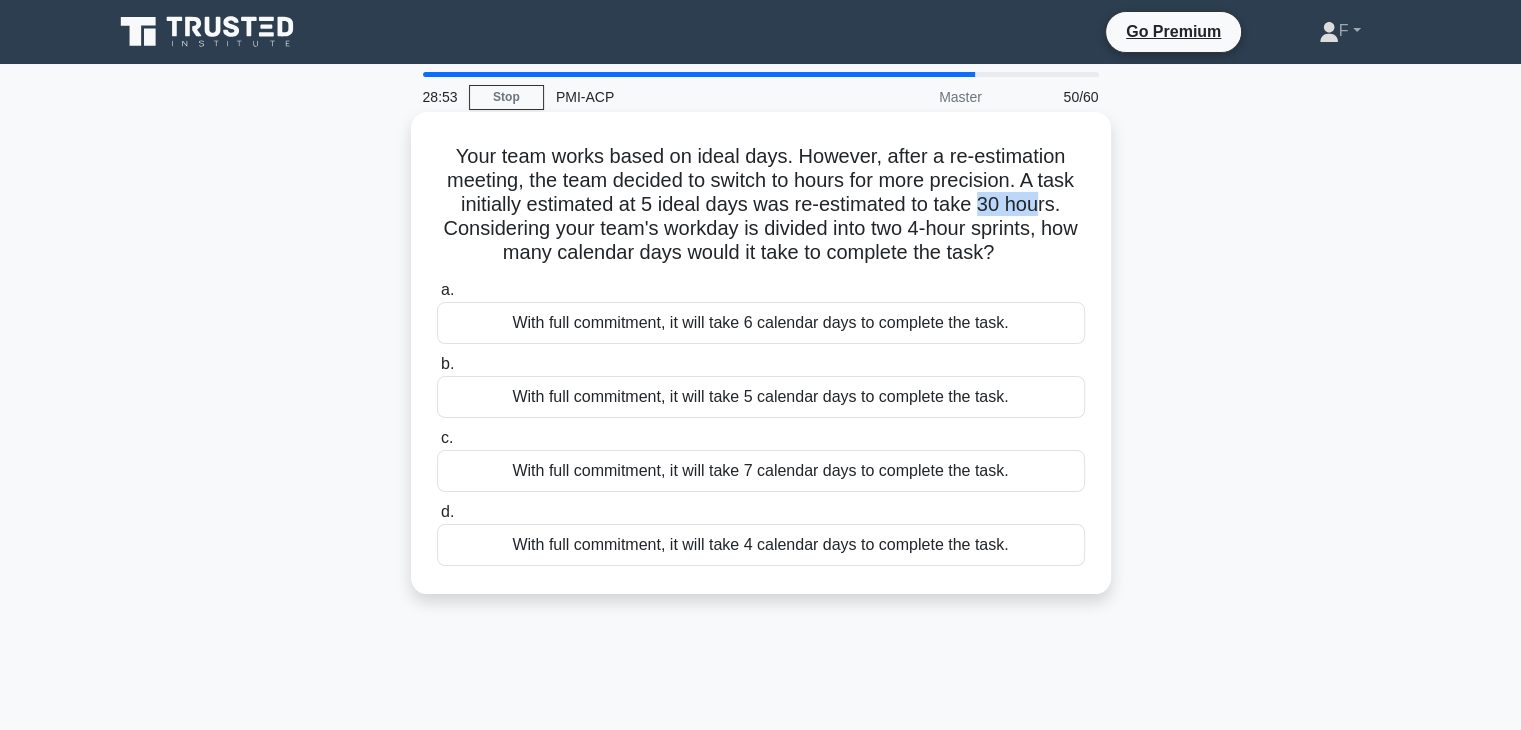 click on "With full commitment, it will take 4 calendar days to complete the task." at bounding box center [761, 545] 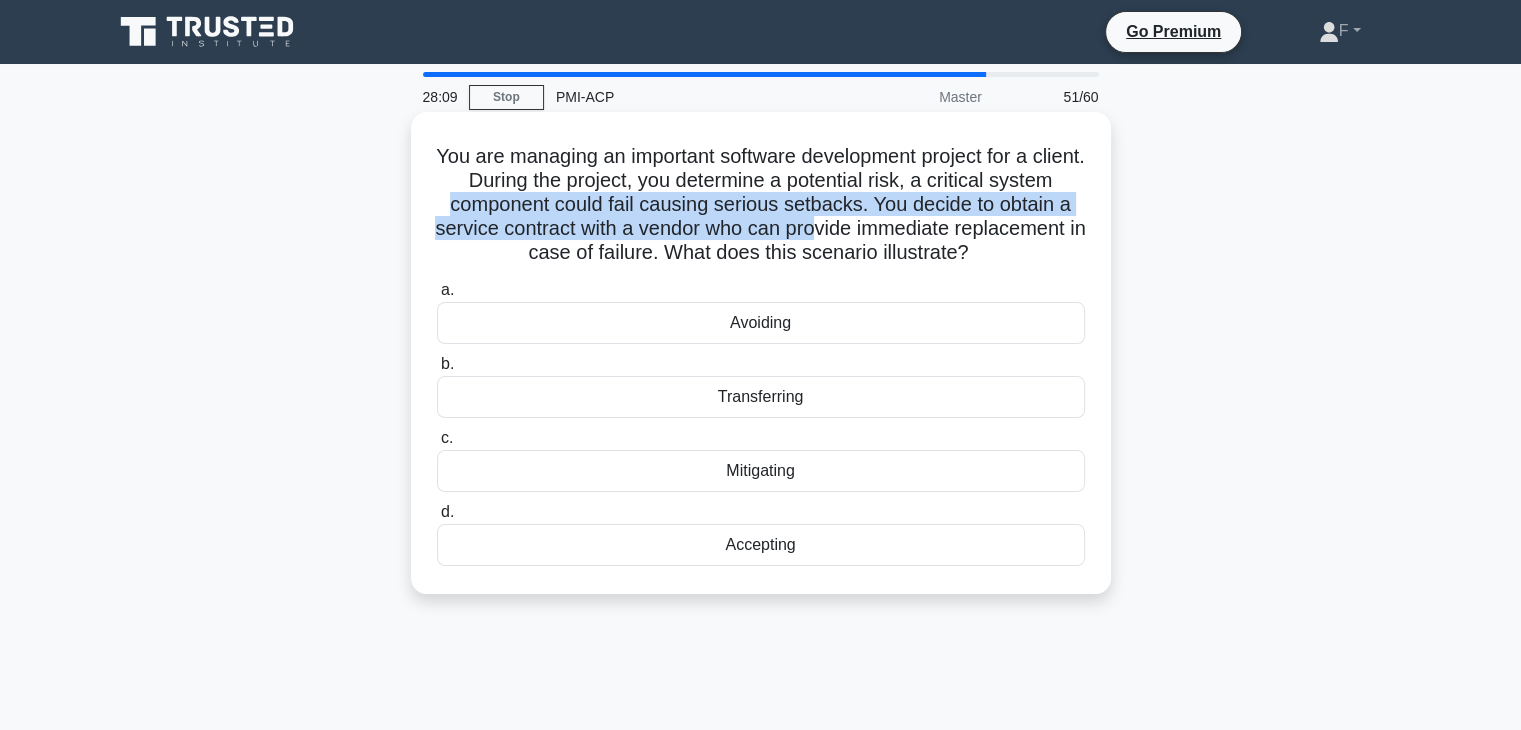 drag, startPoint x: 508, startPoint y: 212, endPoint x: 921, endPoint y: 230, distance: 413.39206 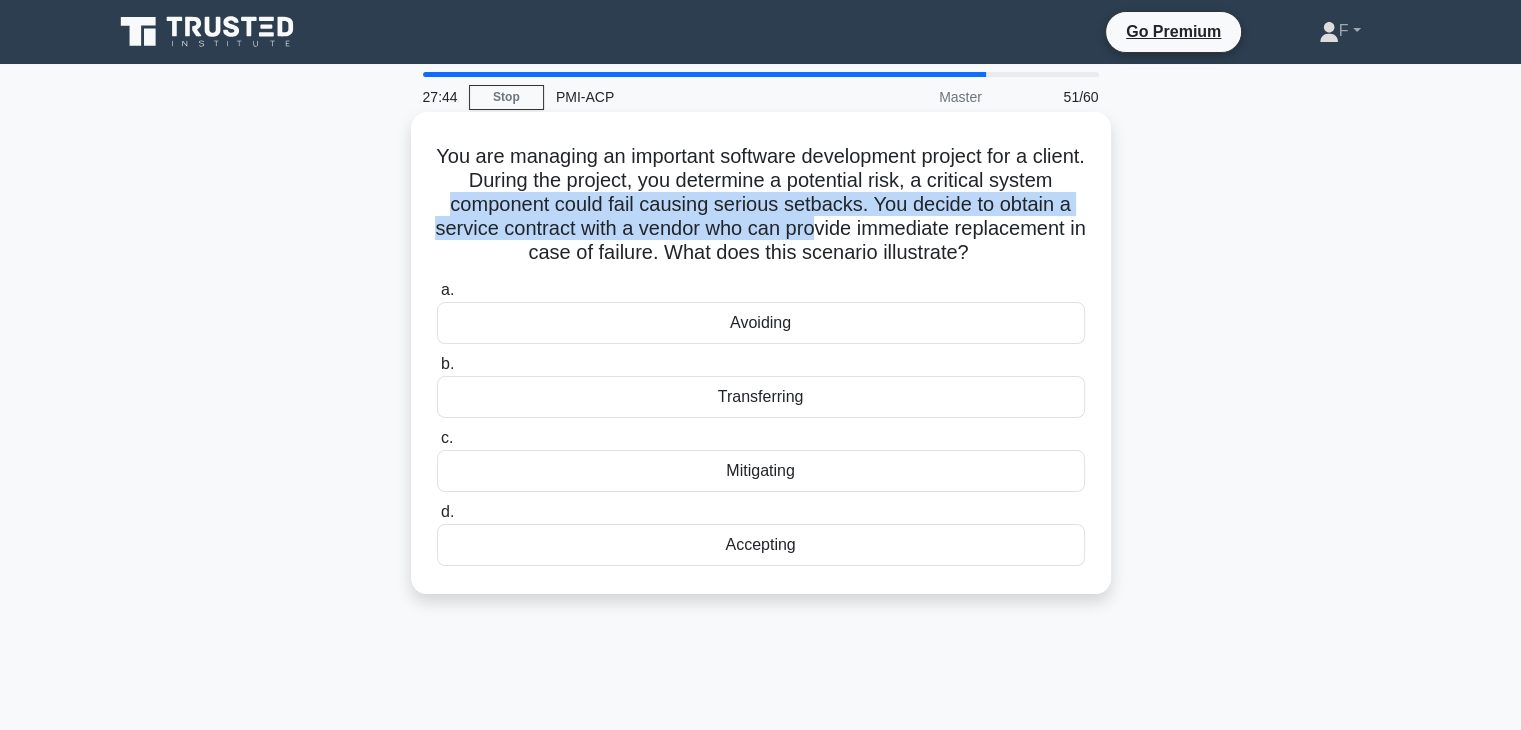 click on "Transferring" at bounding box center [761, 397] 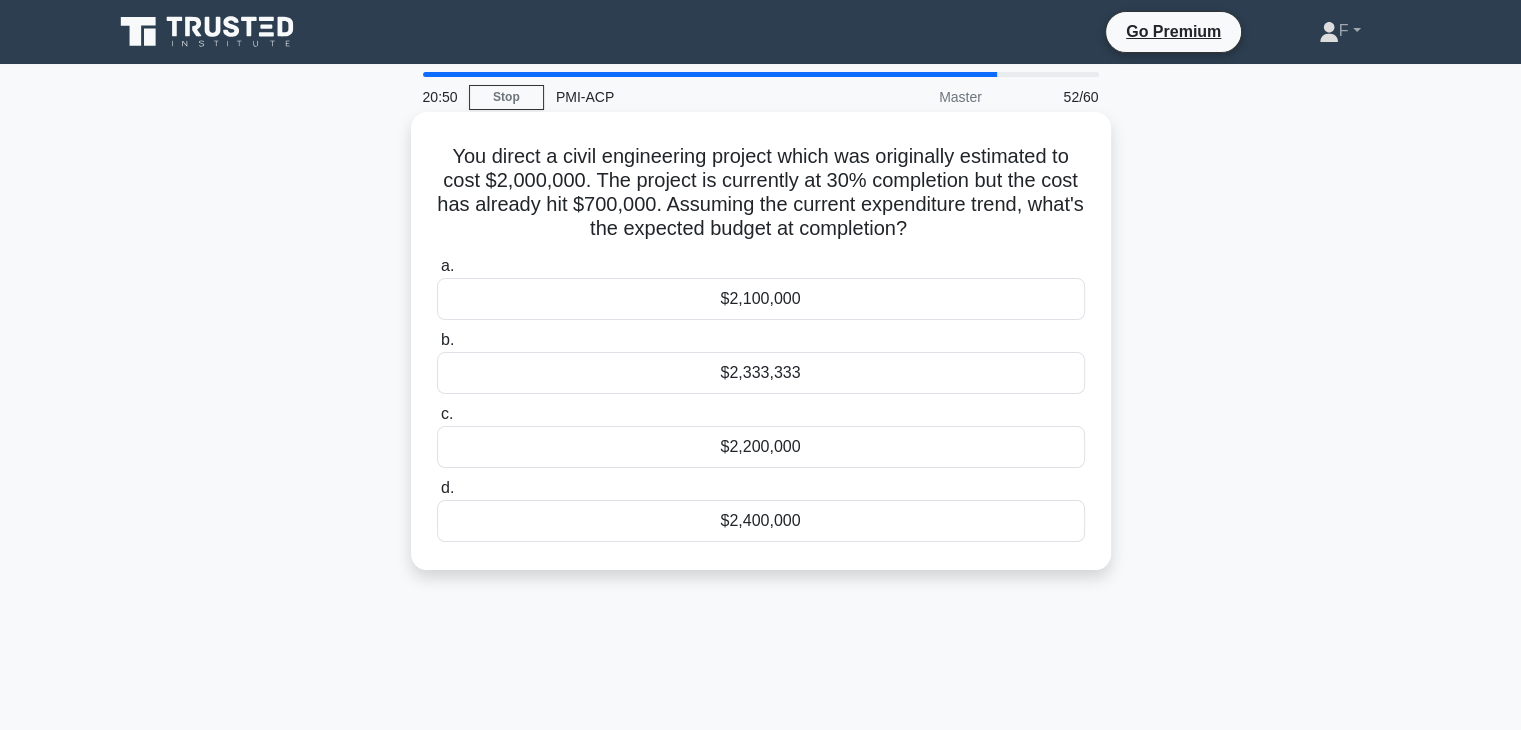 click on "$2,333,333" at bounding box center (761, 373) 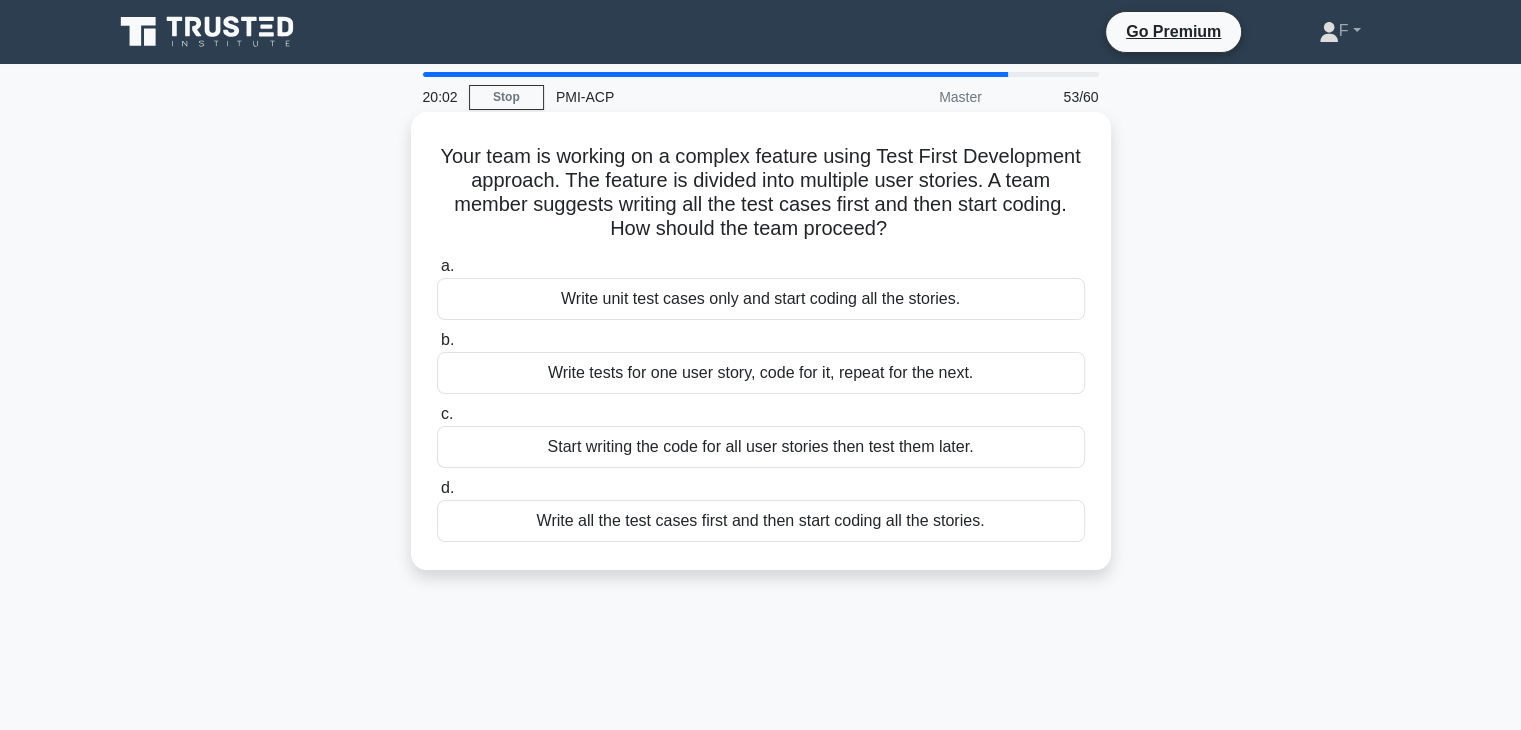click on "Write tests for one user story, code for it, repeat for the next." at bounding box center [761, 373] 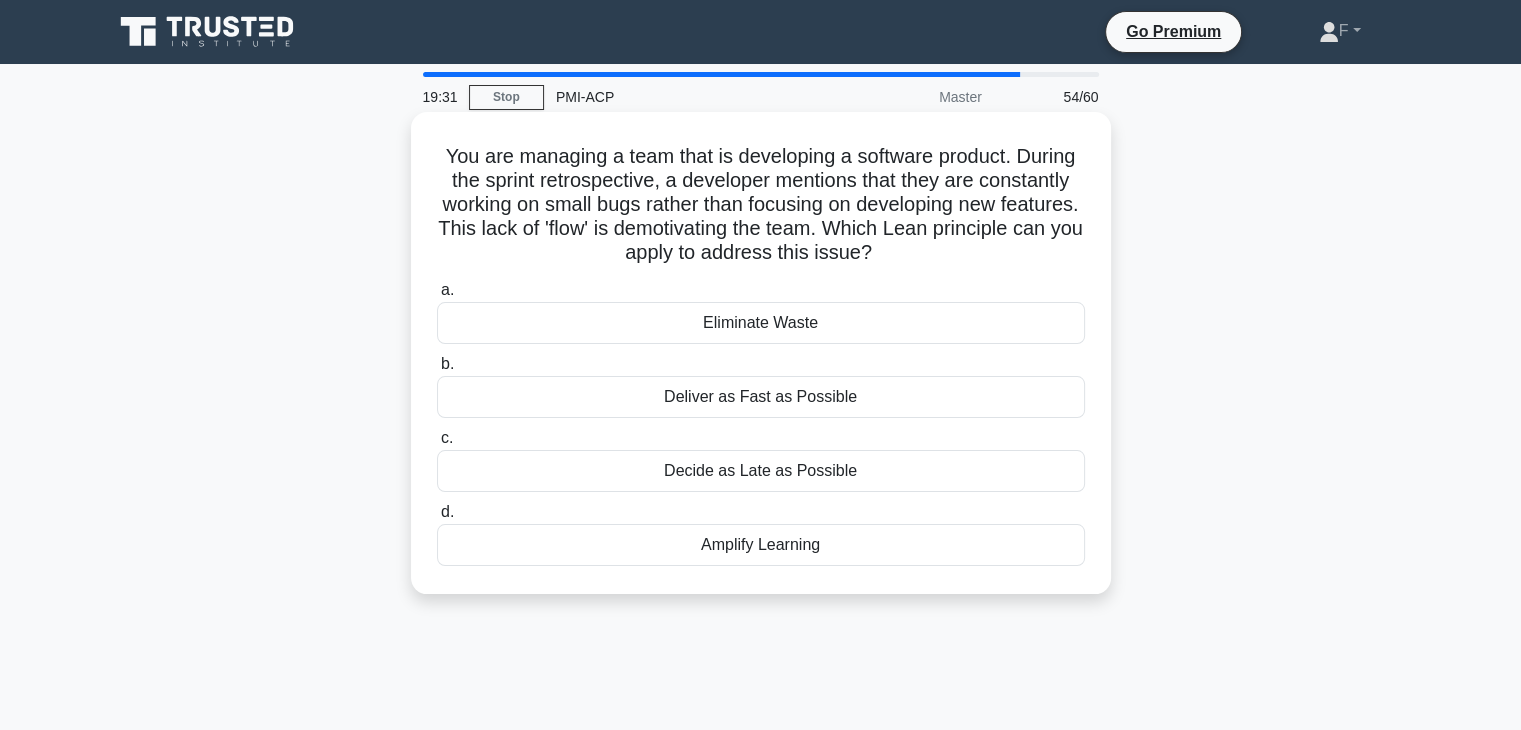 click on "Eliminate Waste" at bounding box center [761, 323] 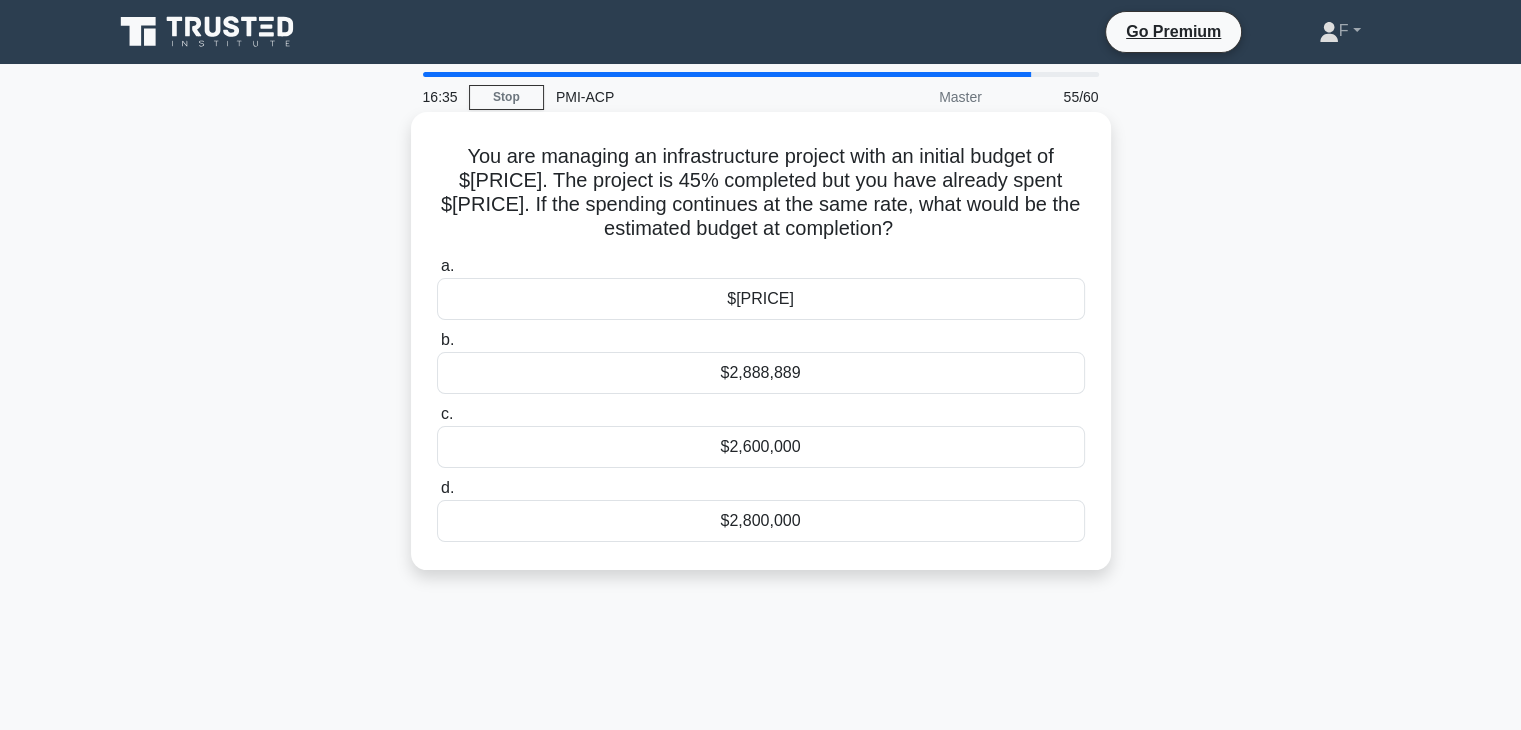 click on "$2,888,889" at bounding box center [761, 373] 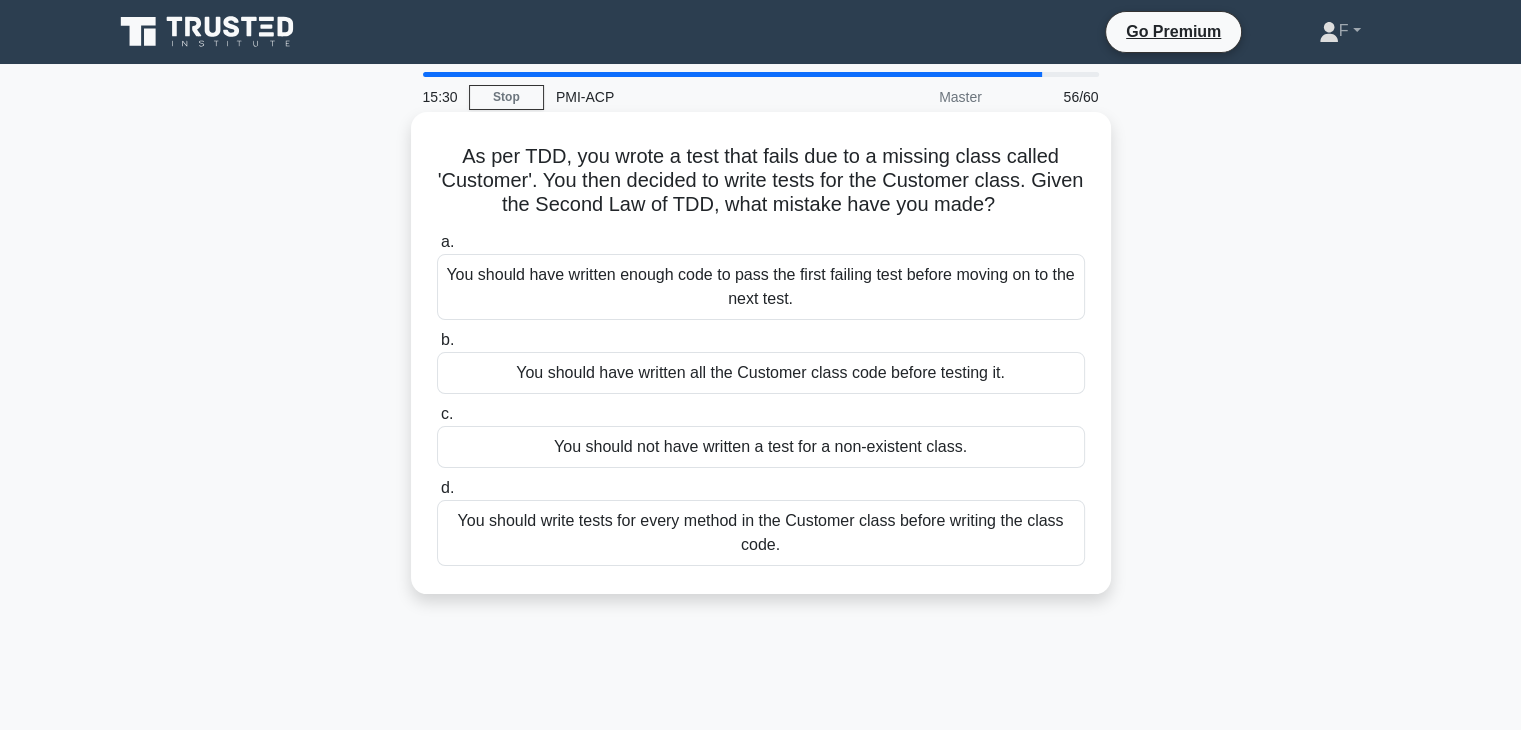 click on "You should write tests for every method in the Customer class before writing the class code." at bounding box center [761, 533] 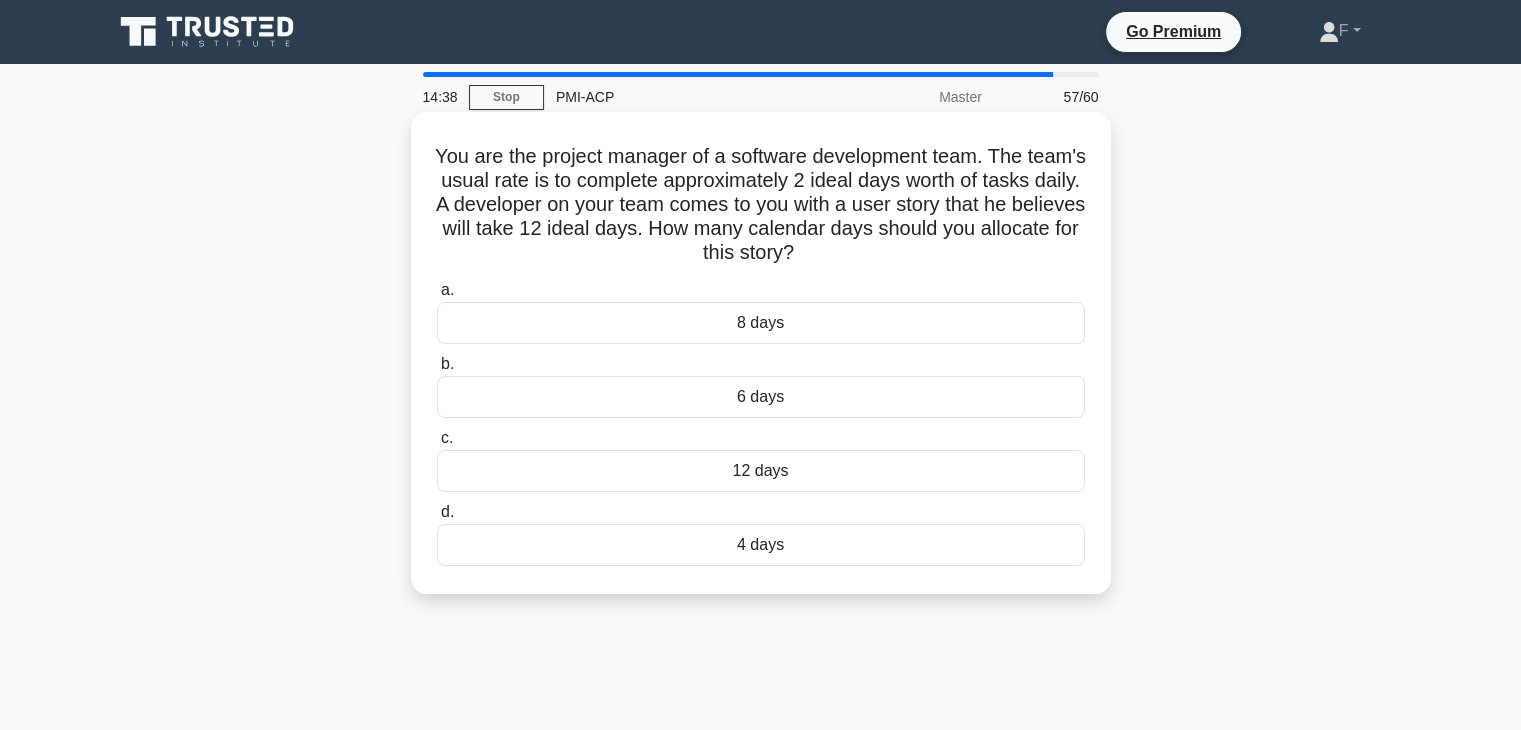 click on "12 days" at bounding box center (761, 471) 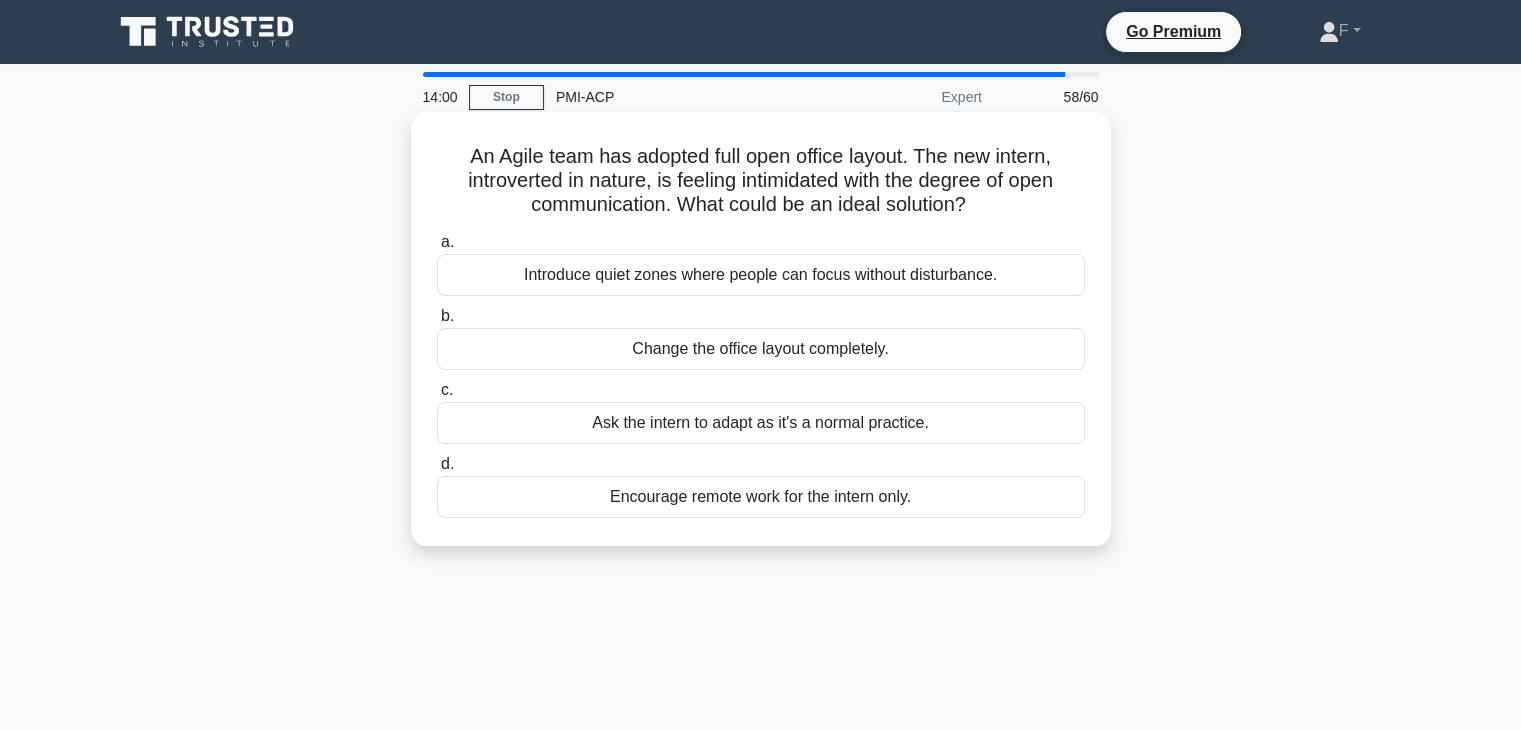 click on "Introduce quiet zones where people can focus without disturbance." at bounding box center [761, 275] 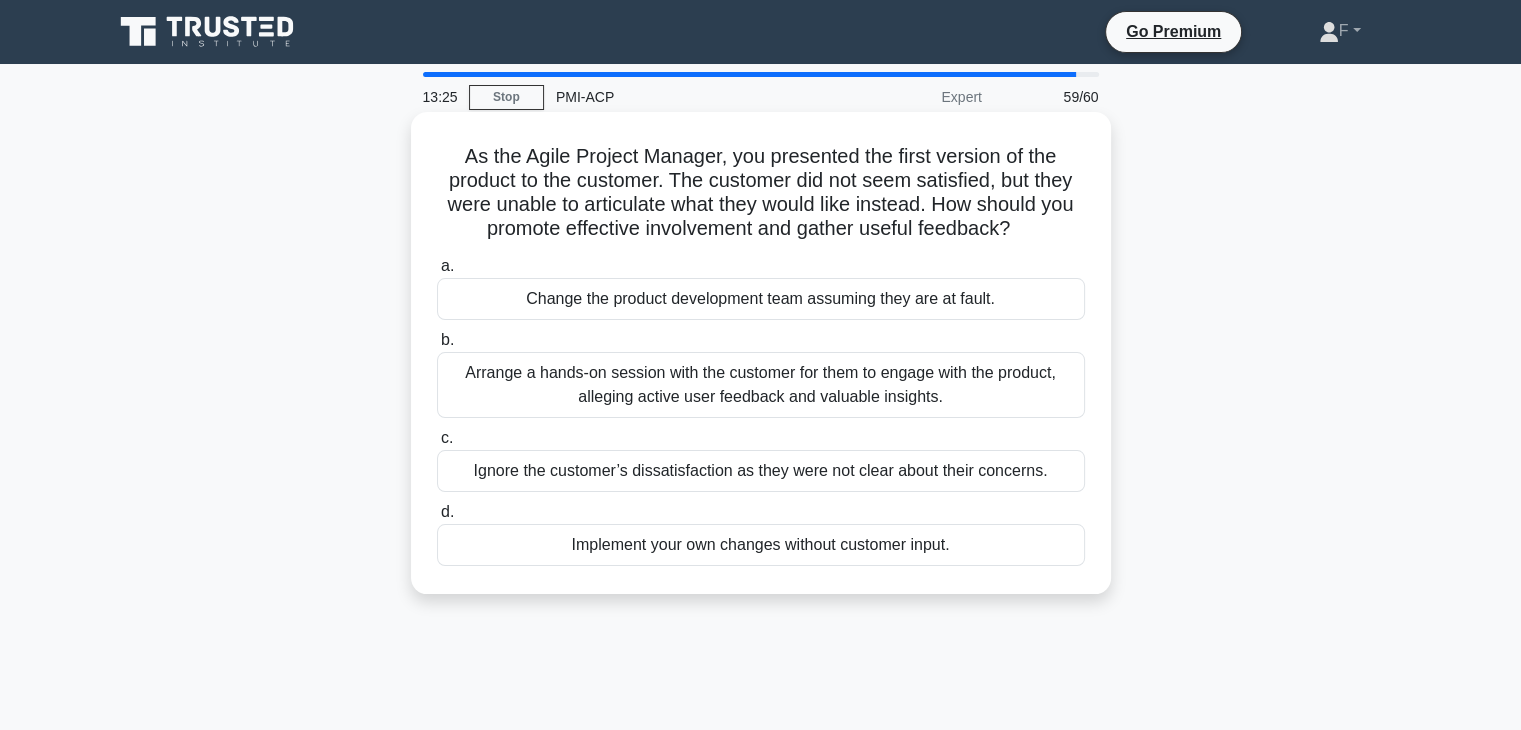 click on "Arrange a hands-on session with the customer for them to engage with the product, alleging active user feedback and valuable insights." at bounding box center [761, 385] 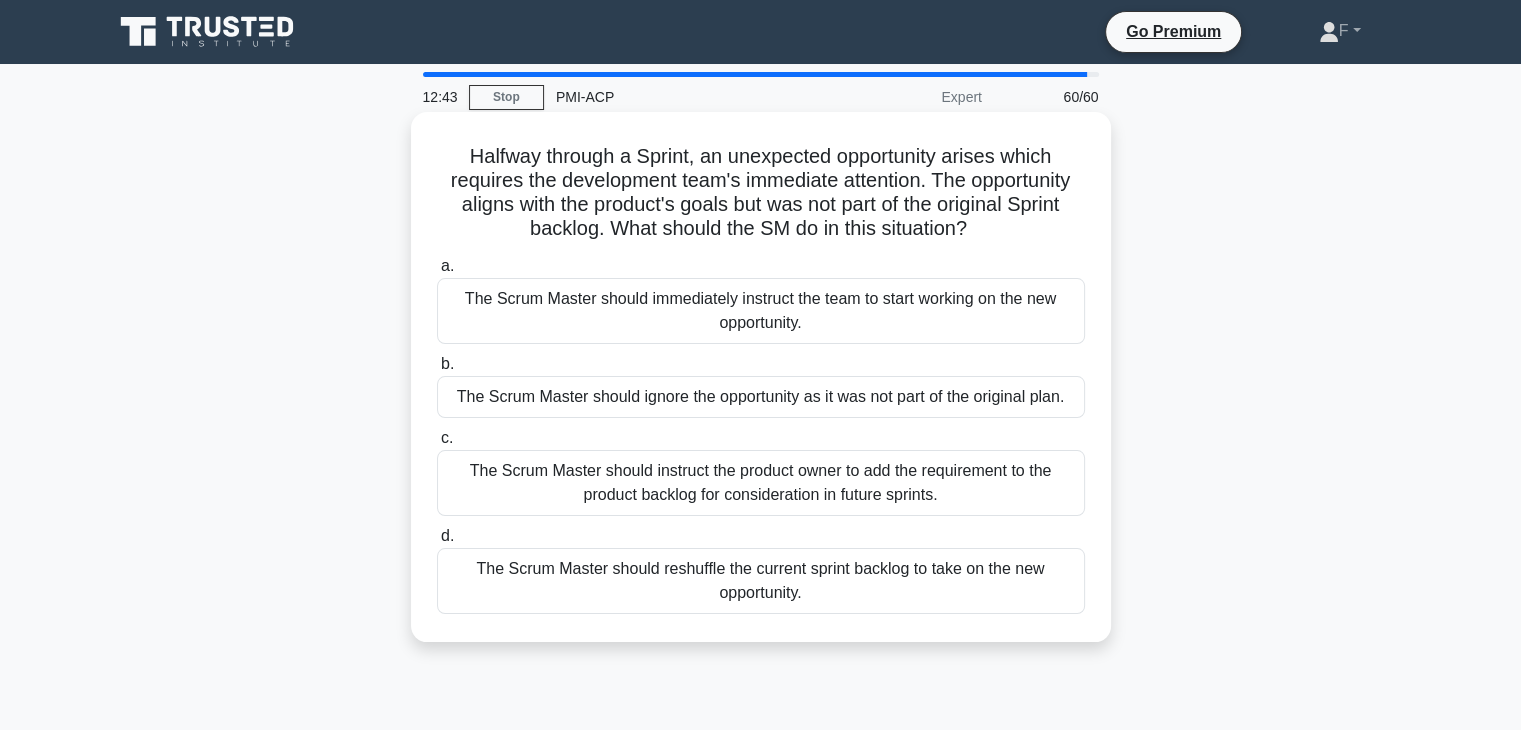 click on "The Scrum Master should instruct the product owner to add the requirement to the product backlog for consideration in future sprints." at bounding box center (761, 483) 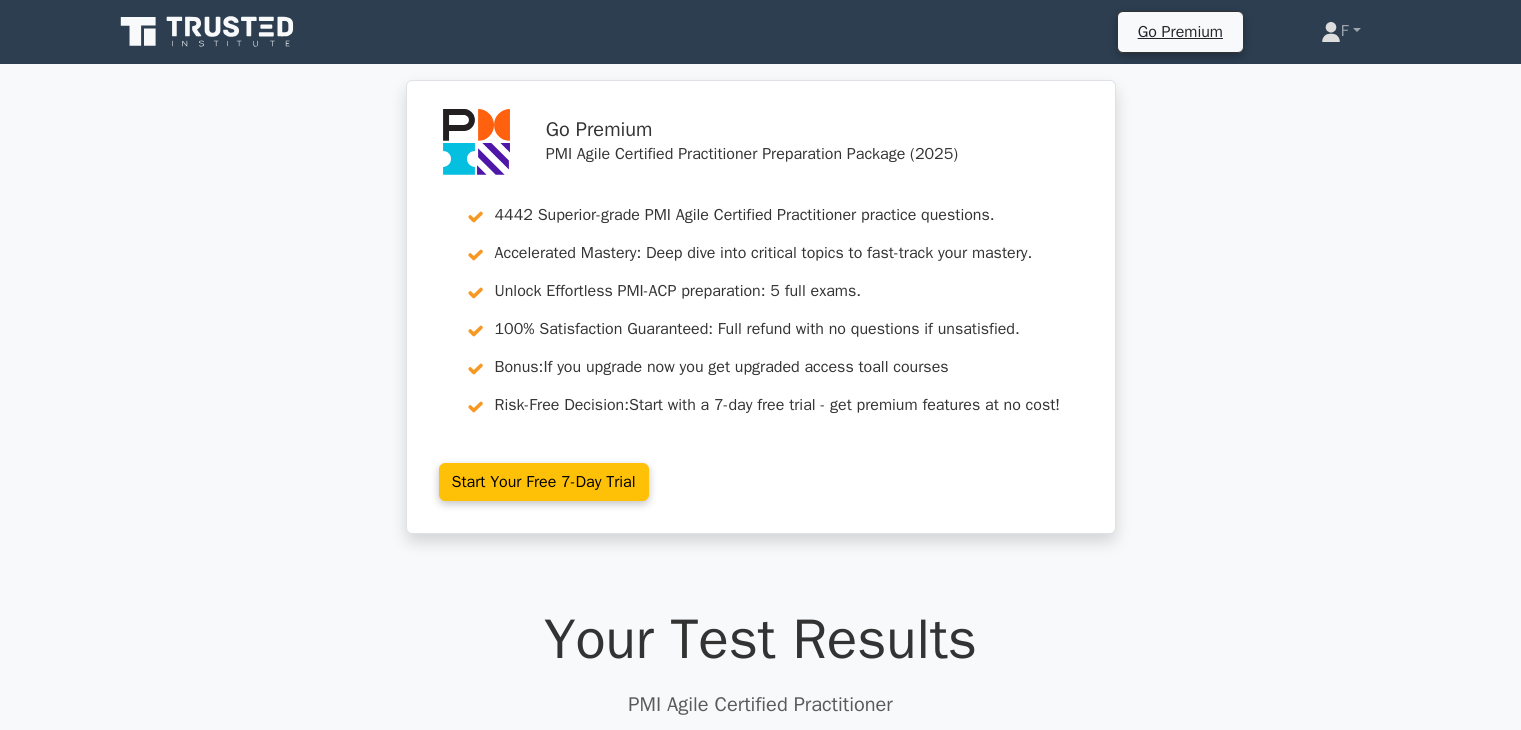 scroll, scrollTop: 0, scrollLeft: 0, axis: both 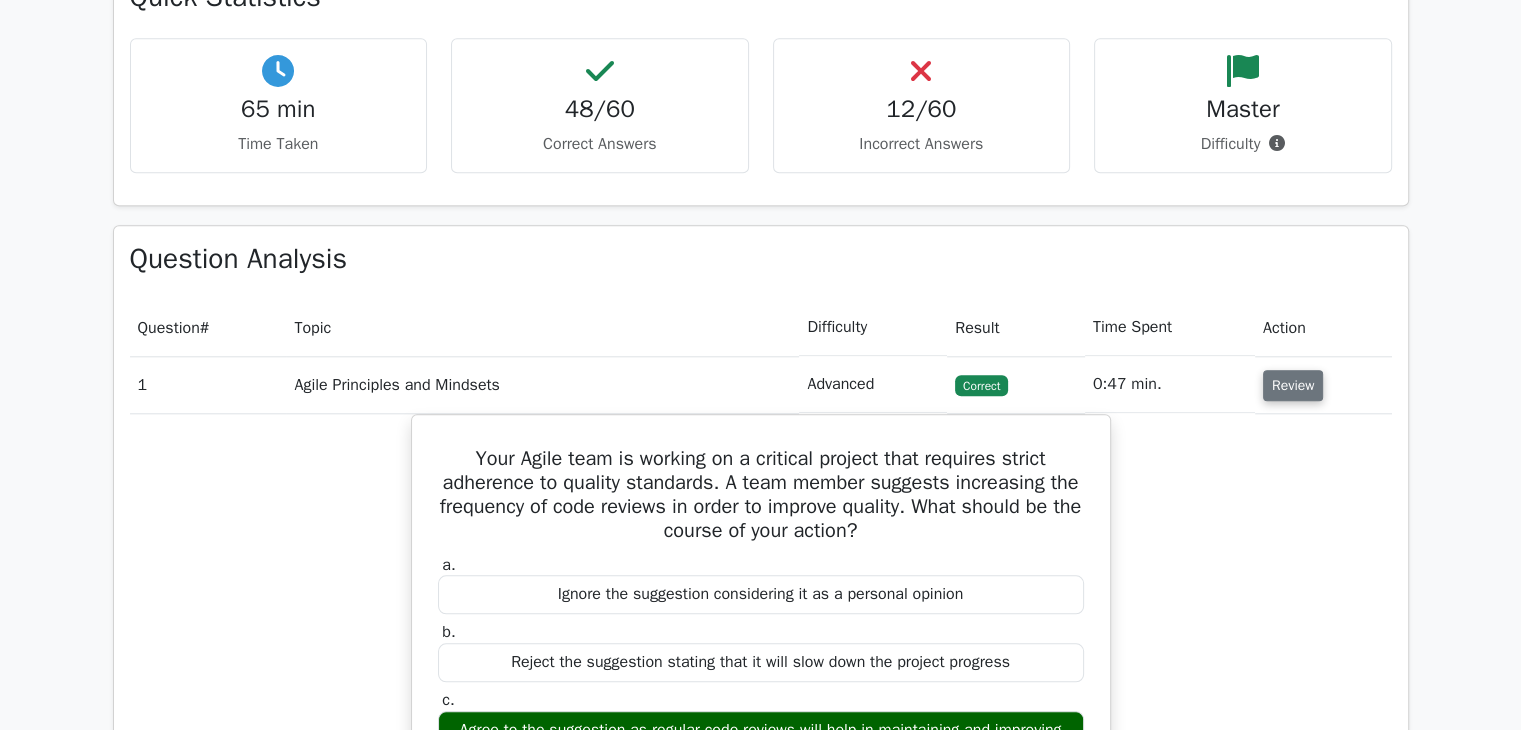 click on "Review" at bounding box center [1293, 385] 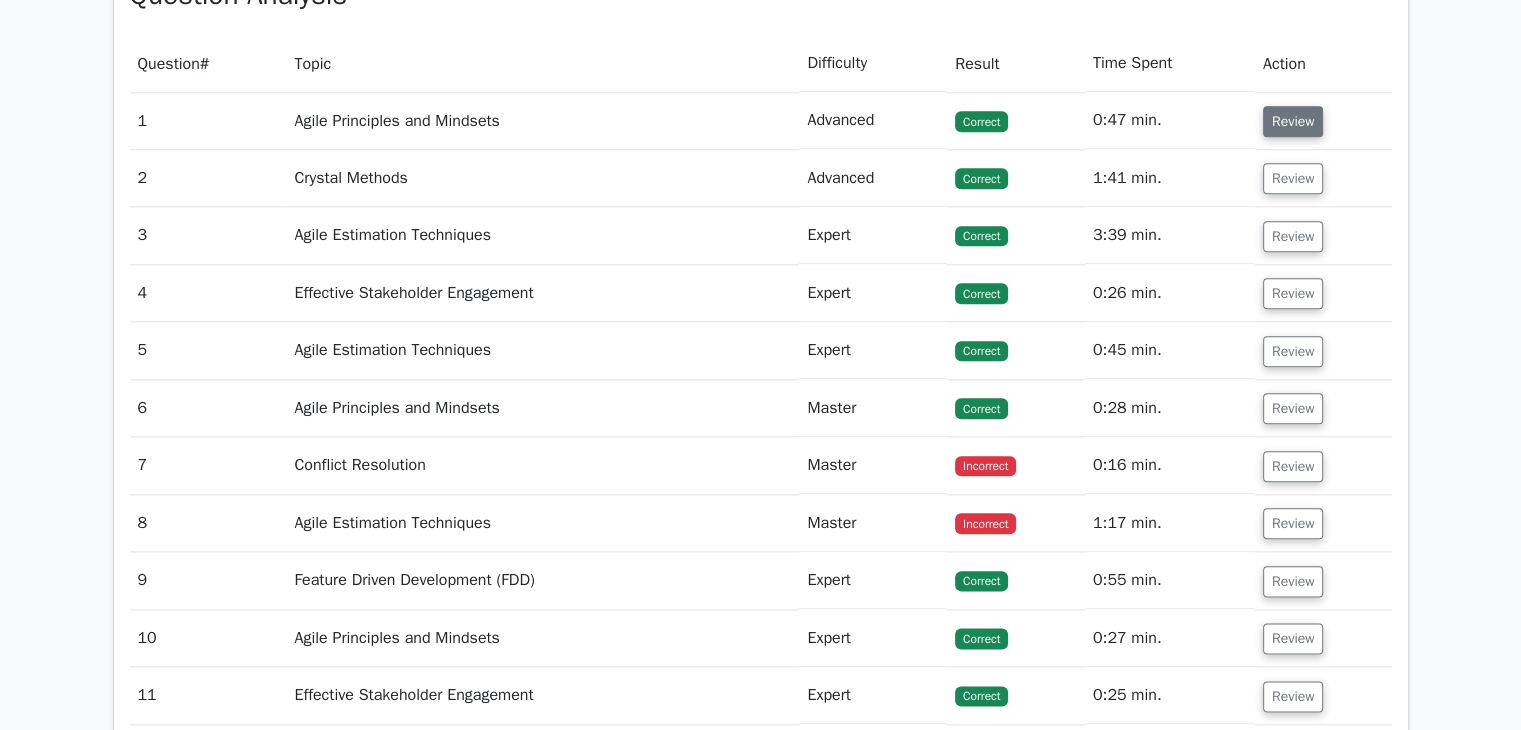 scroll, scrollTop: 2300, scrollLeft: 0, axis: vertical 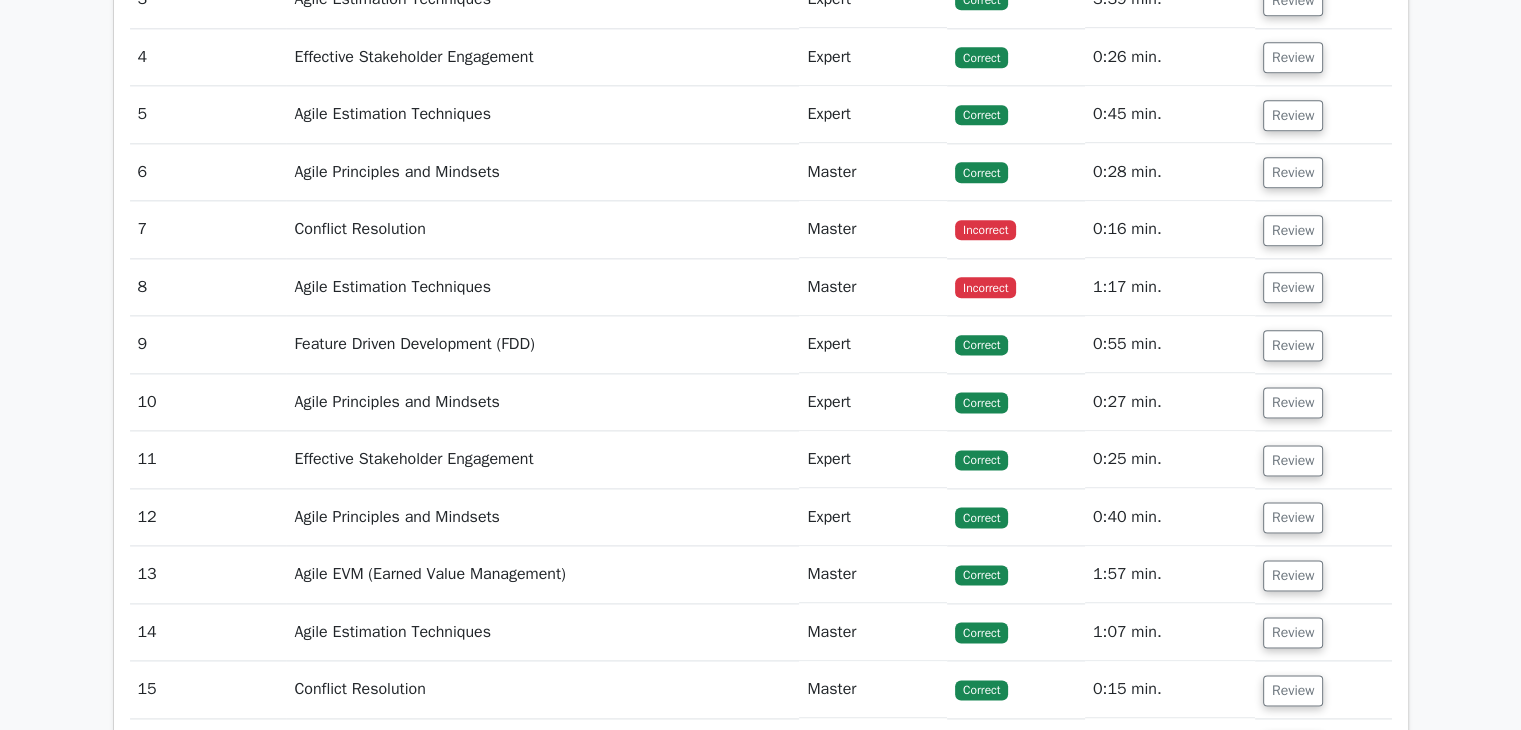 click on "Incorrect" at bounding box center [985, 287] 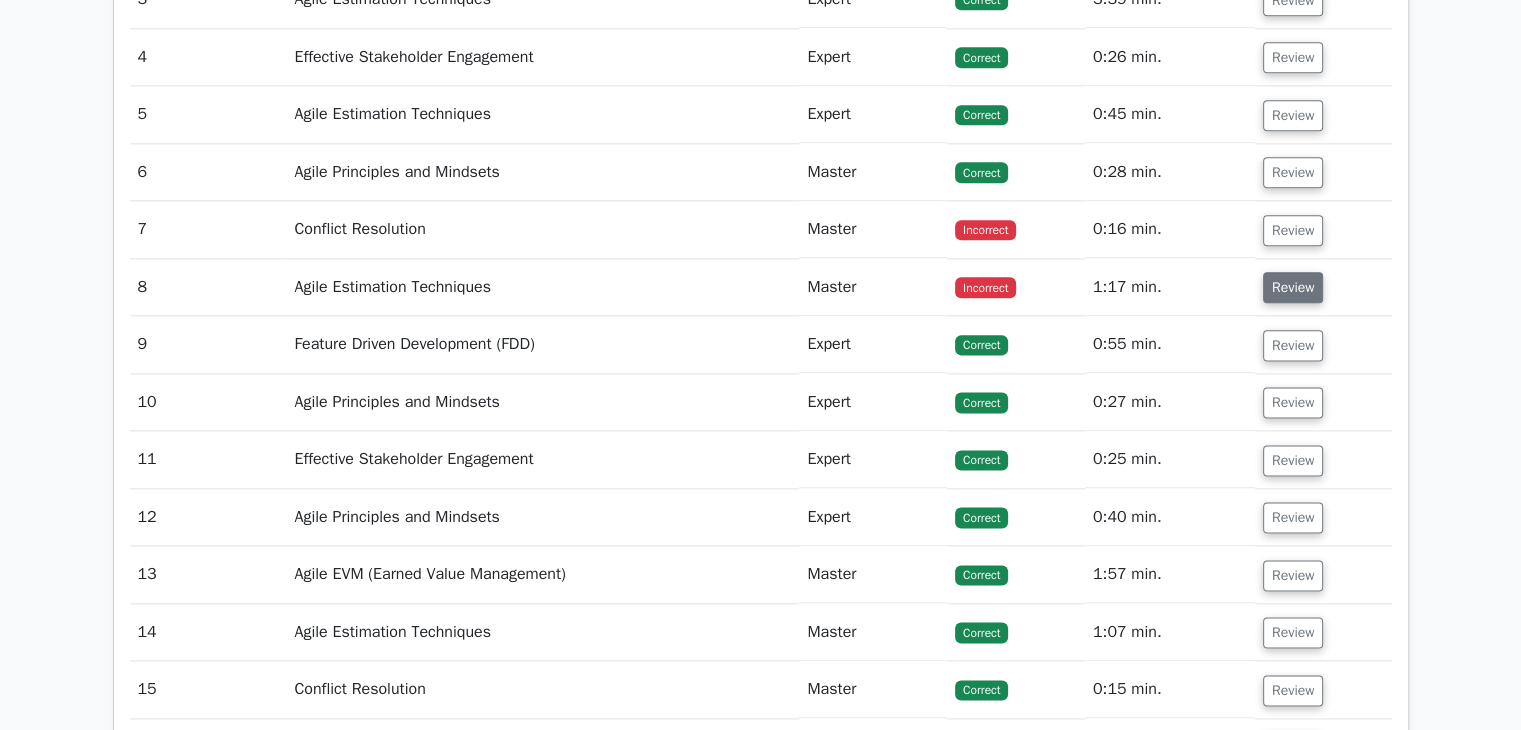 click on "Review" at bounding box center [1293, 287] 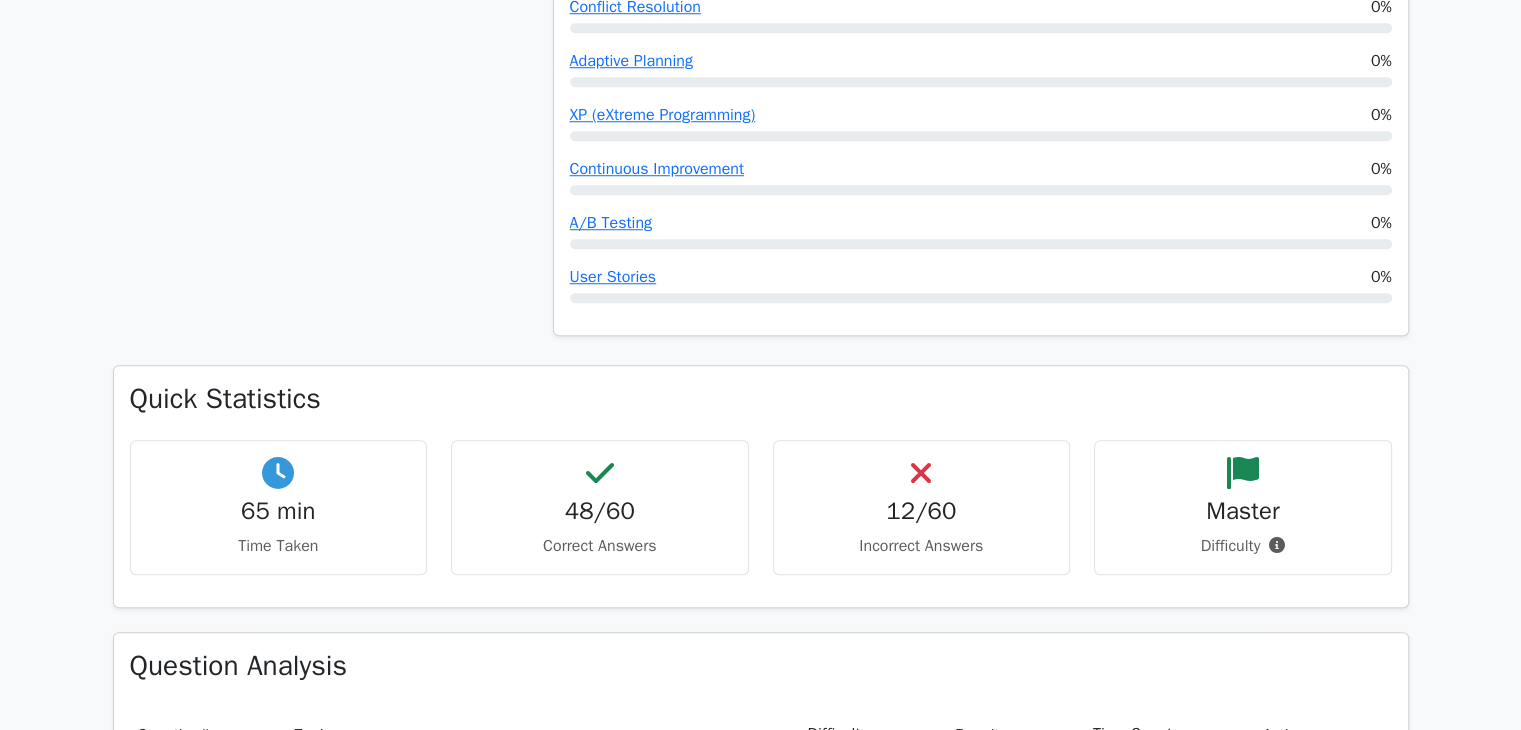 scroll, scrollTop: 1900, scrollLeft: 0, axis: vertical 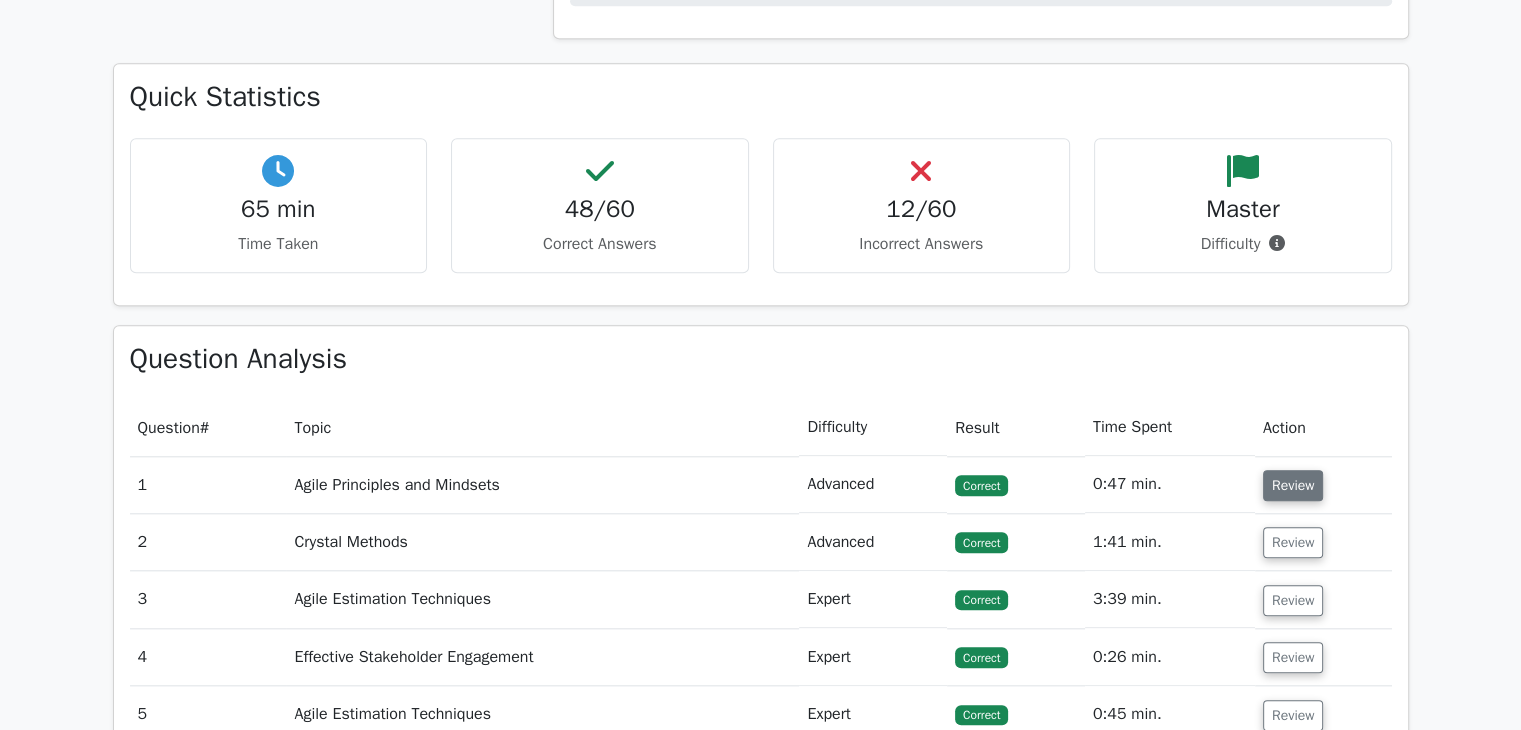 click on "Review" at bounding box center (1293, 485) 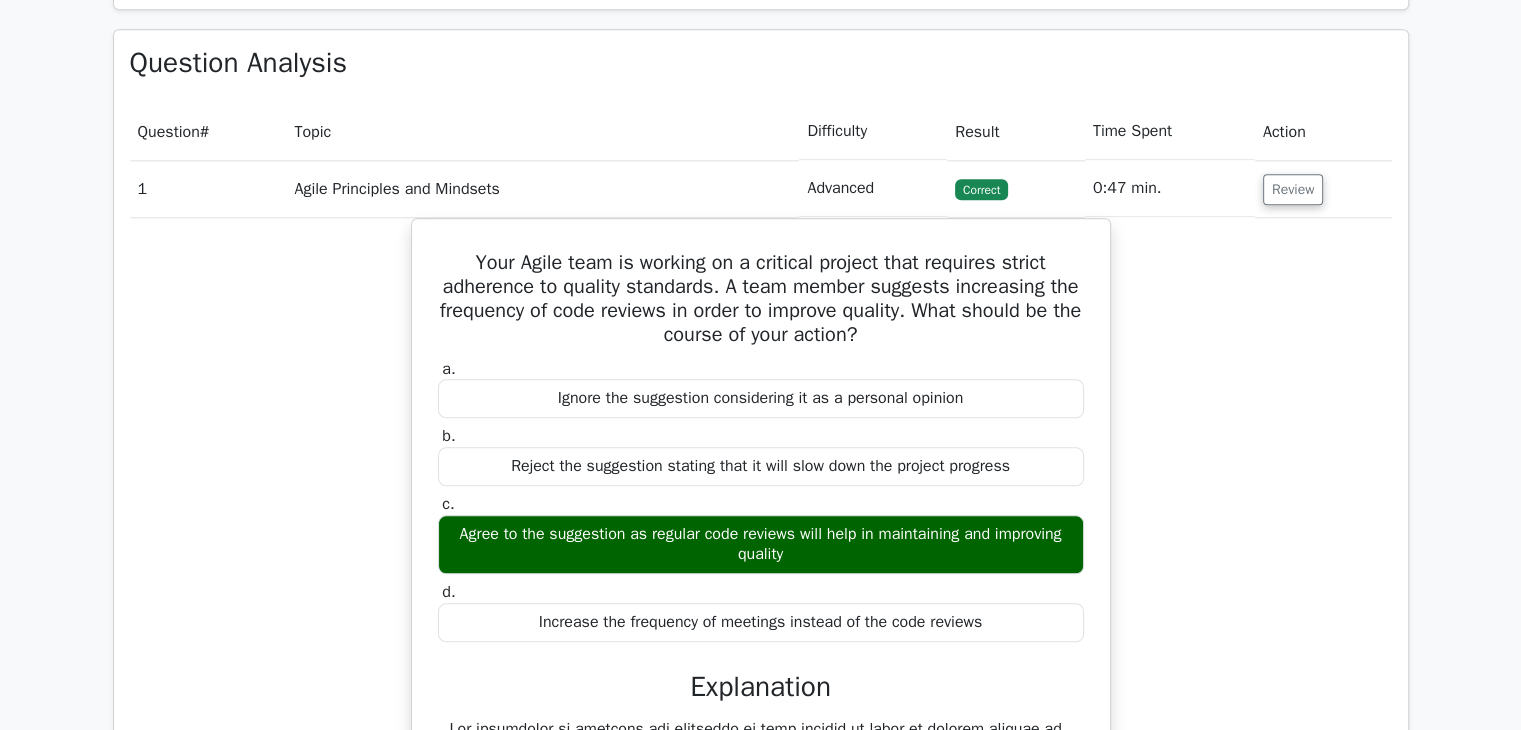 scroll, scrollTop: 2200, scrollLeft: 0, axis: vertical 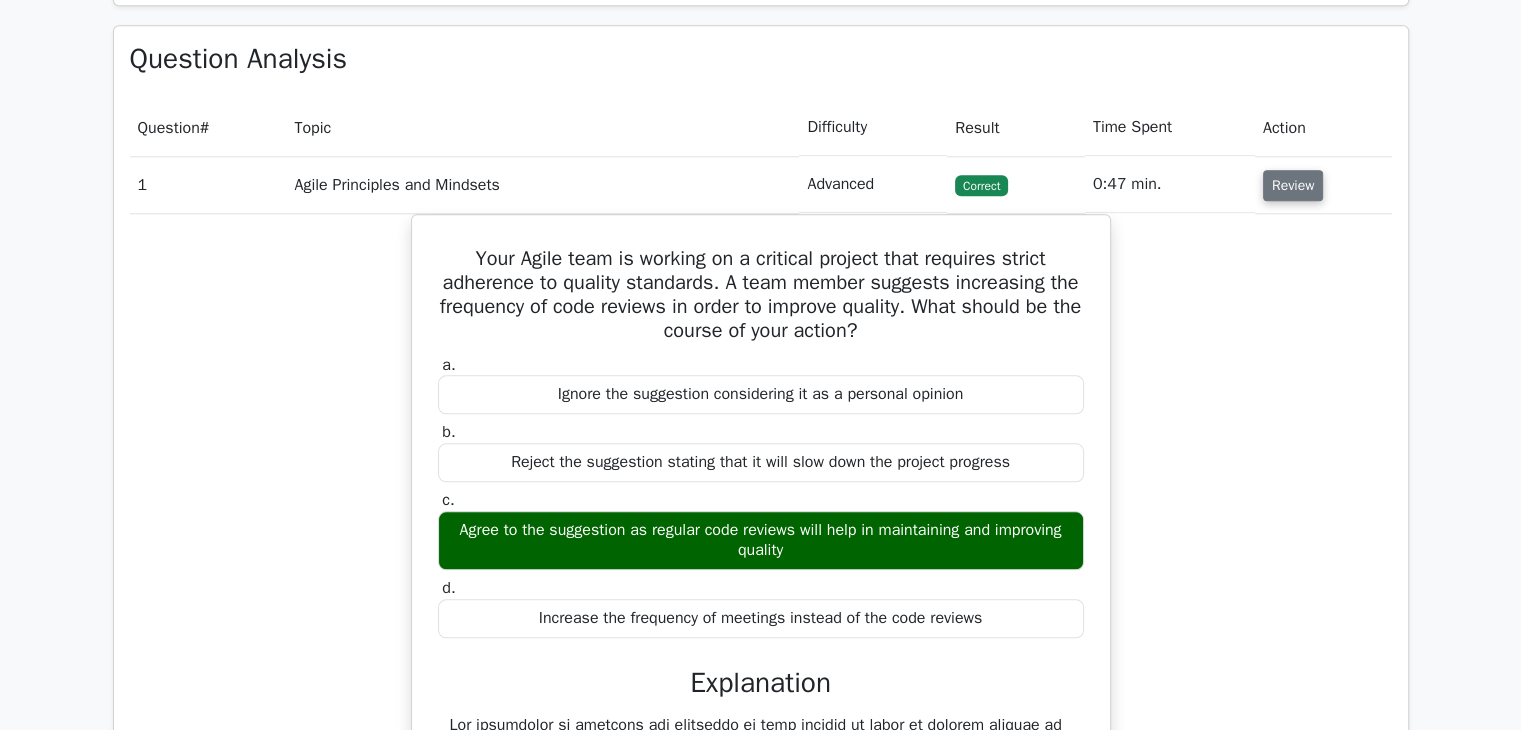 click on "Review" at bounding box center (1293, 185) 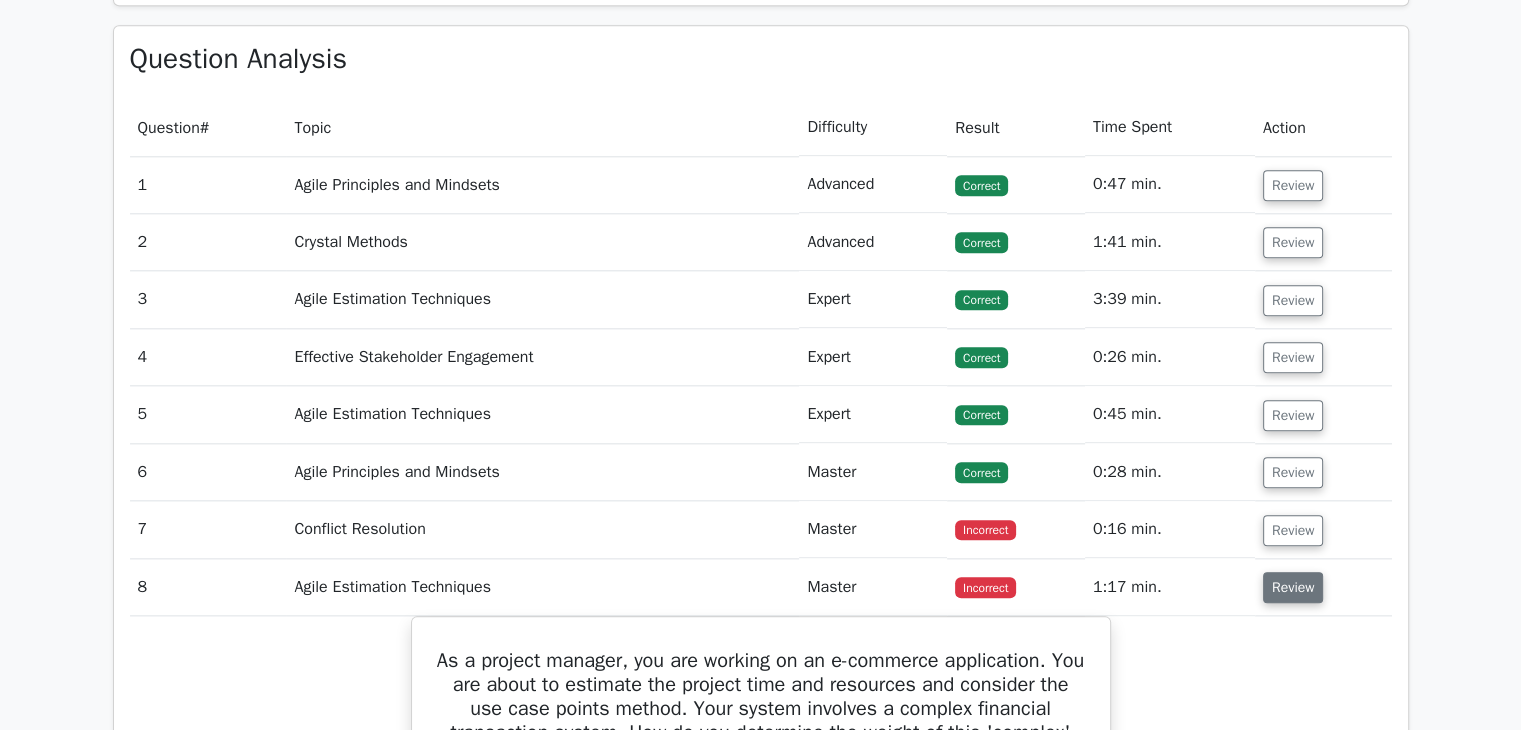 click on "Review" at bounding box center (1293, 587) 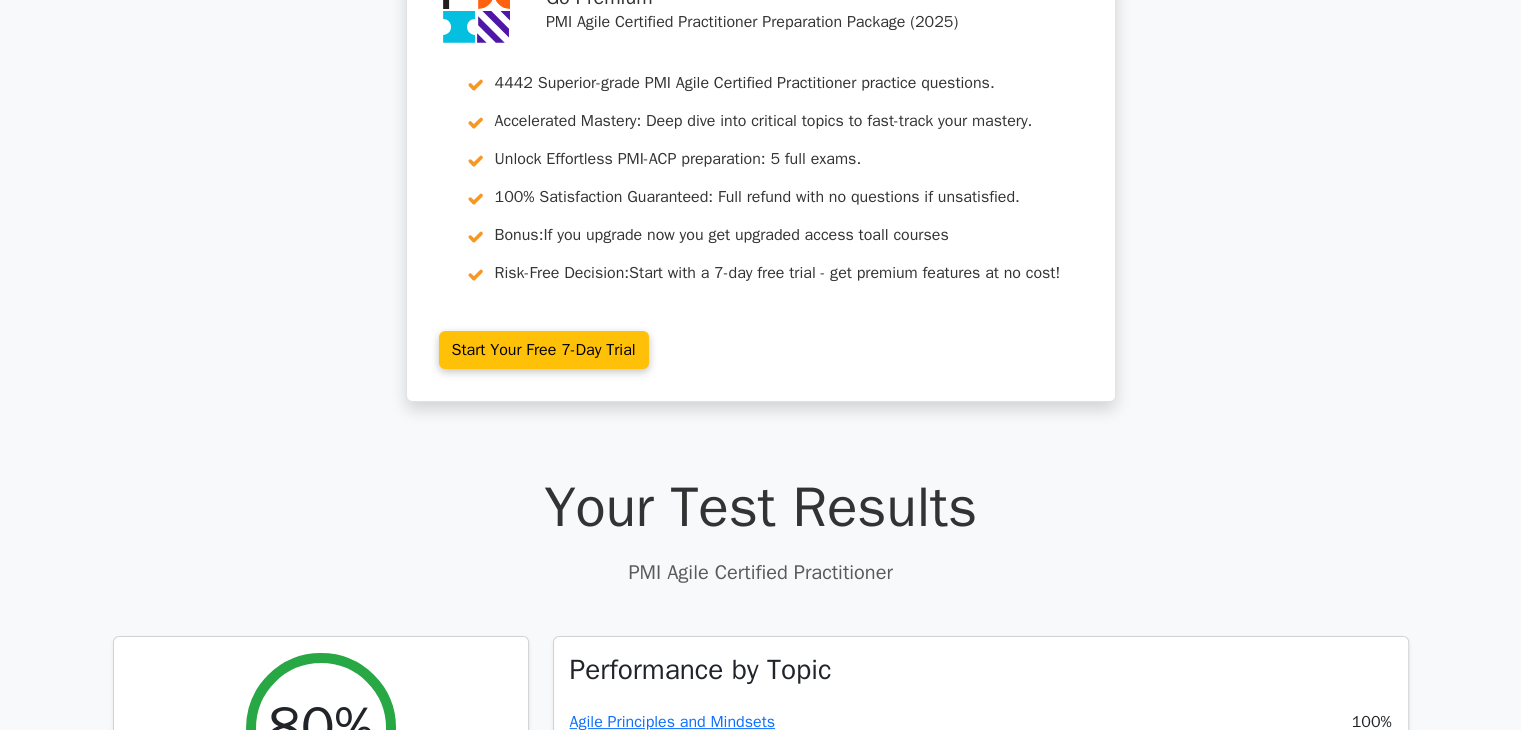 scroll, scrollTop: 0, scrollLeft: 0, axis: both 